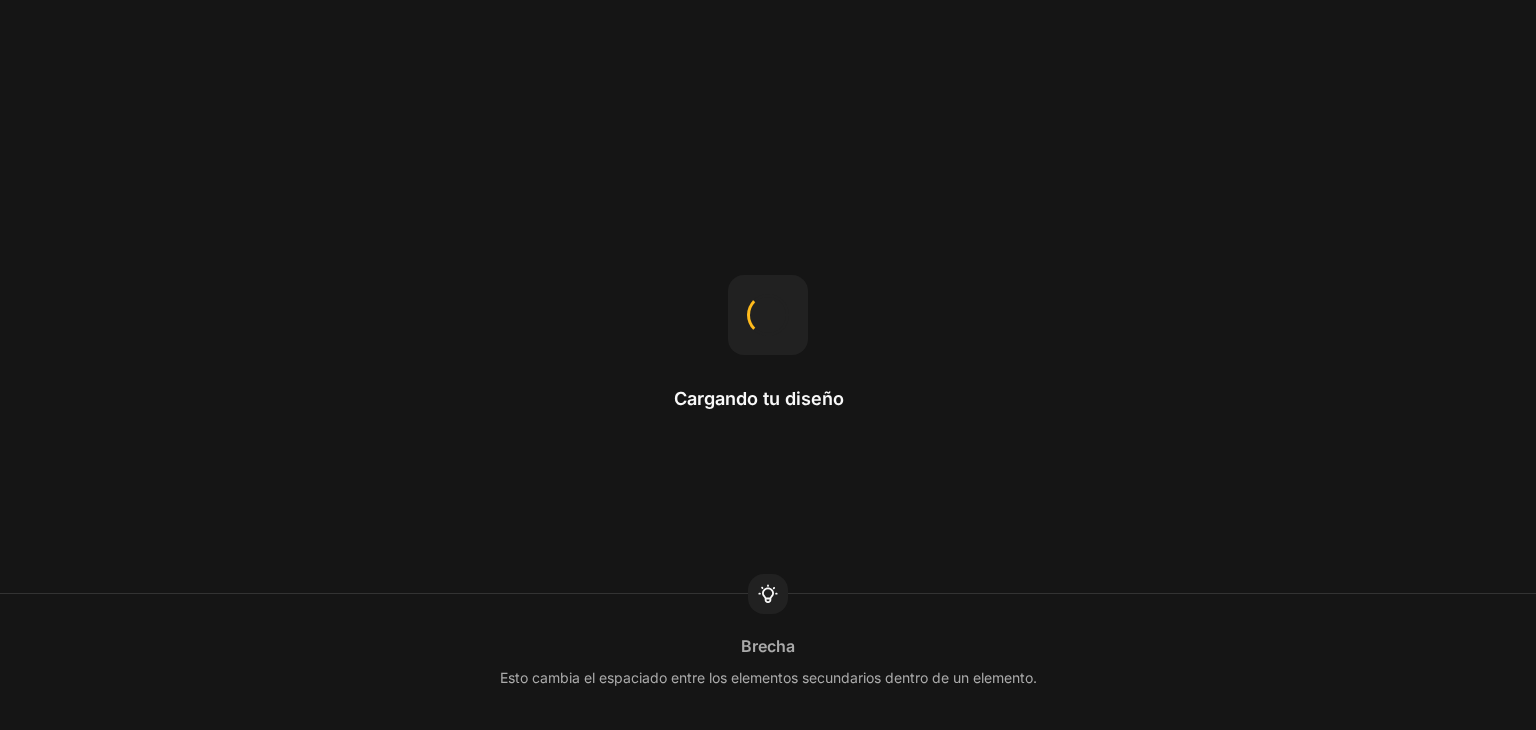 scroll, scrollTop: 0, scrollLeft: 0, axis: both 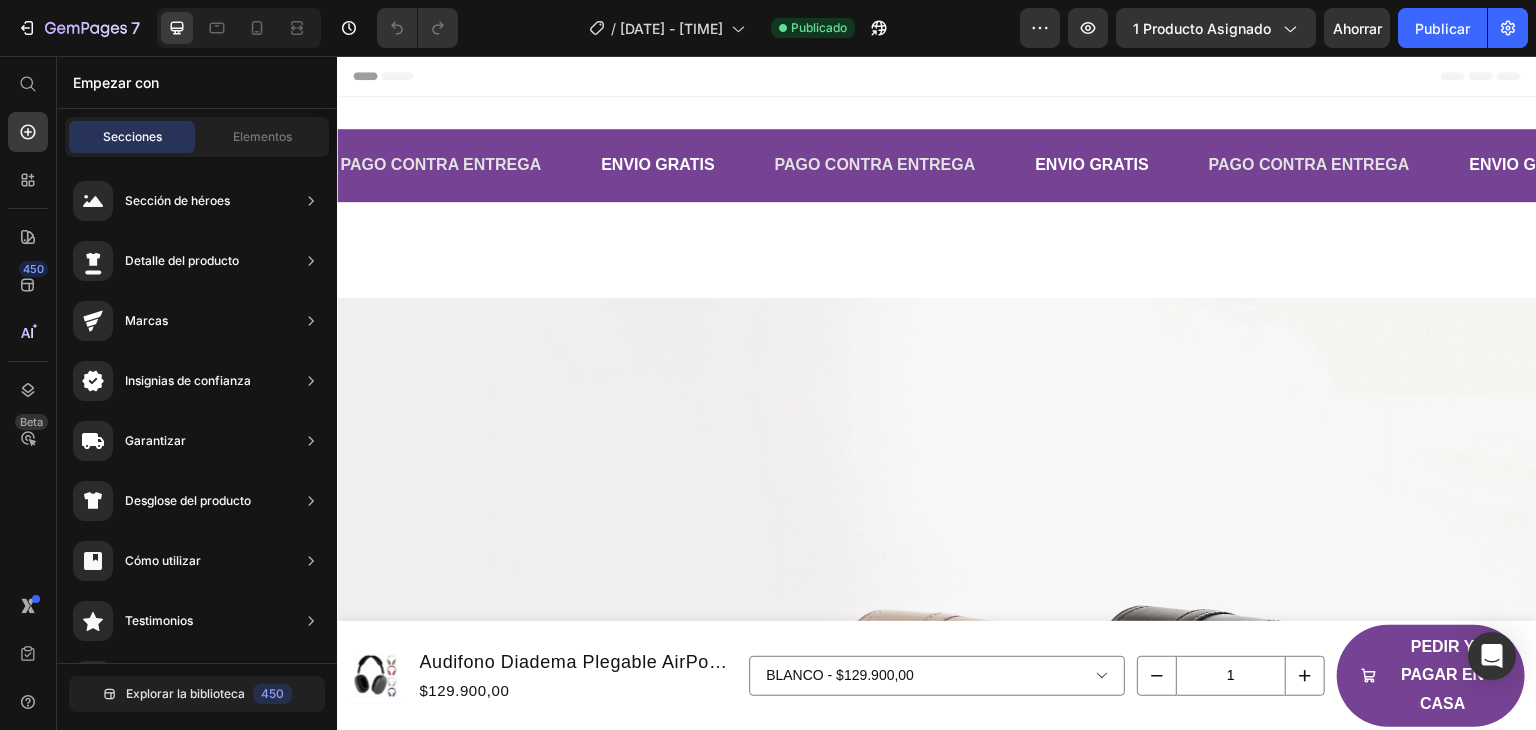 click at bounding box center (239, 28) 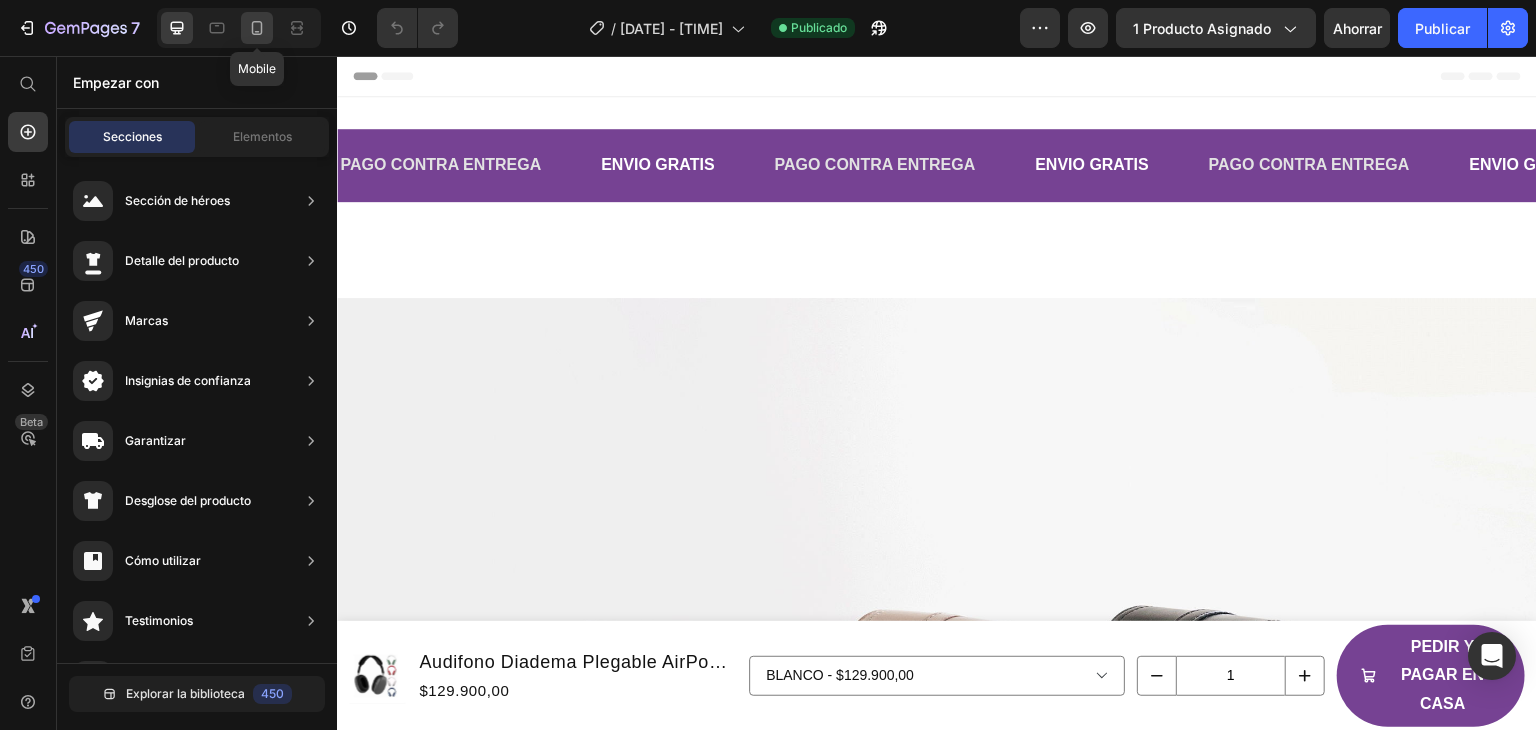 click 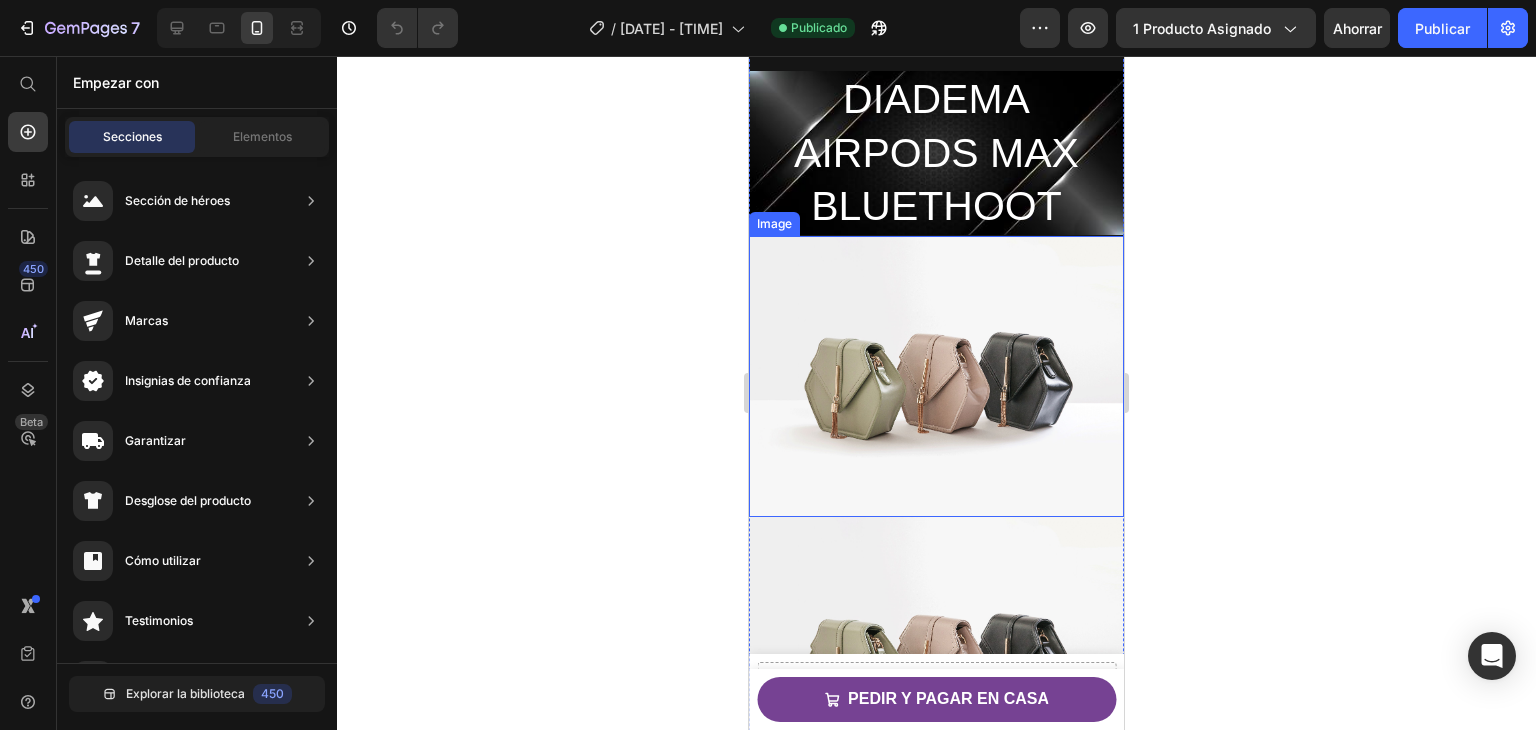 scroll, scrollTop: 400, scrollLeft: 0, axis: vertical 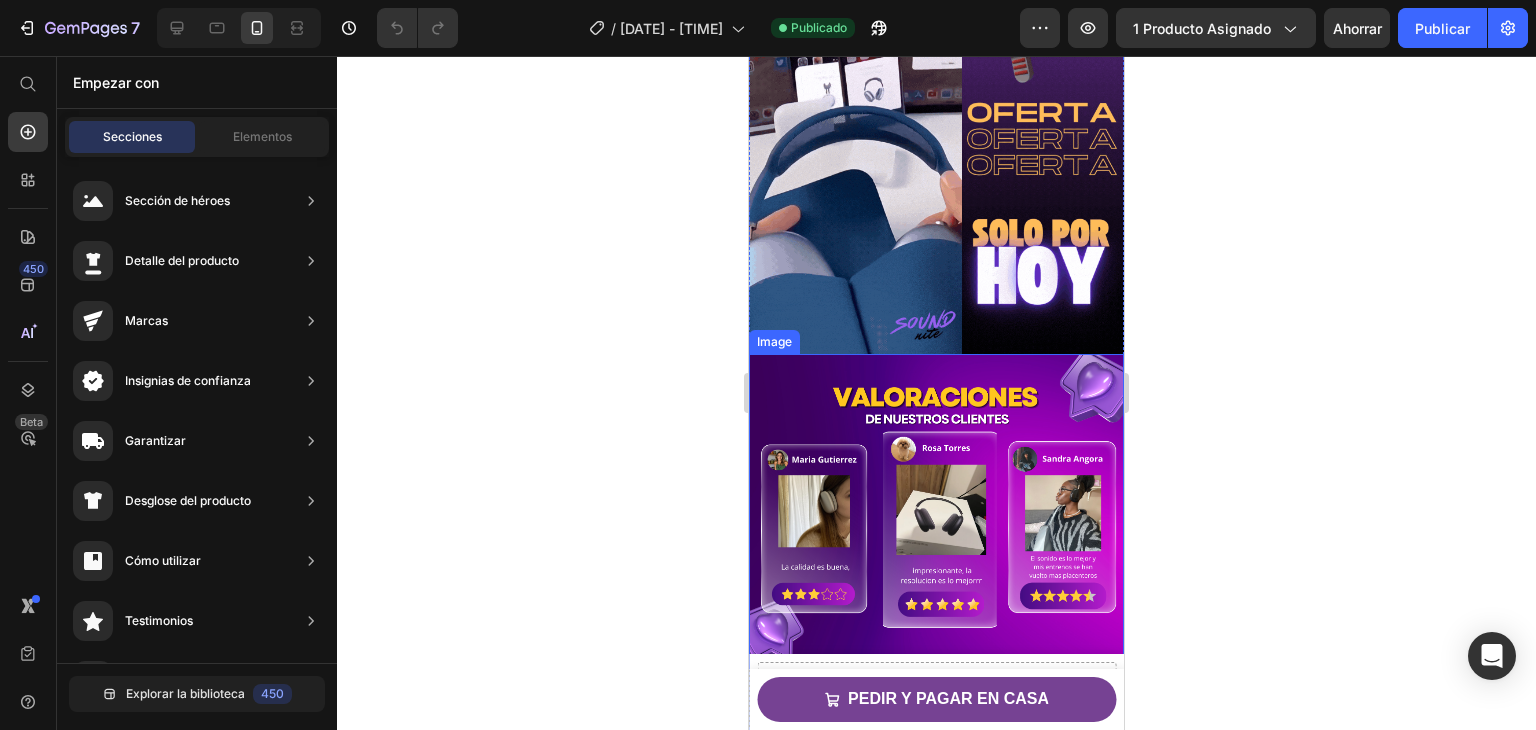 click at bounding box center [936, 511] 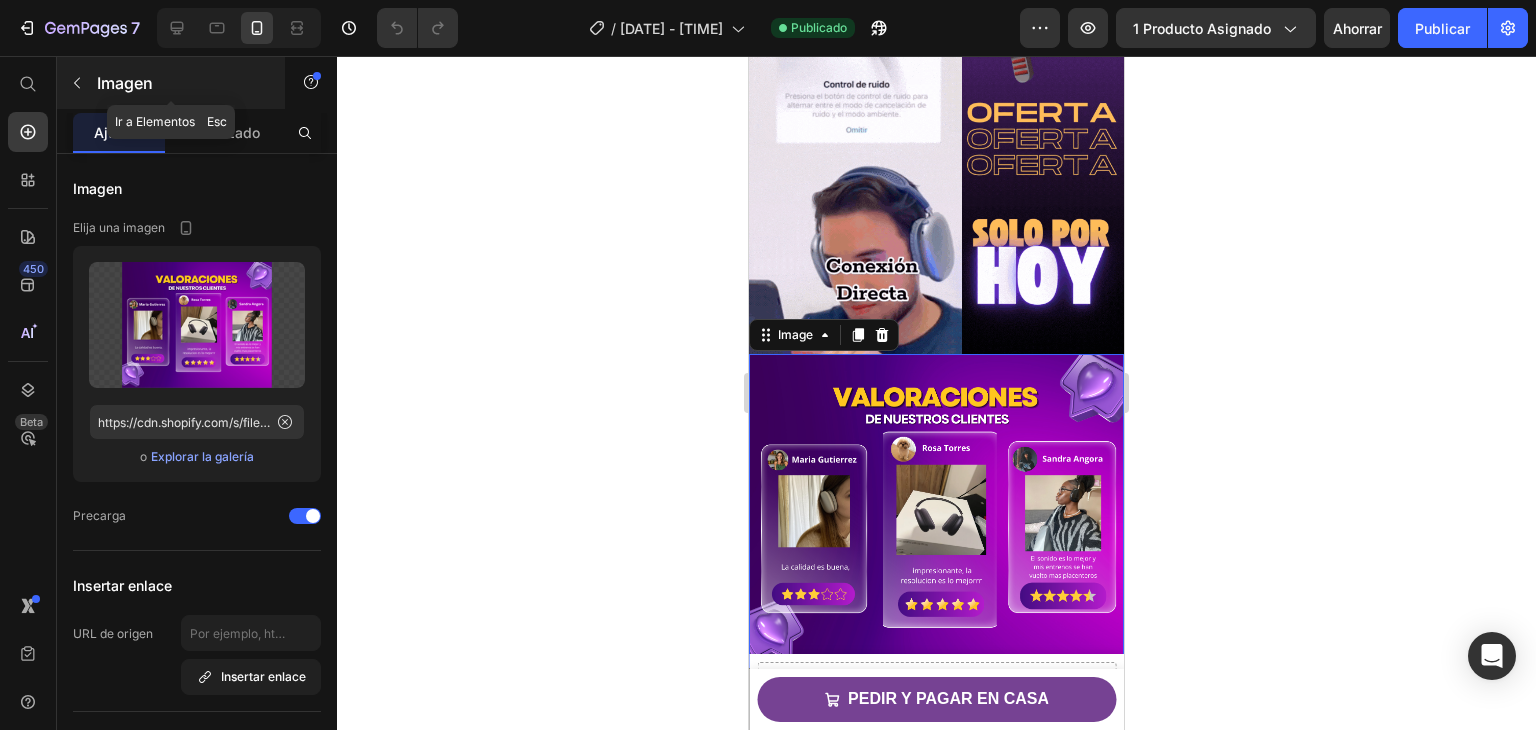 click 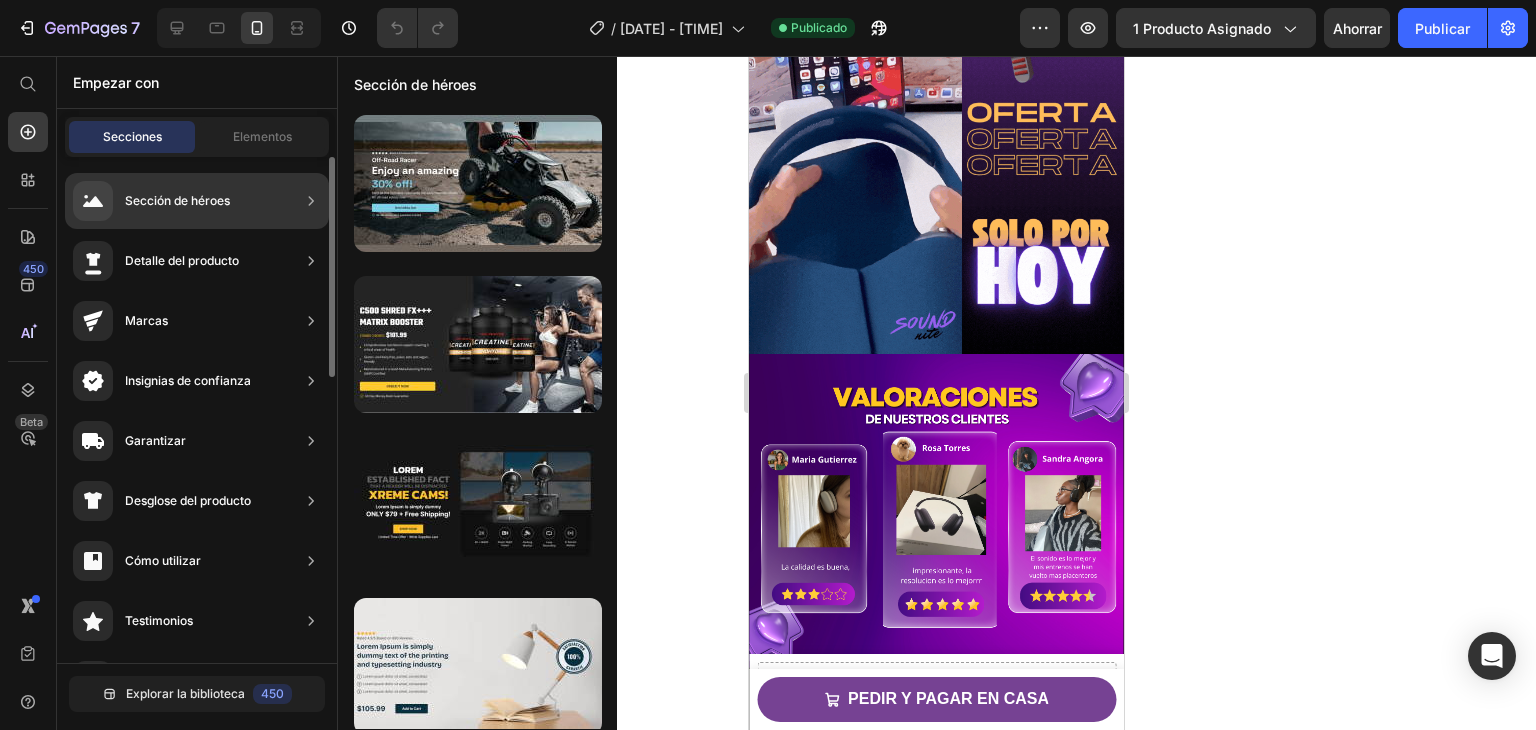 scroll, scrollTop: 200, scrollLeft: 0, axis: vertical 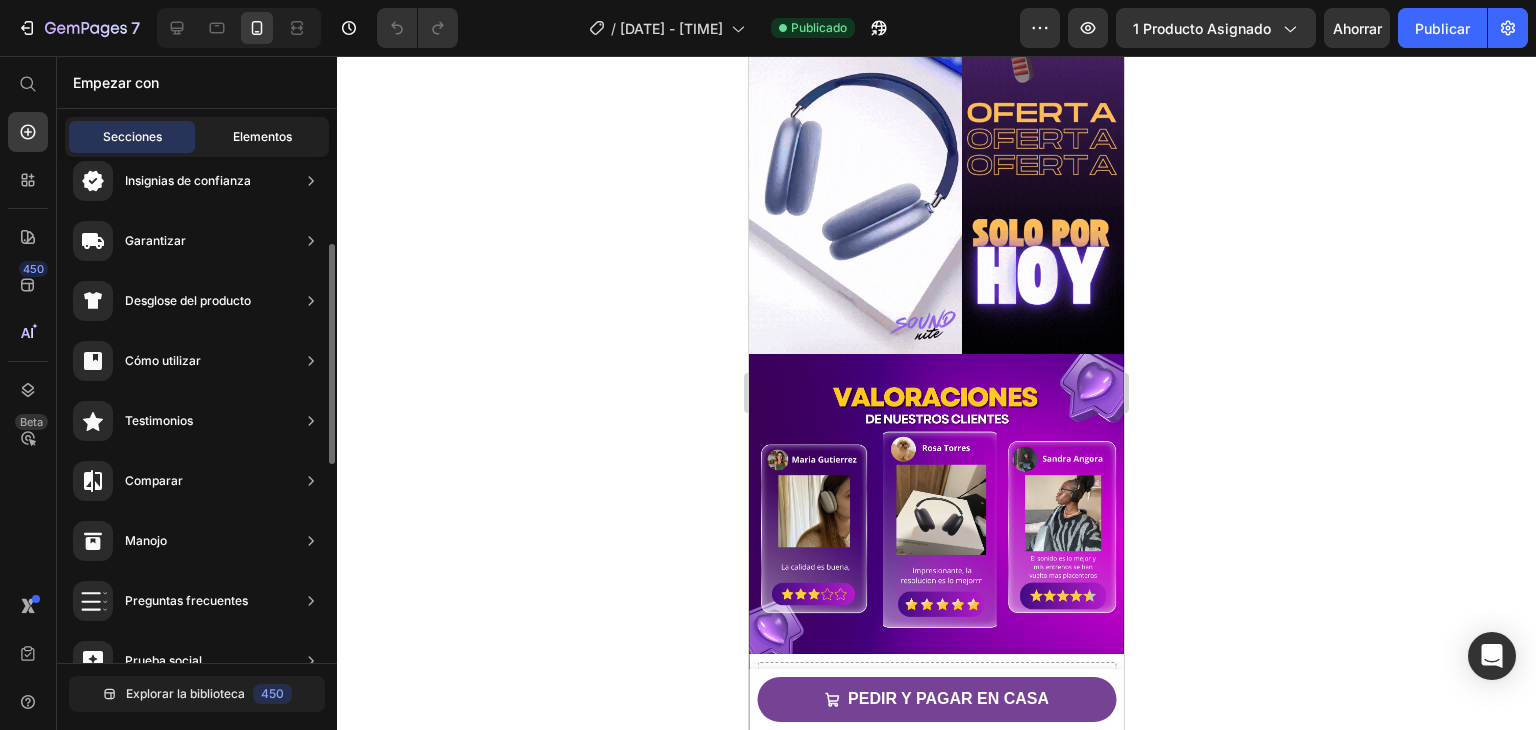 click on "Elementos" at bounding box center [262, 136] 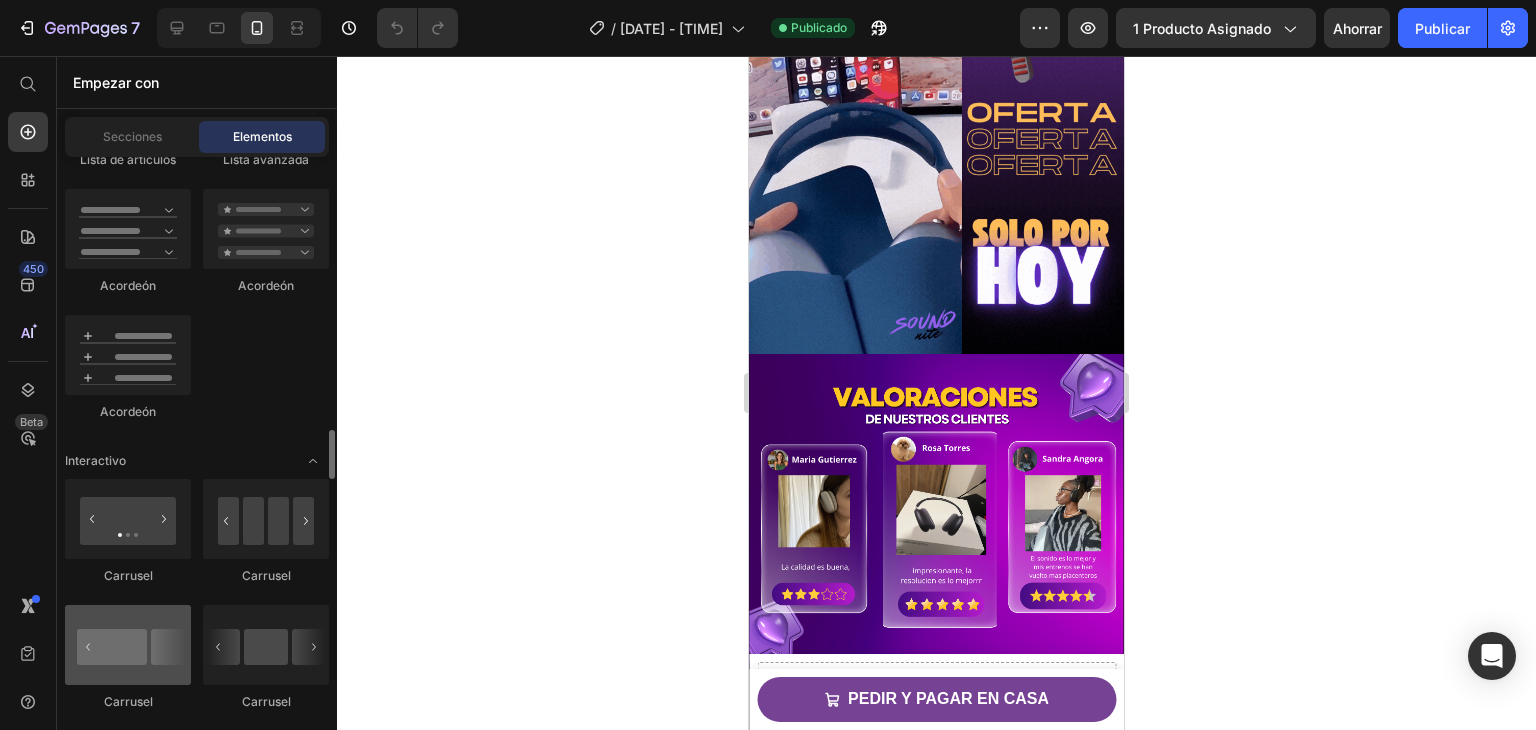 scroll, scrollTop: 2200, scrollLeft: 0, axis: vertical 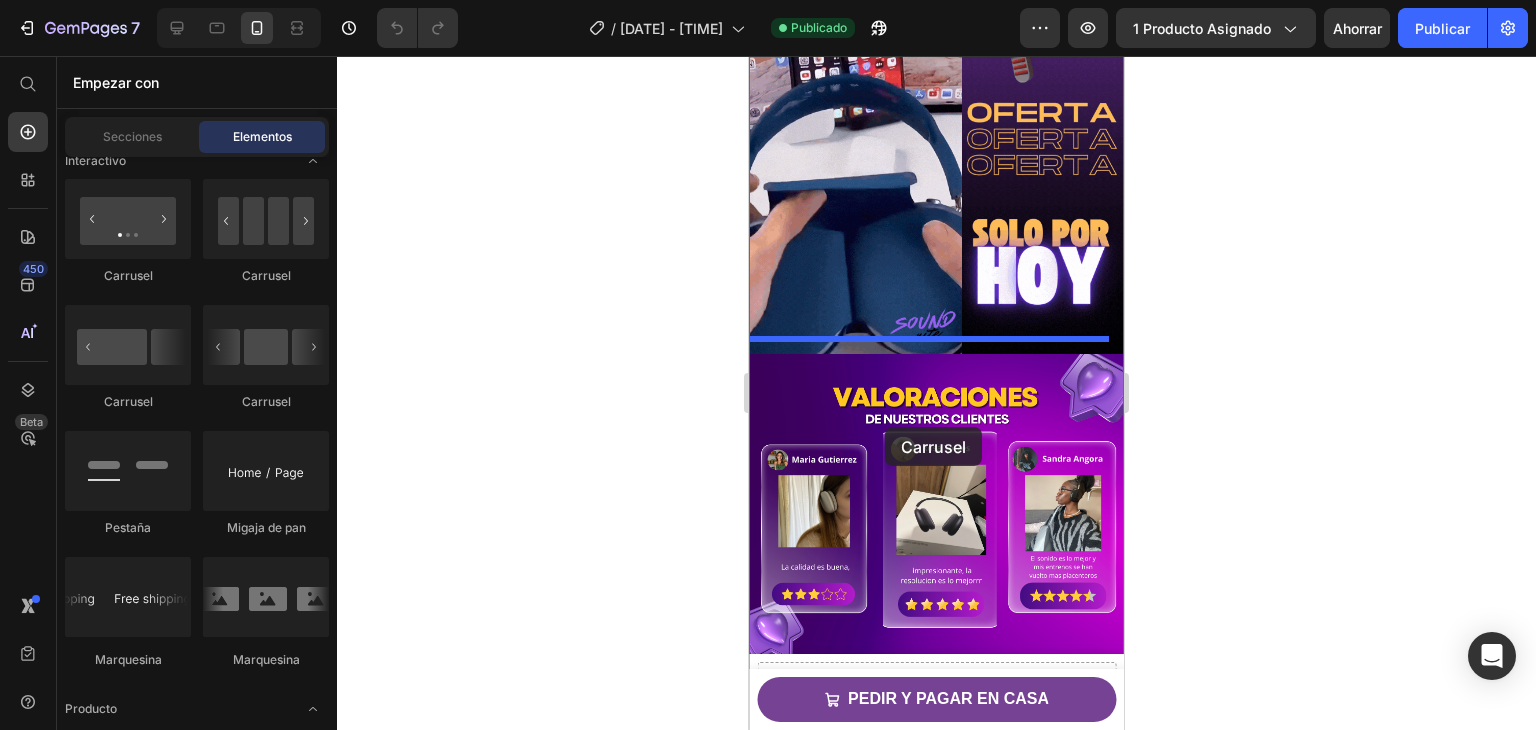 drag, startPoint x: 882, startPoint y: 284, endPoint x: 885, endPoint y: 427, distance: 143.03146 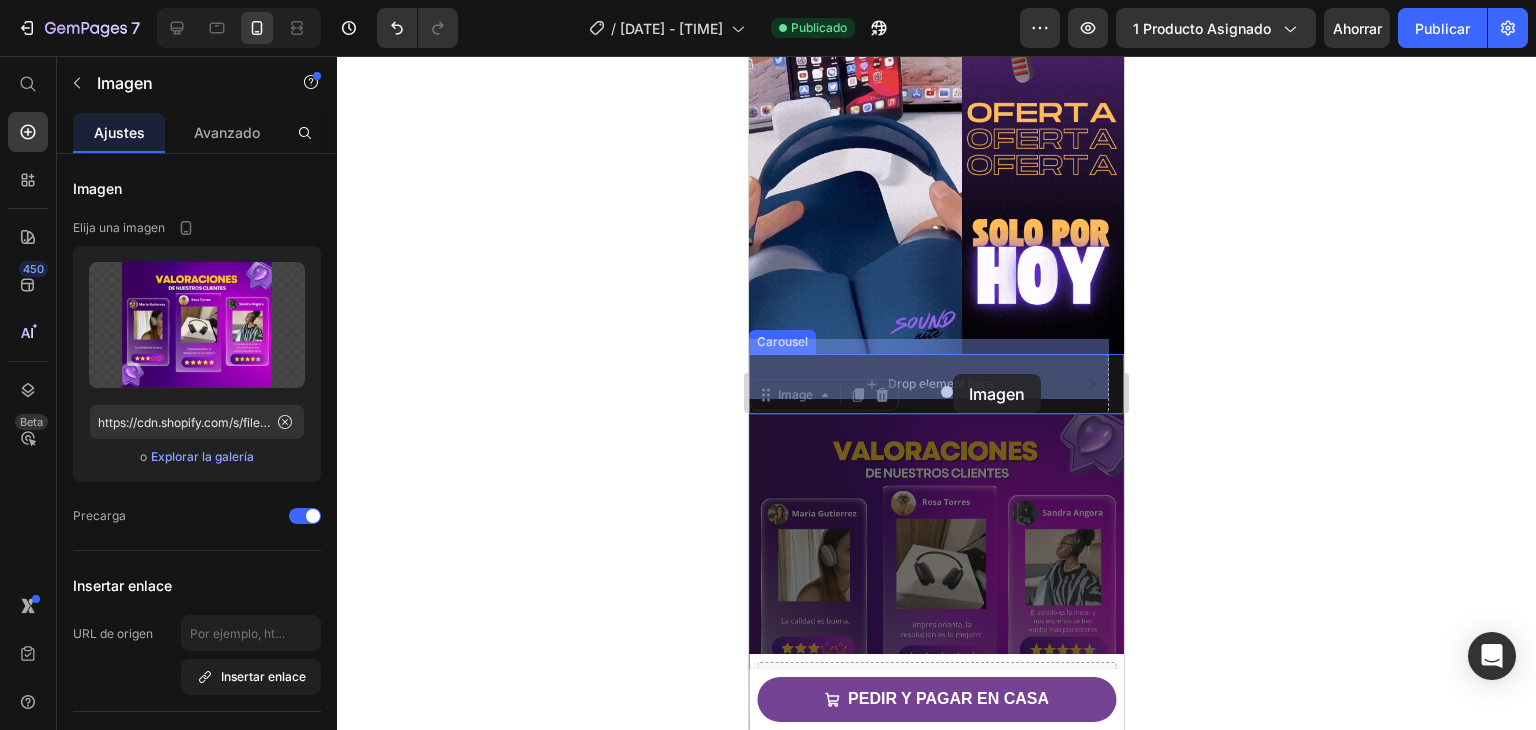 drag, startPoint x: 994, startPoint y: 471, endPoint x: 956, endPoint y: 374, distance: 104.177734 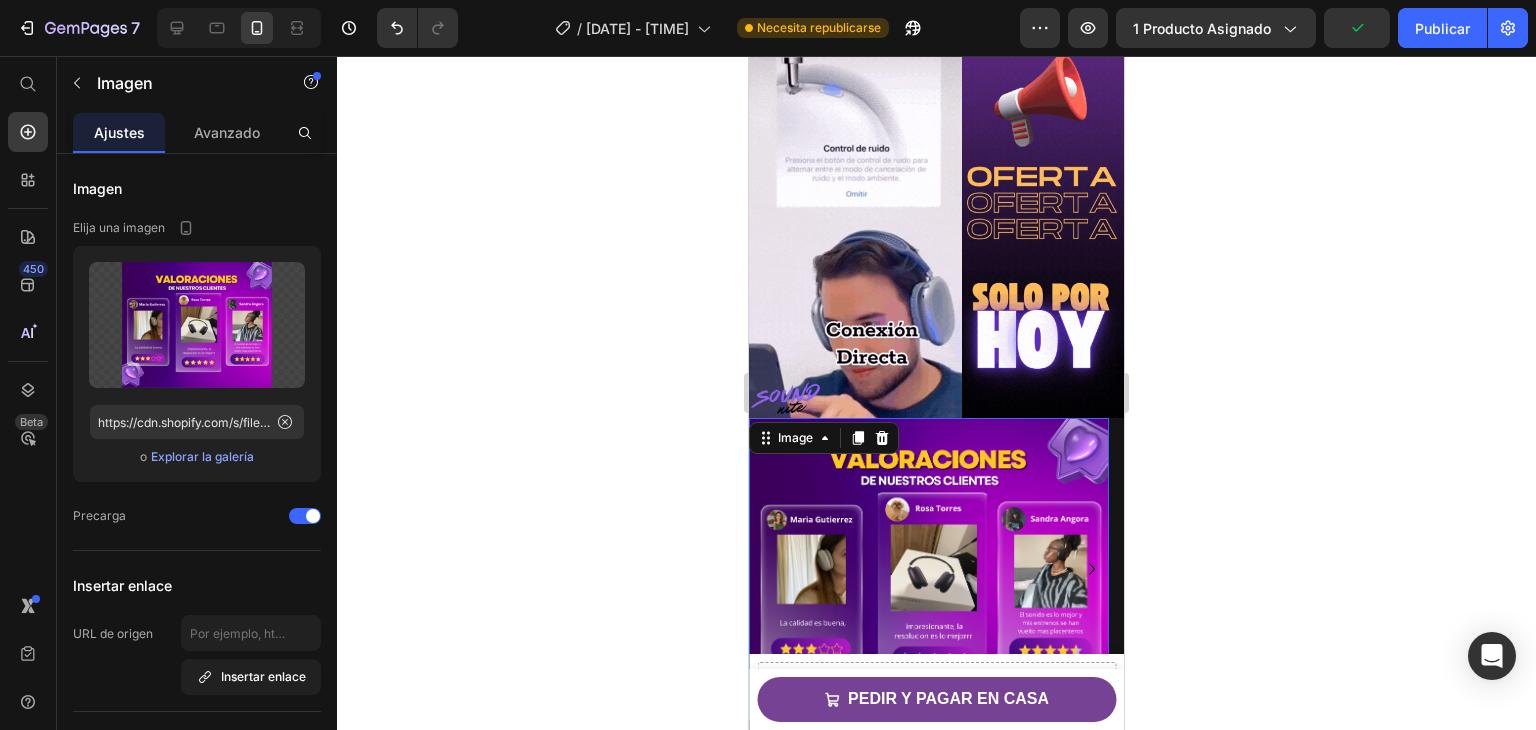 scroll, scrollTop: 400, scrollLeft: 0, axis: vertical 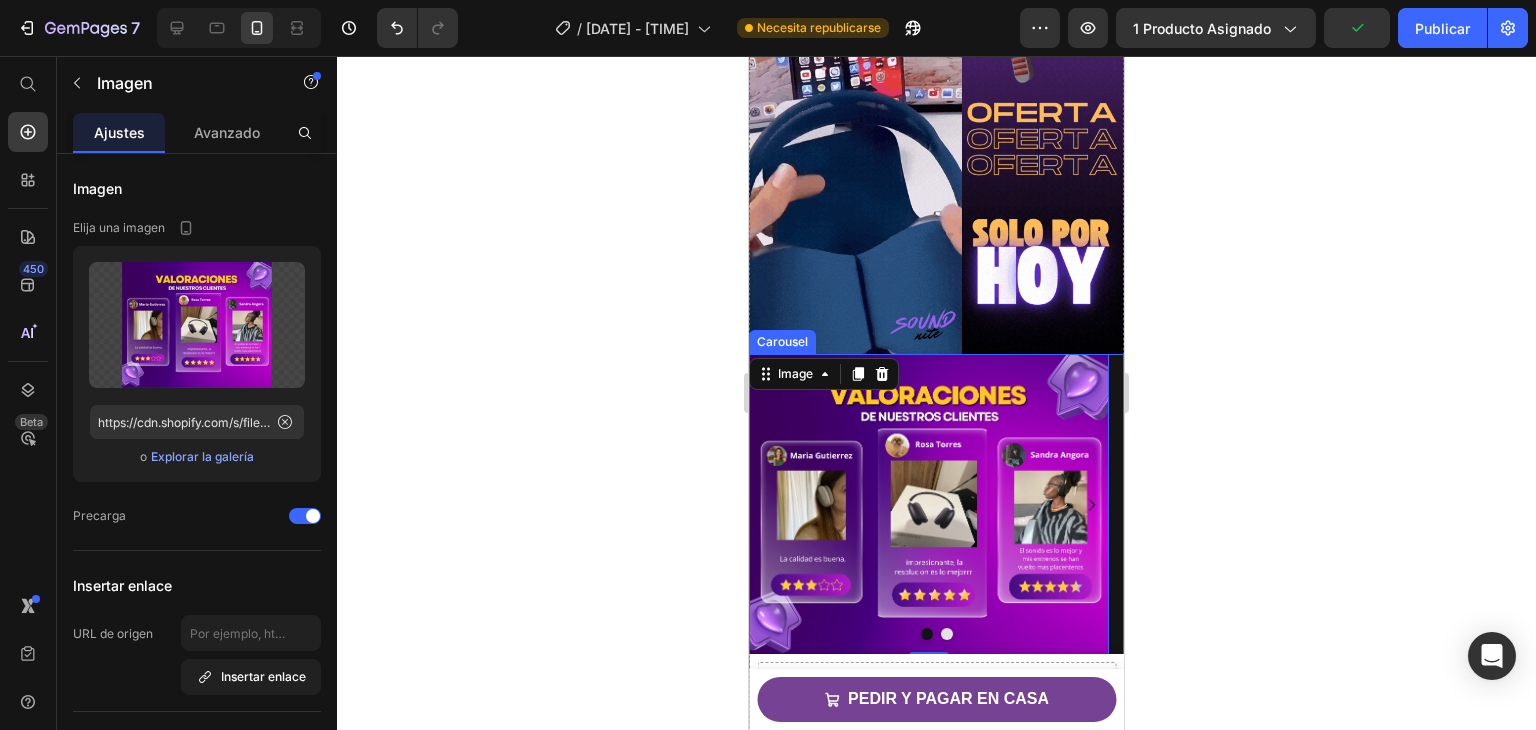 click 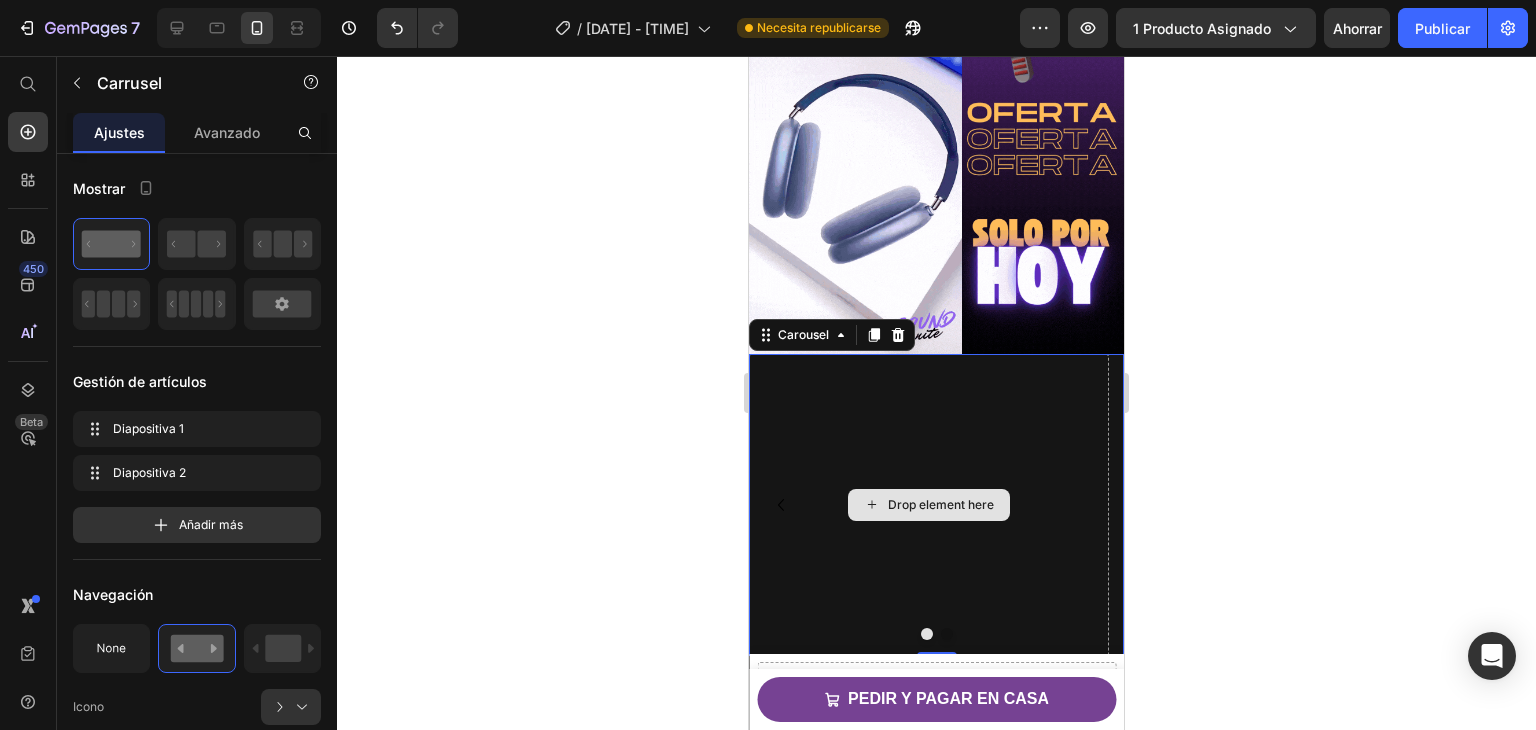 click on "Drop element here" at bounding box center [941, 505] 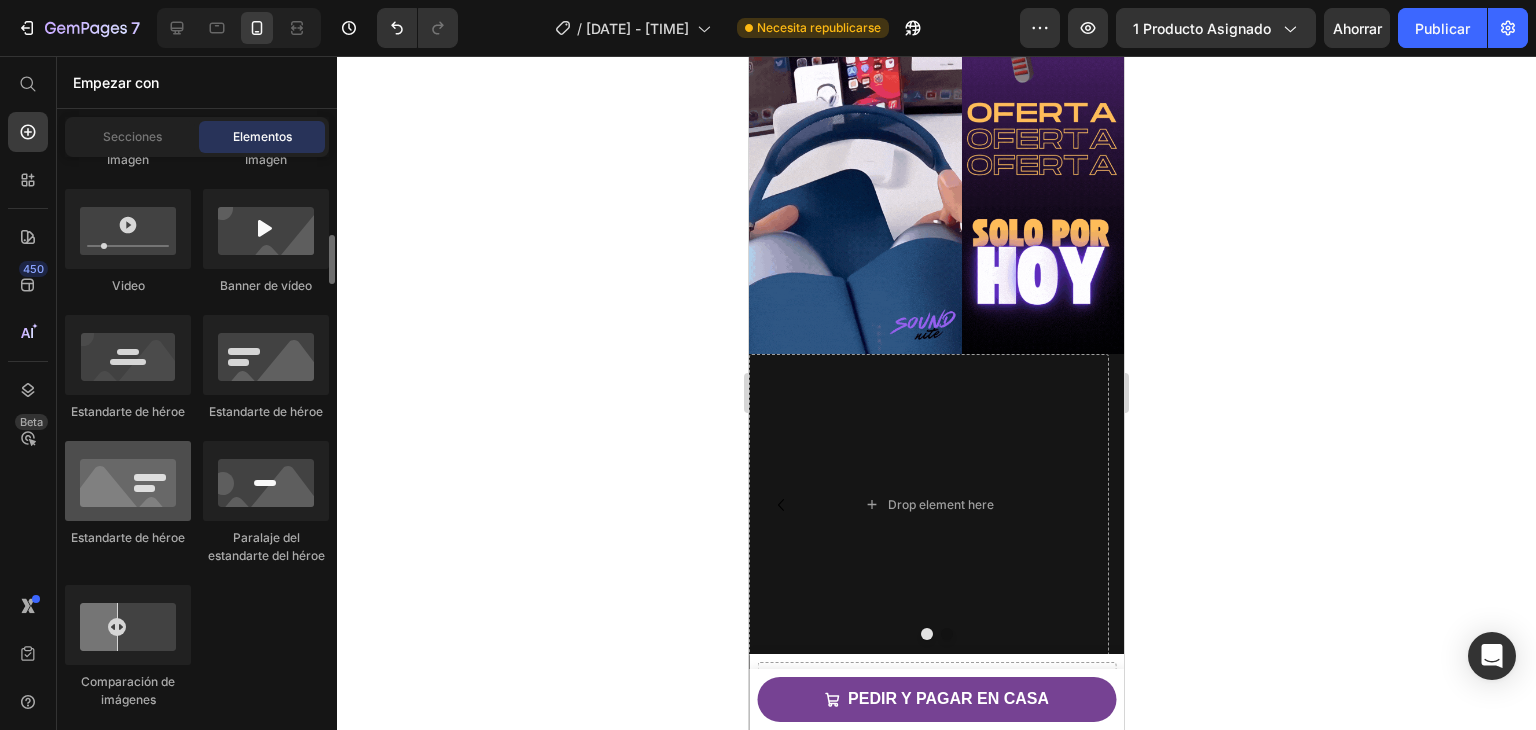 scroll, scrollTop: 600, scrollLeft: 0, axis: vertical 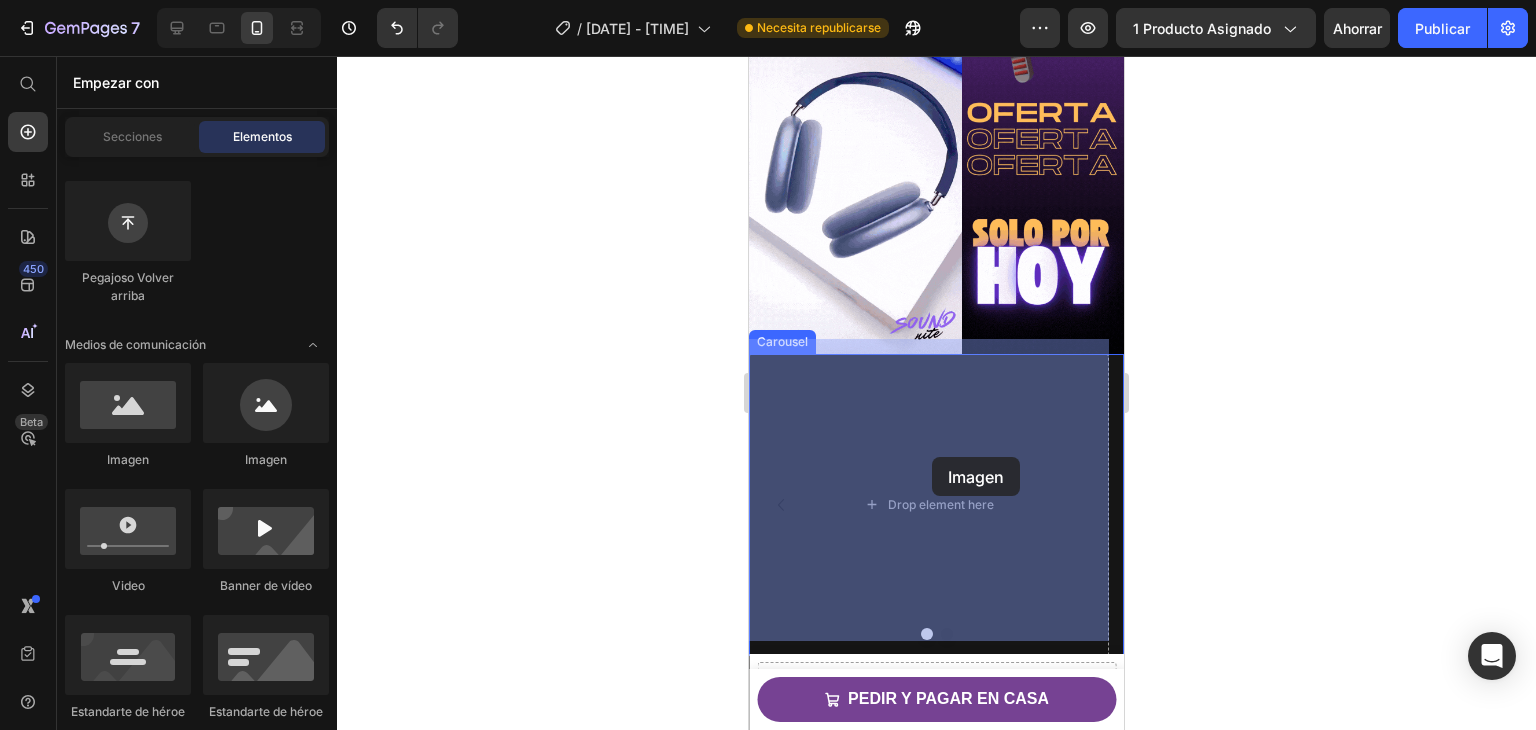 drag, startPoint x: 899, startPoint y: 474, endPoint x: 932, endPoint y: 457, distance: 37.12142 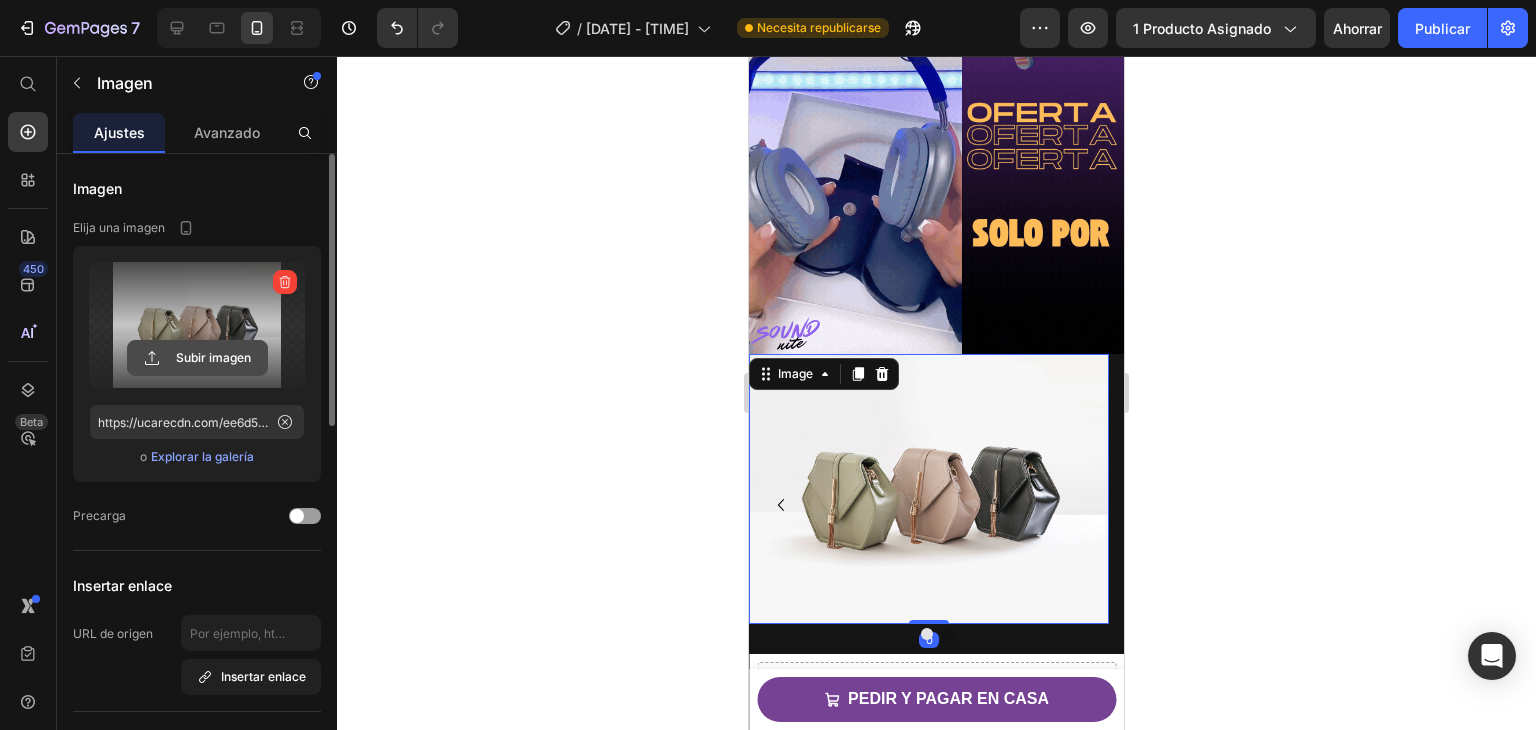 click 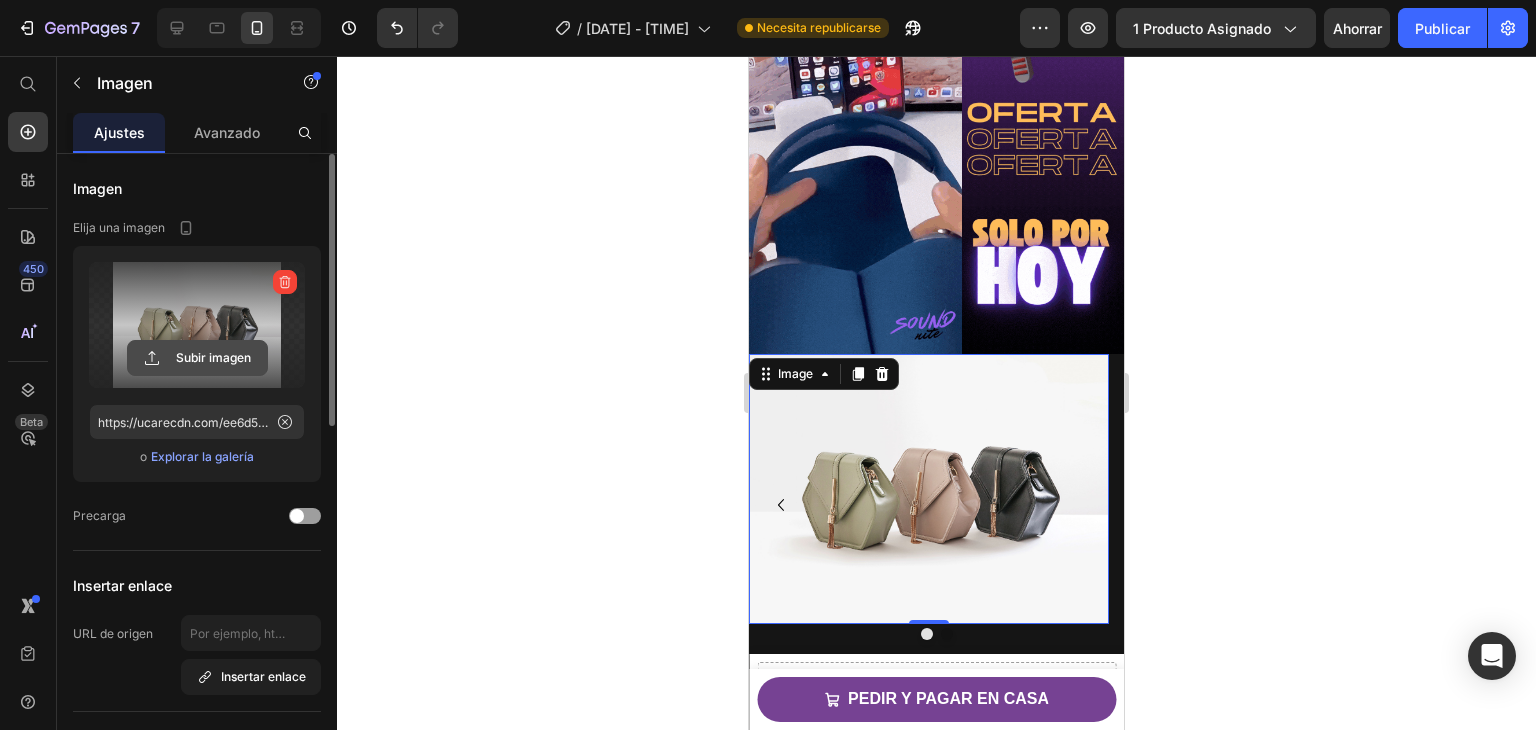 click on "Subir imagen" at bounding box center [197, 358] 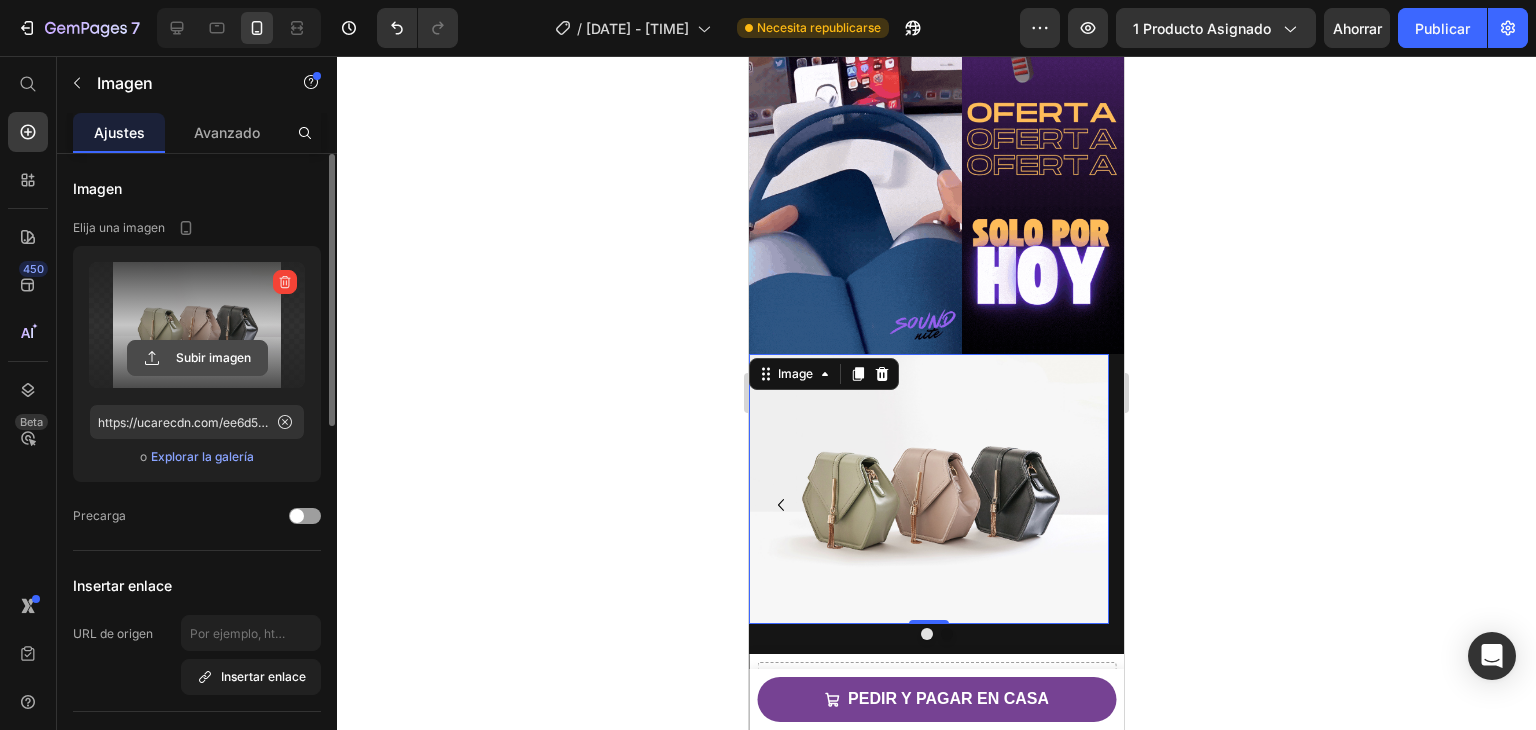 click 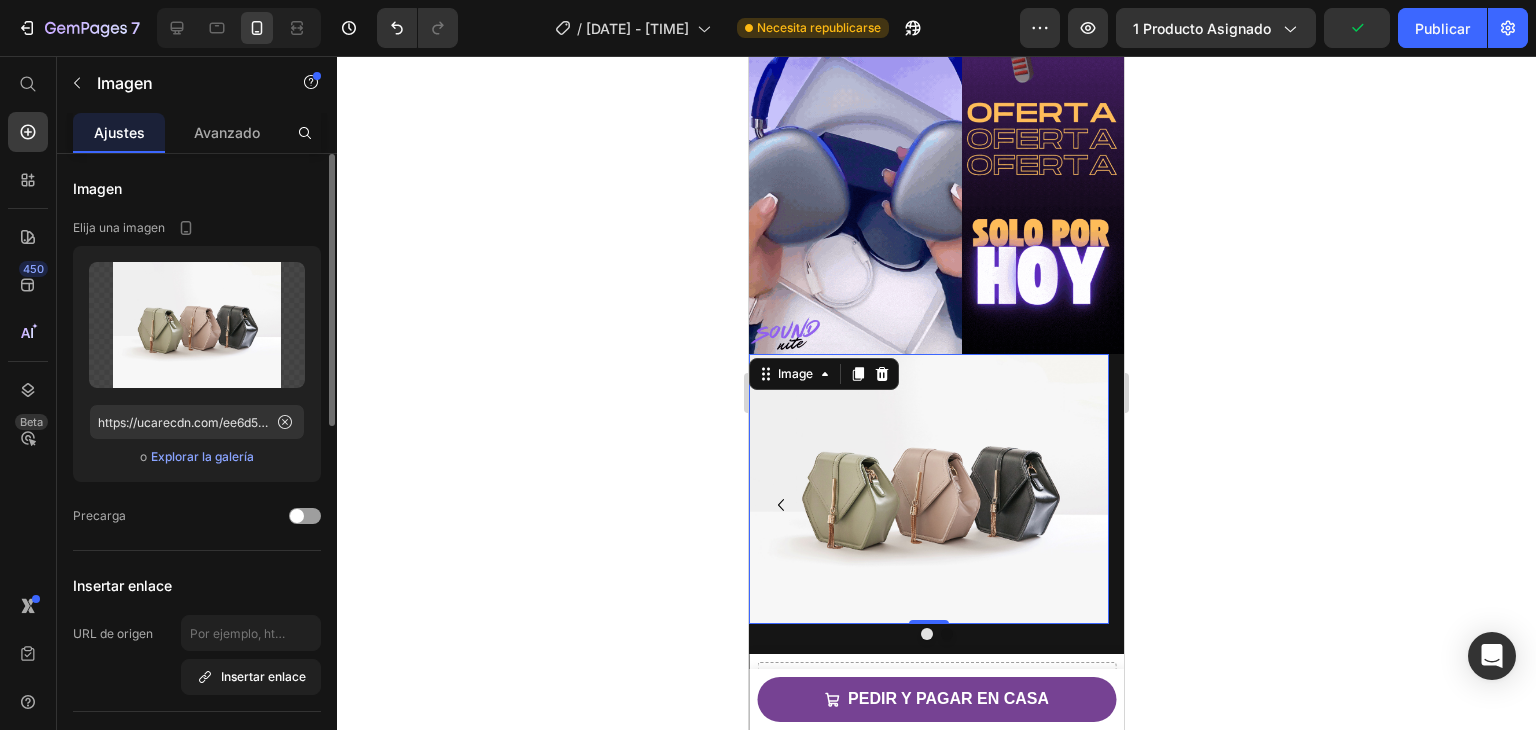 click on "Explorar la galería" at bounding box center [202, 456] 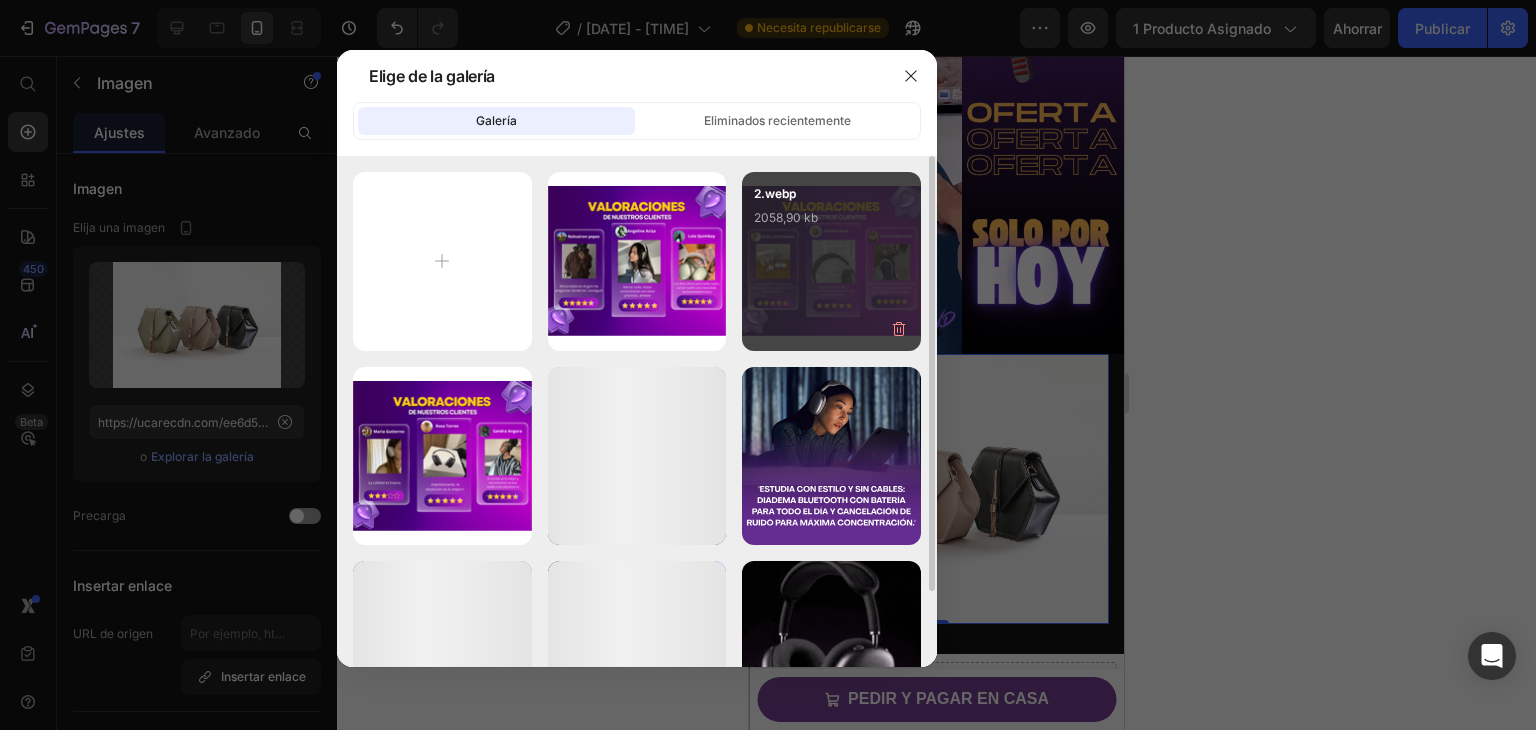 click on "2.webp 2058,90 kb" at bounding box center [831, 224] 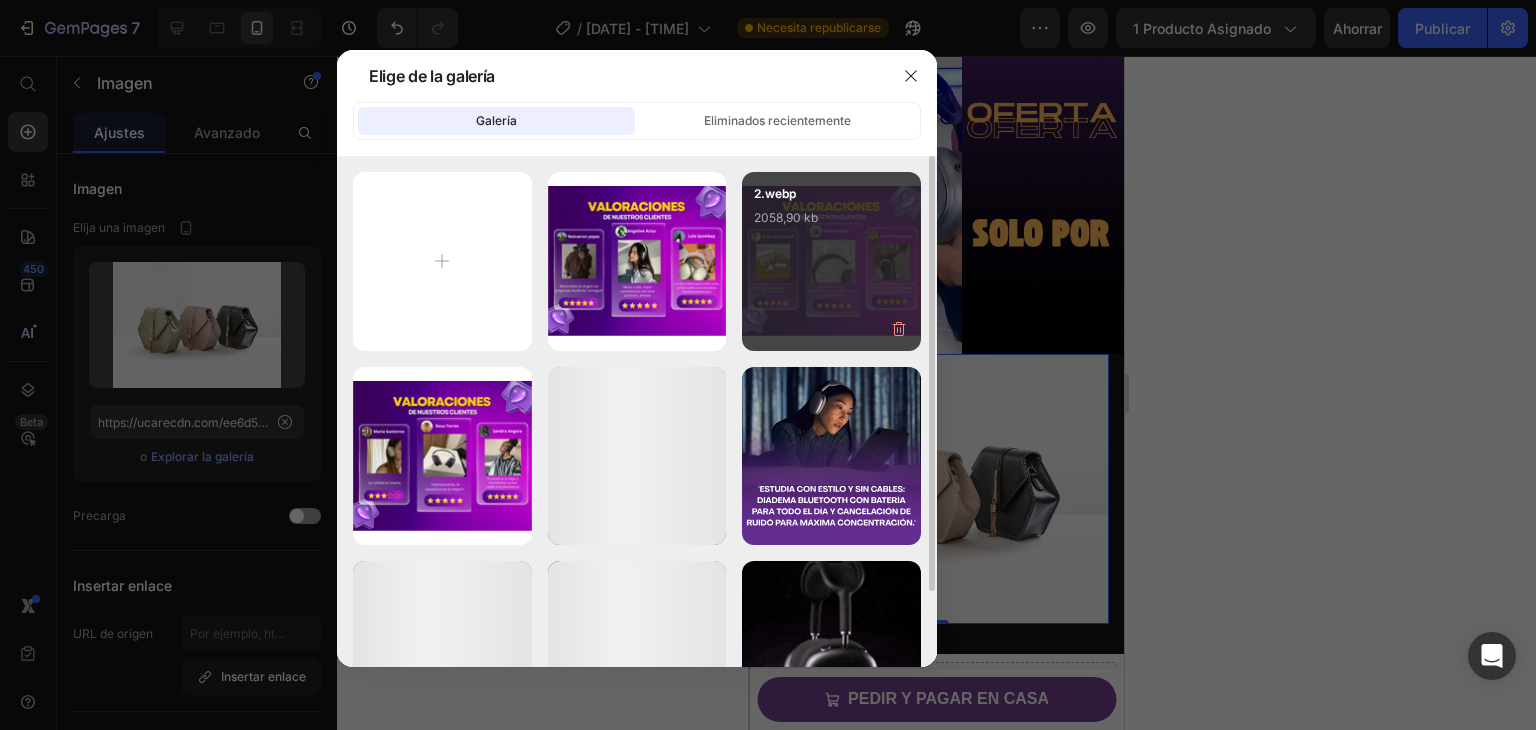 type on "https://cdn.shopify.com/s/files/1/0637/4568/7600/files/gempages_574601302735061791-4d622e13-480f-4e1c-8422-f8856ab7f848.webp" 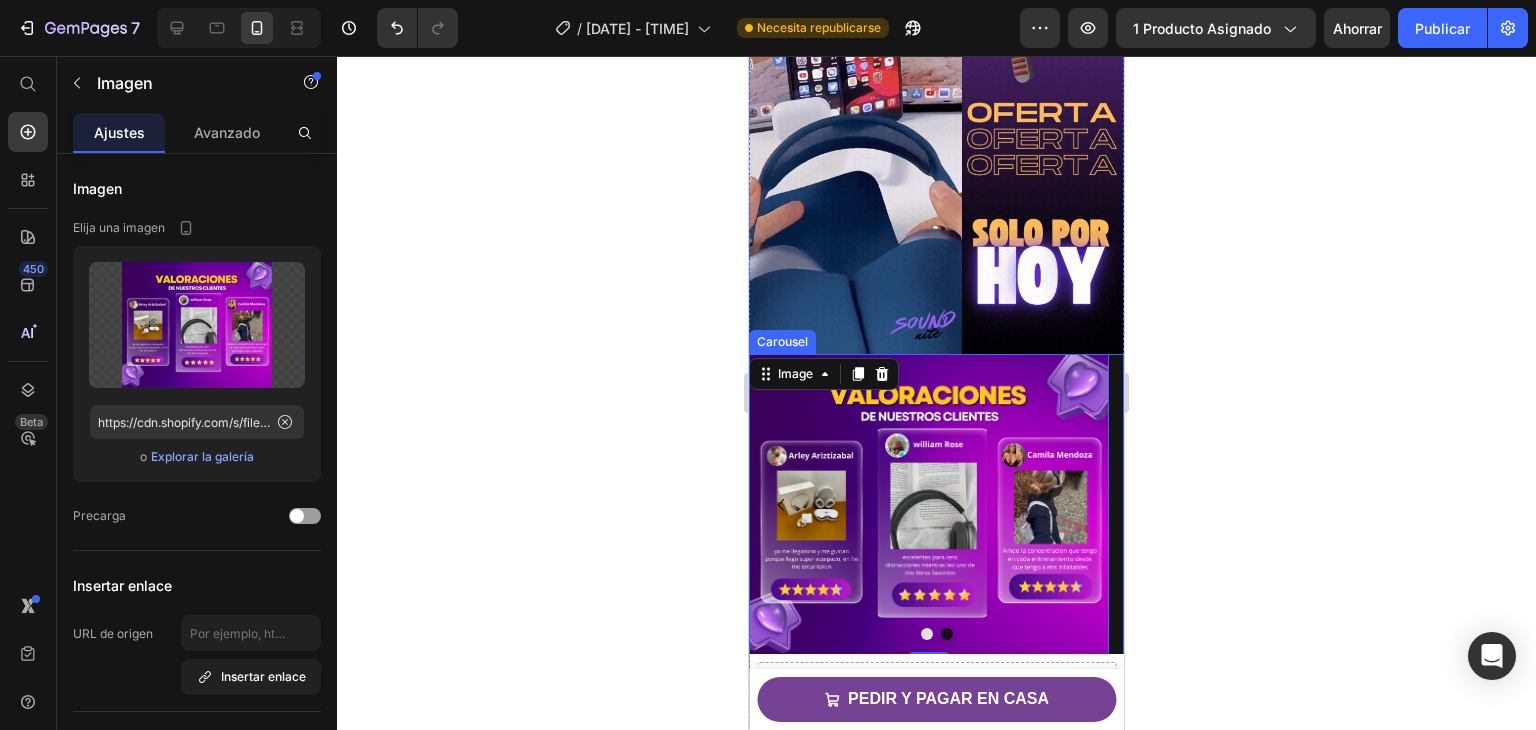 click 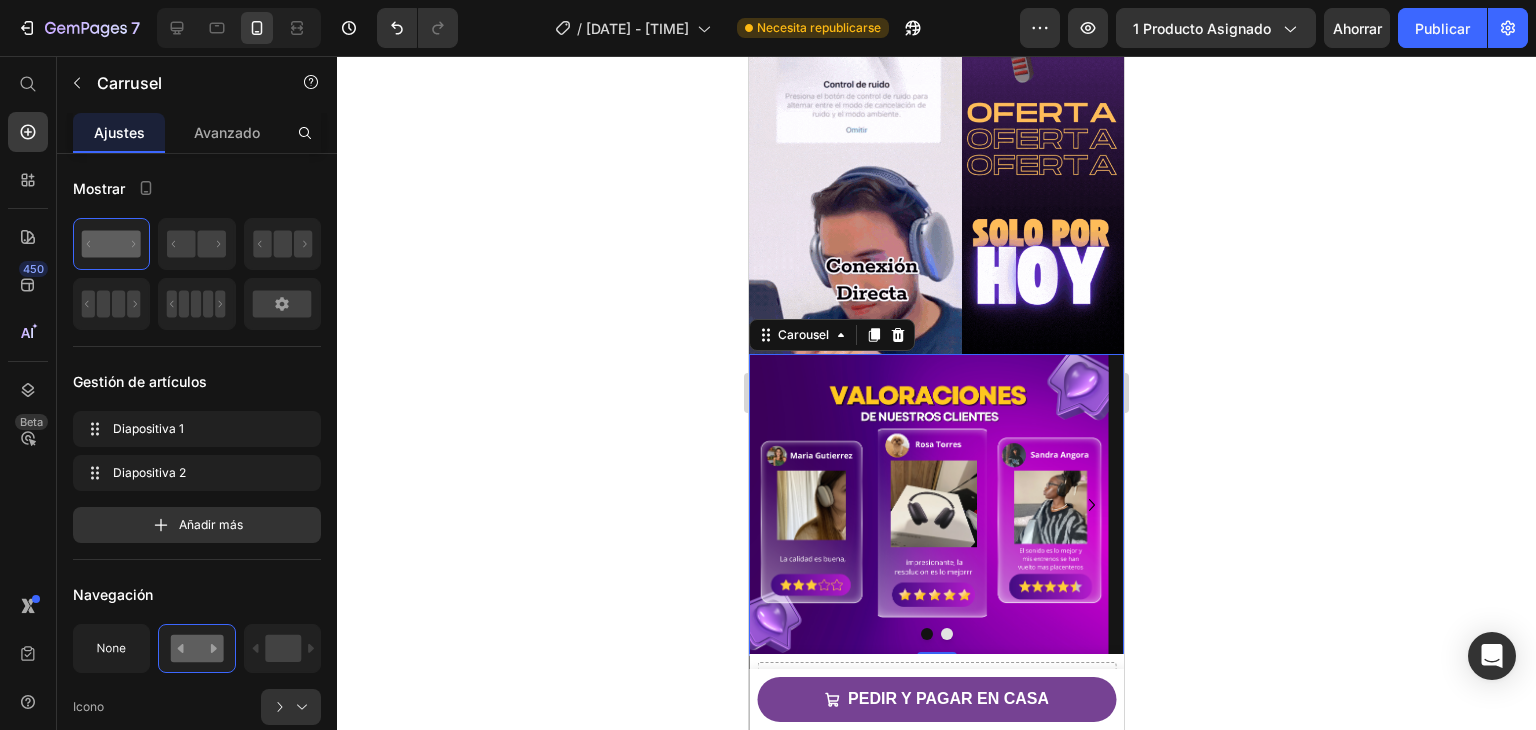 click 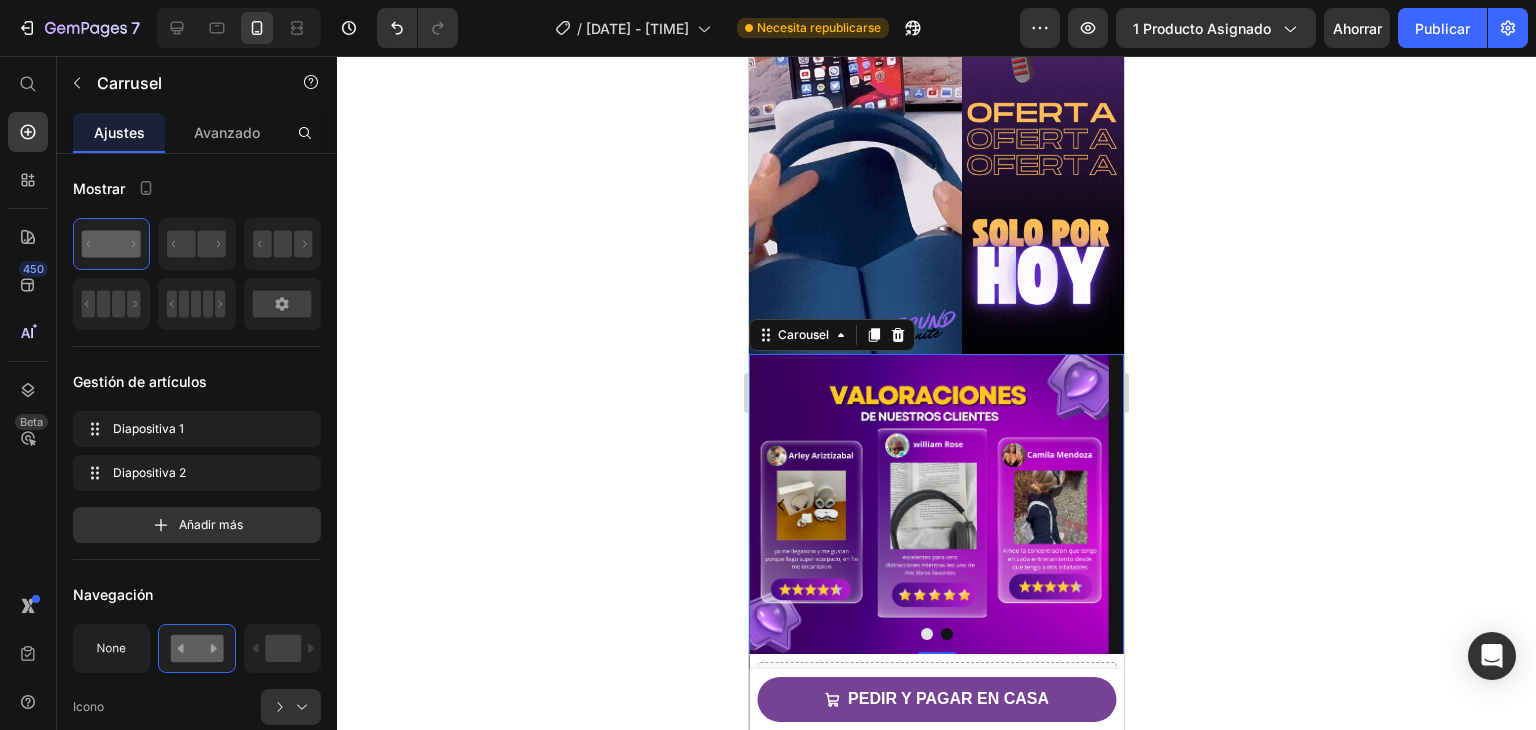 click at bounding box center (929, 505) 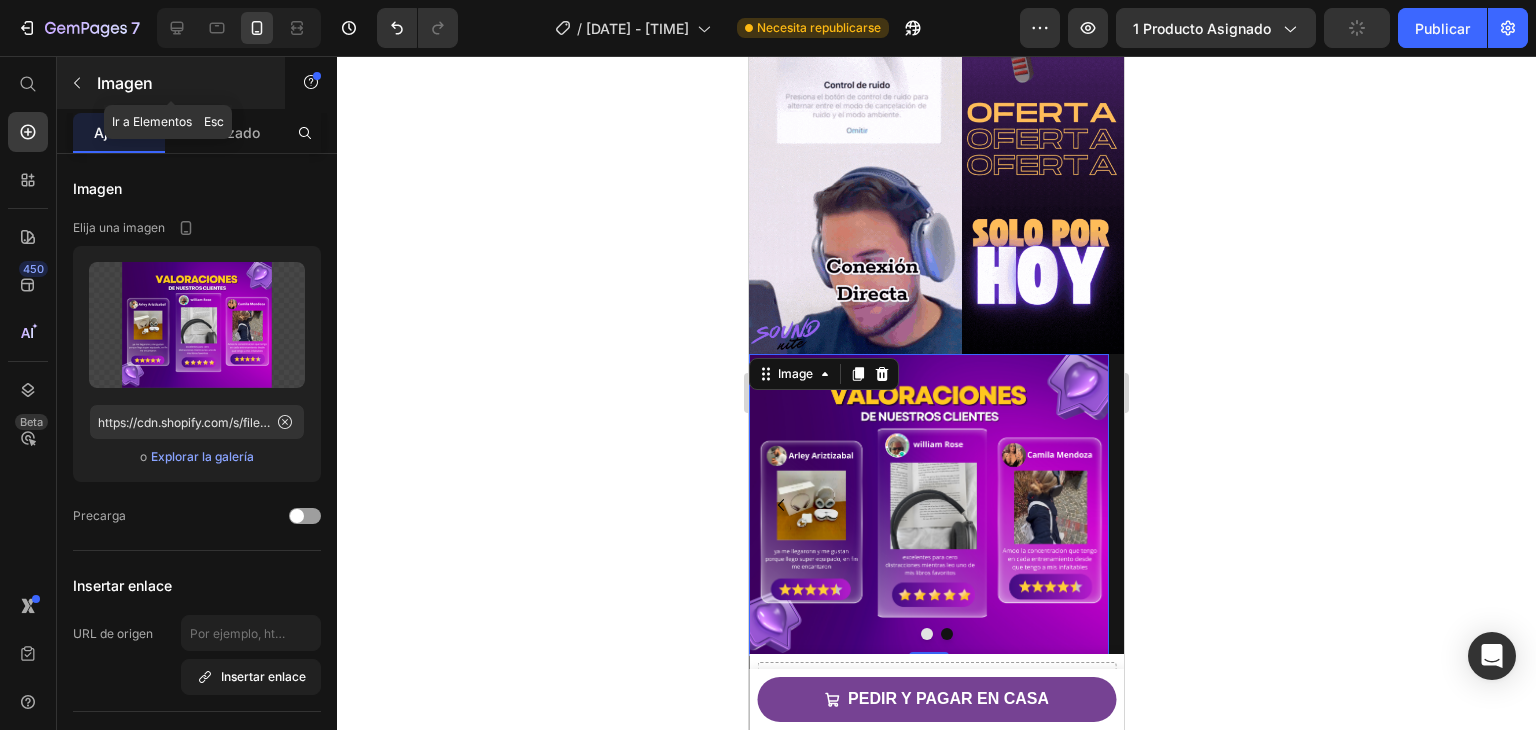 click at bounding box center [77, 83] 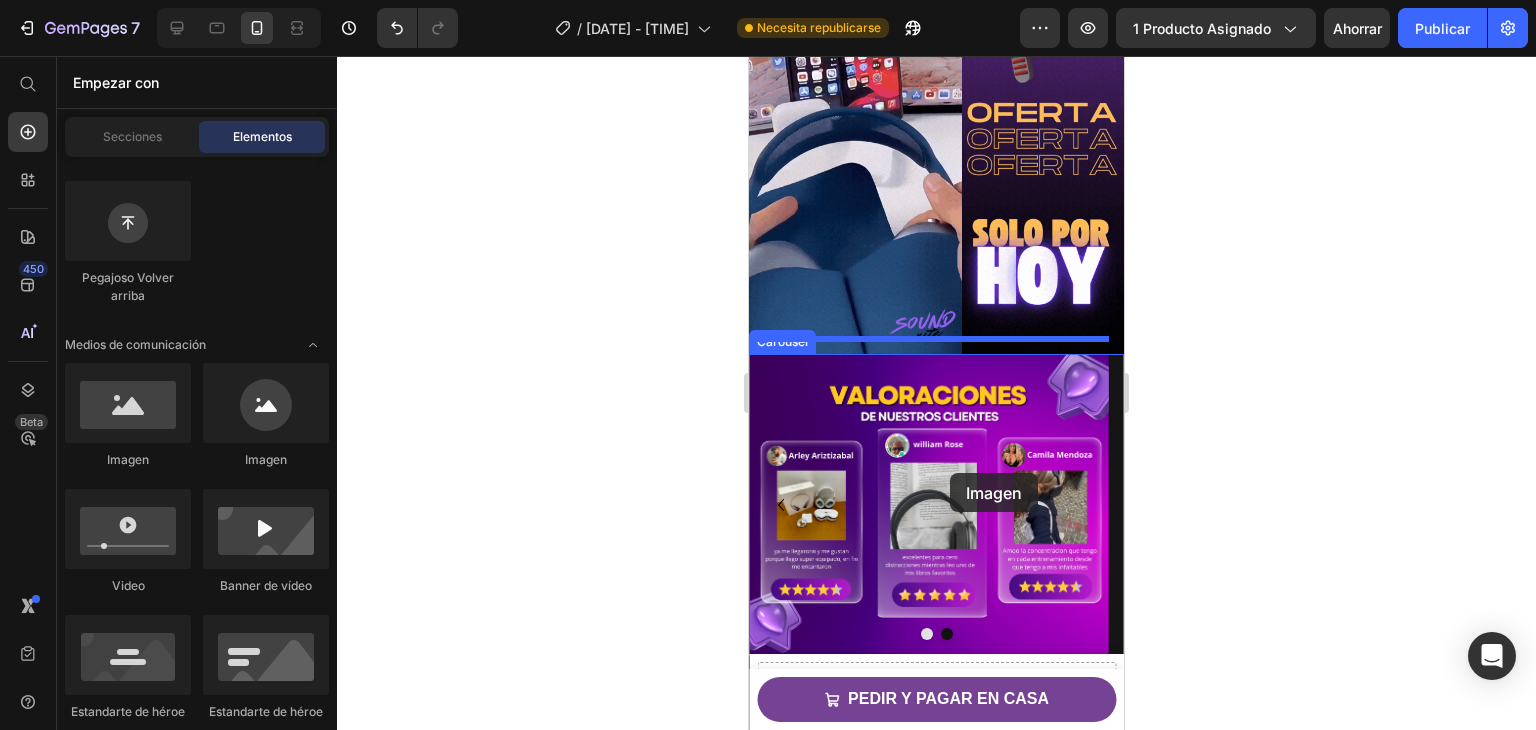 drag, startPoint x: 867, startPoint y: 471, endPoint x: 950, endPoint y: 473, distance: 83.02409 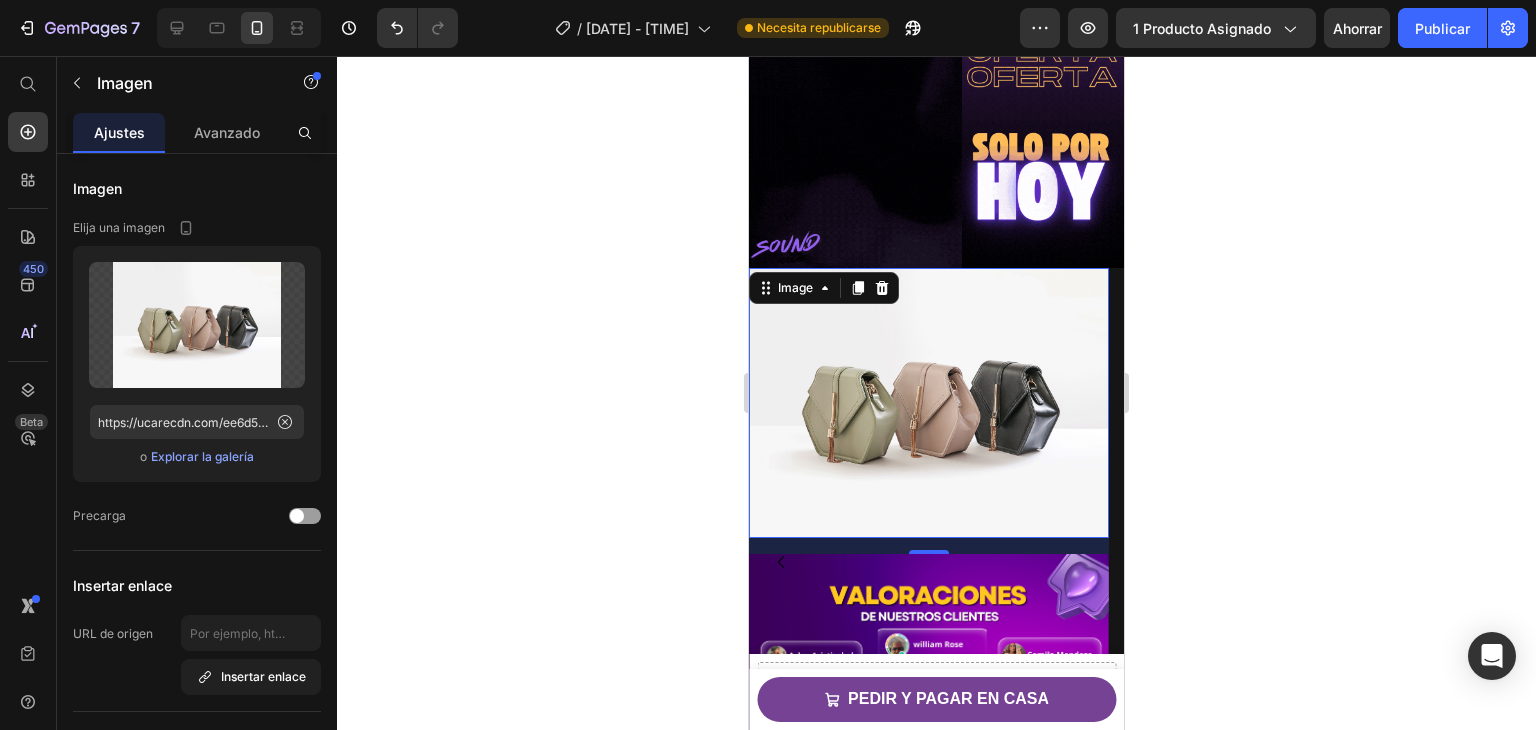 scroll, scrollTop: 500, scrollLeft: 0, axis: vertical 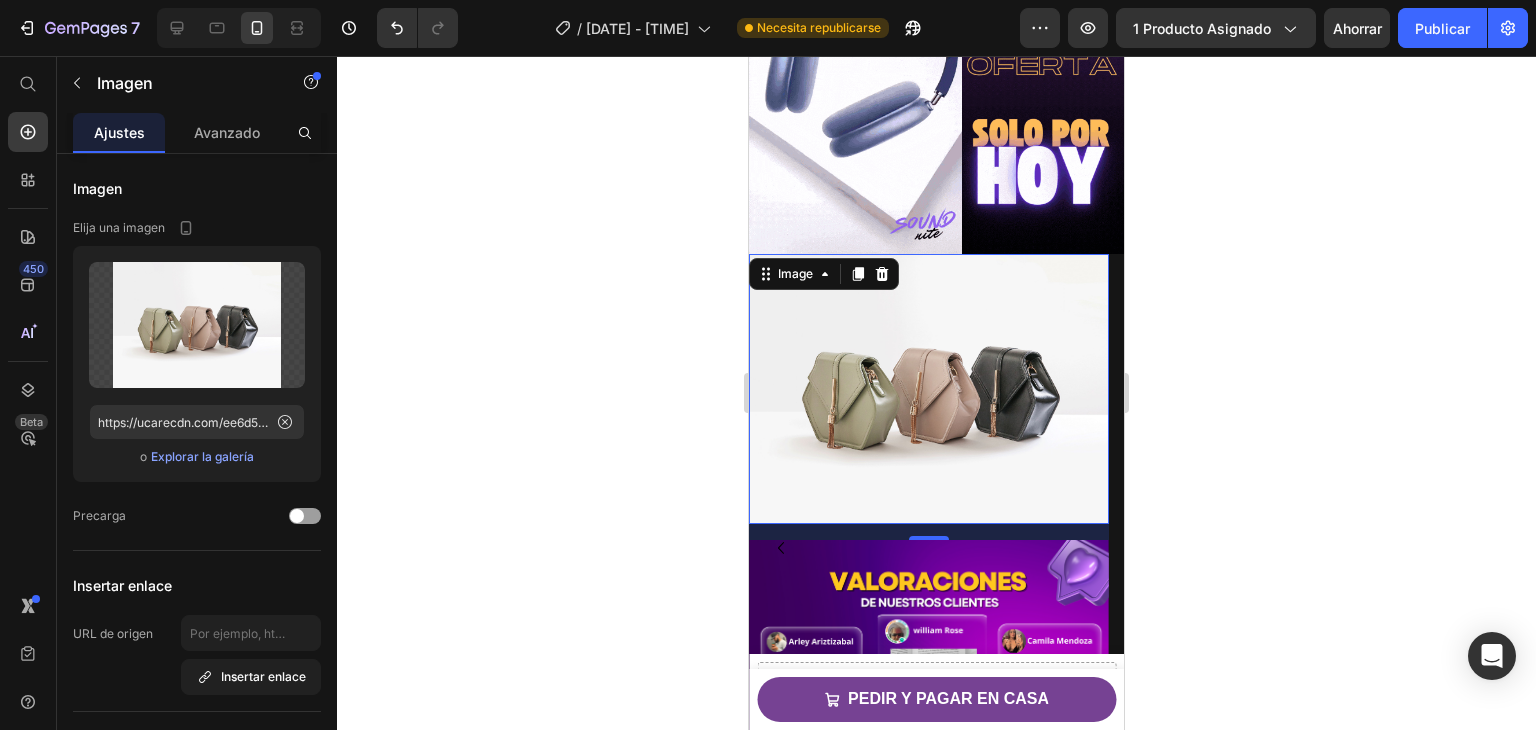 click at bounding box center [929, 389] 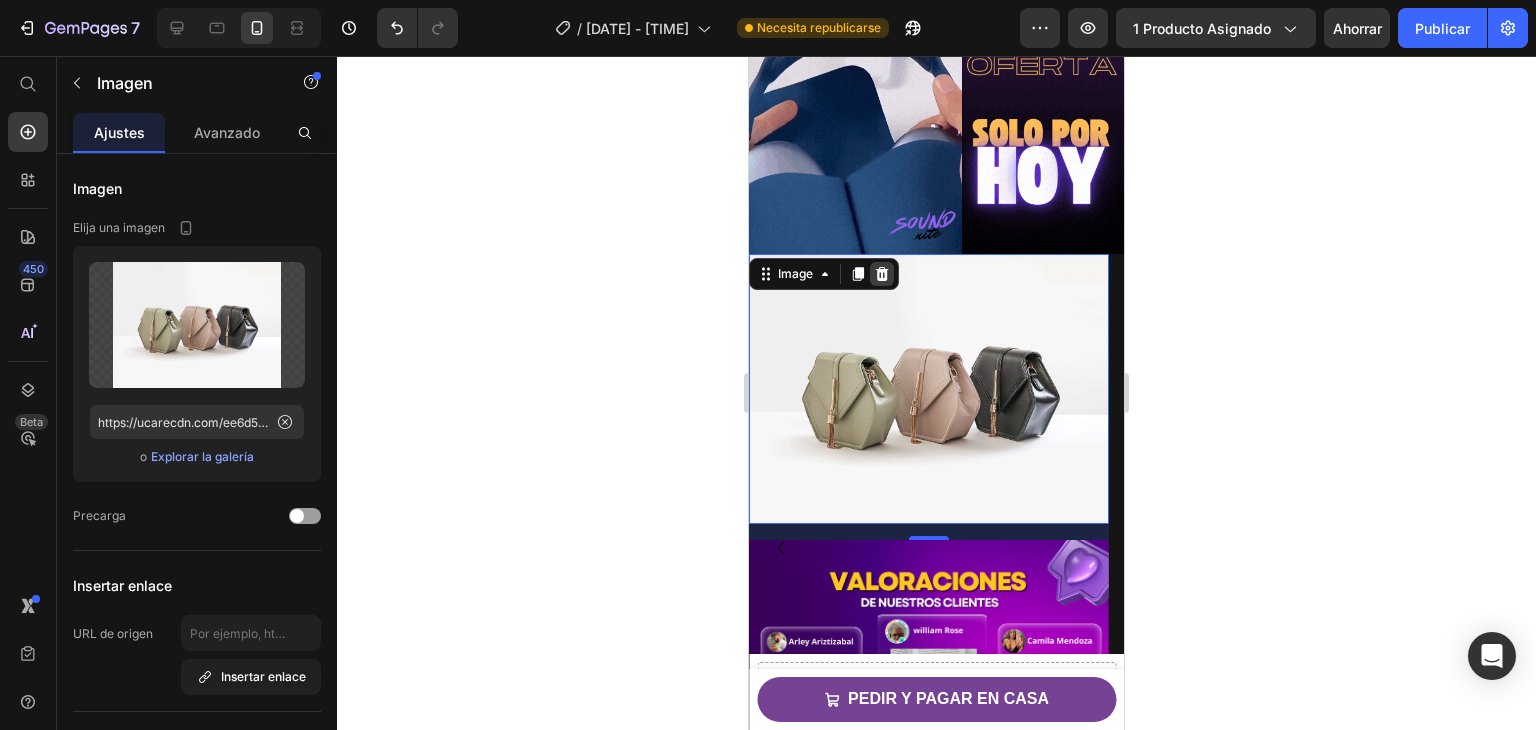 click 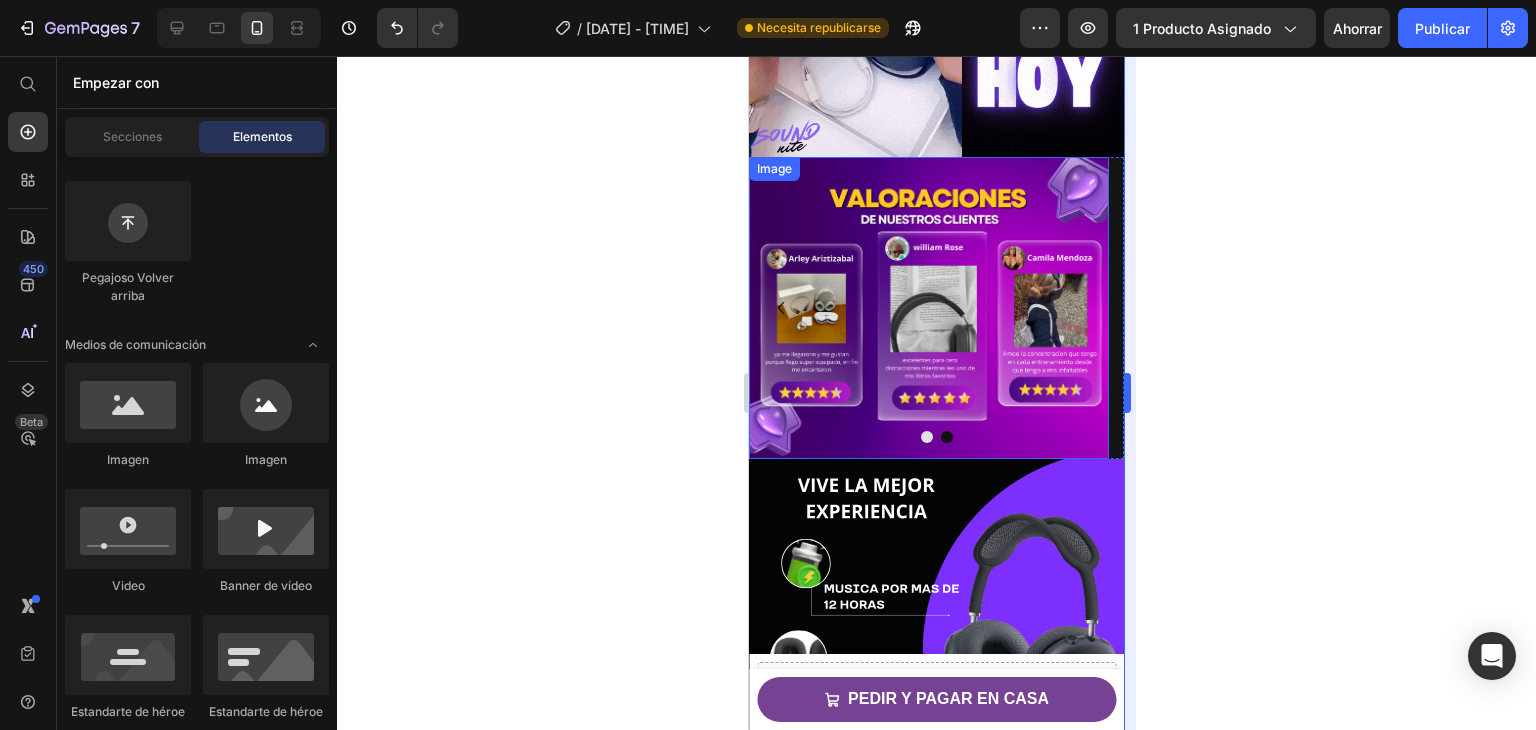 scroll, scrollTop: 600, scrollLeft: 0, axis: vertical 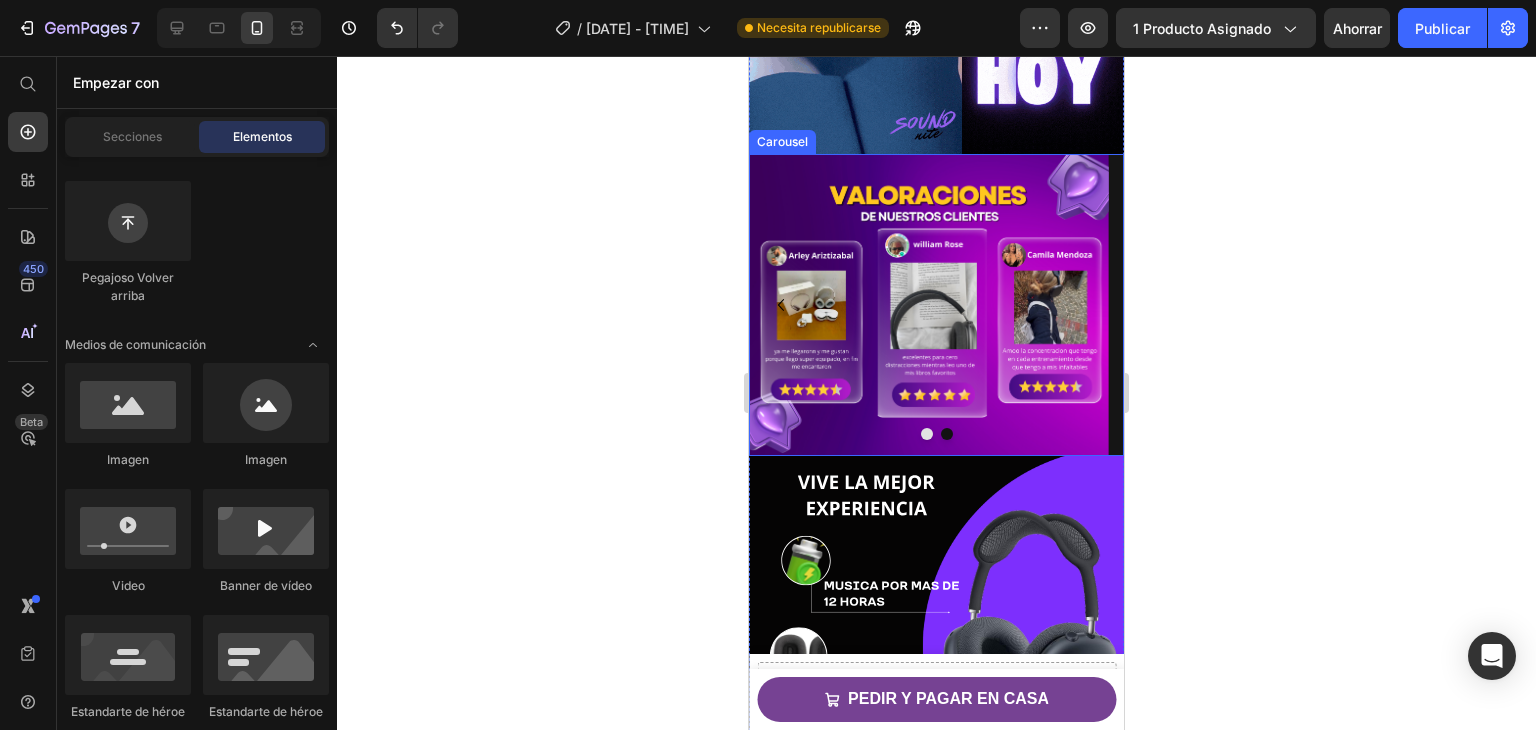 click 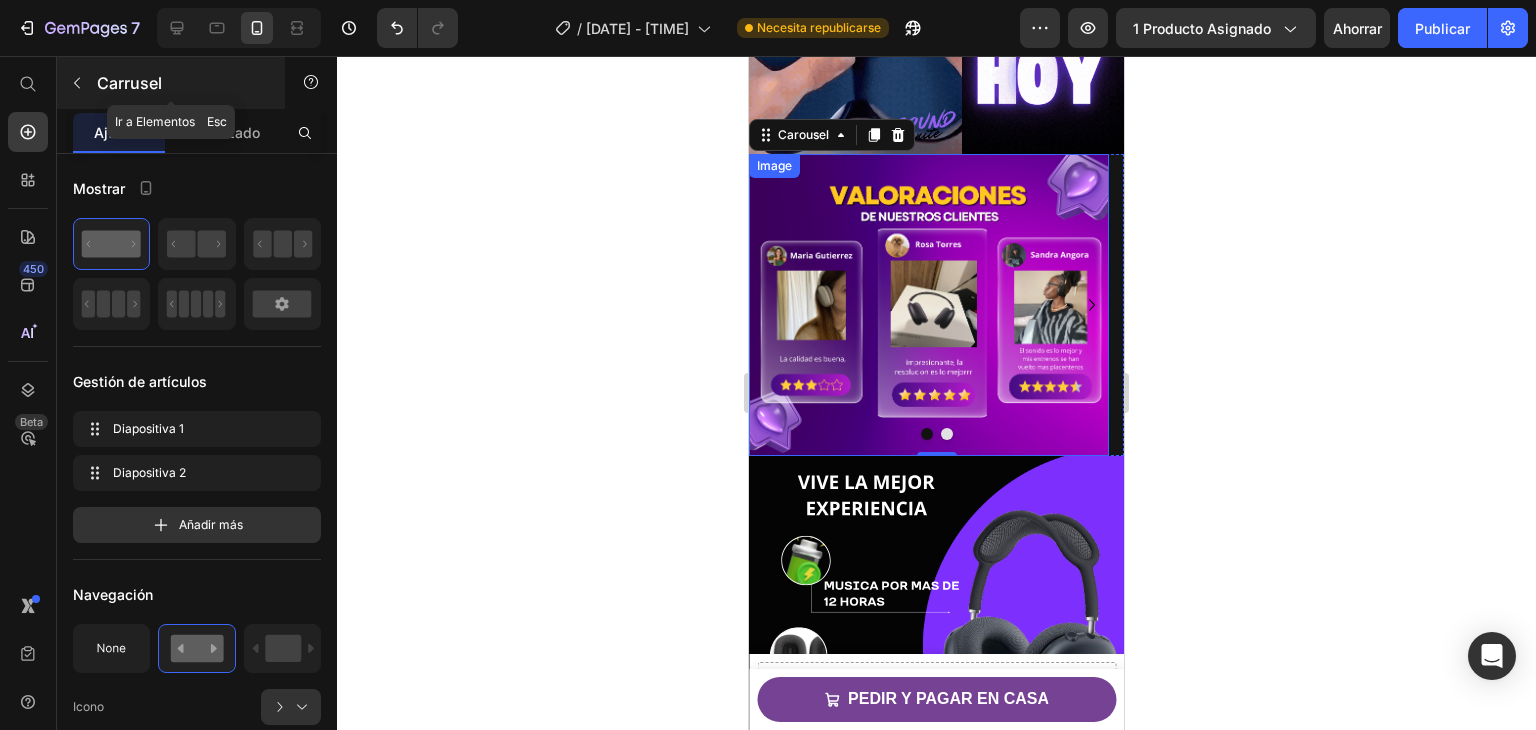 click at bounding box center [77, 83] 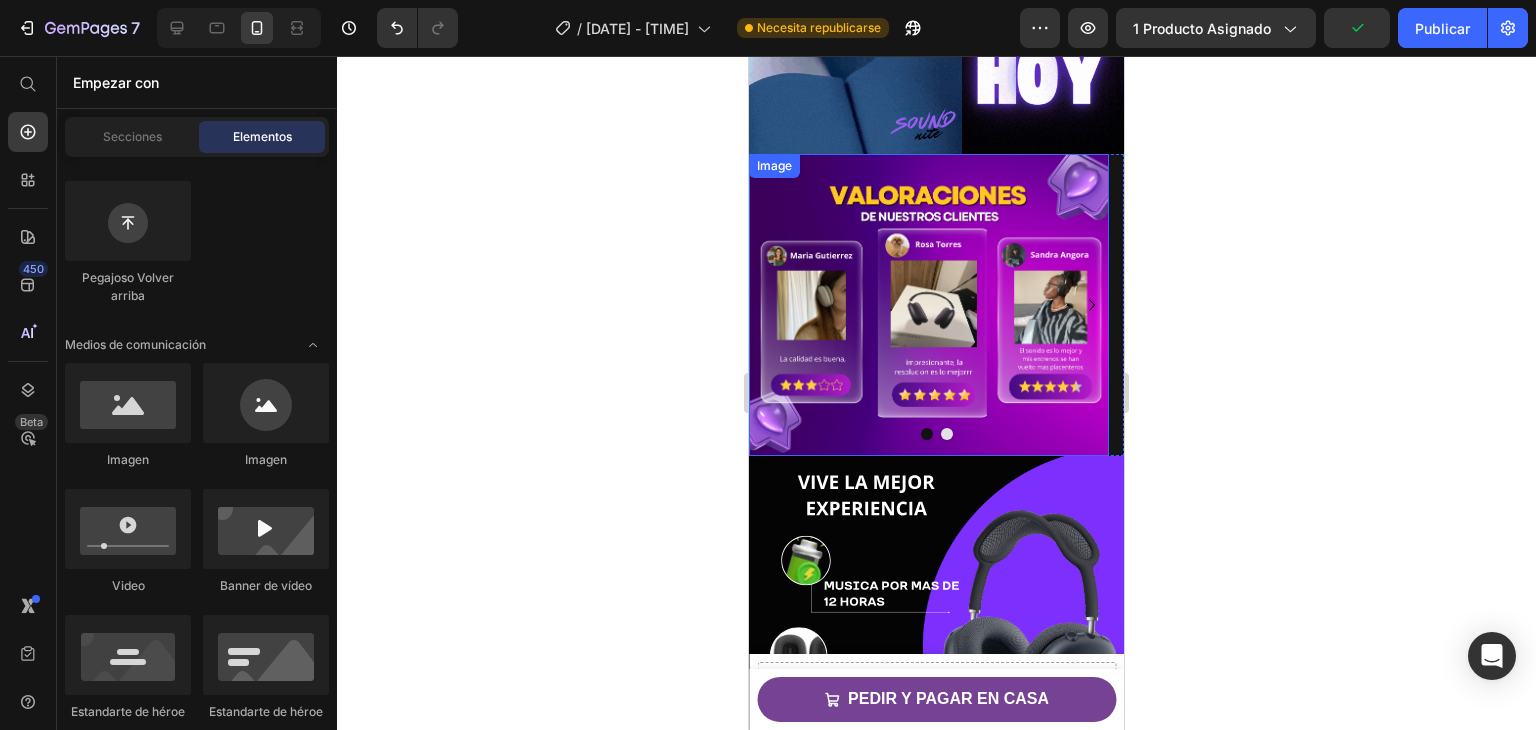 scroll, scrollTop: 200, scrollLeft: 0, axis: vertical 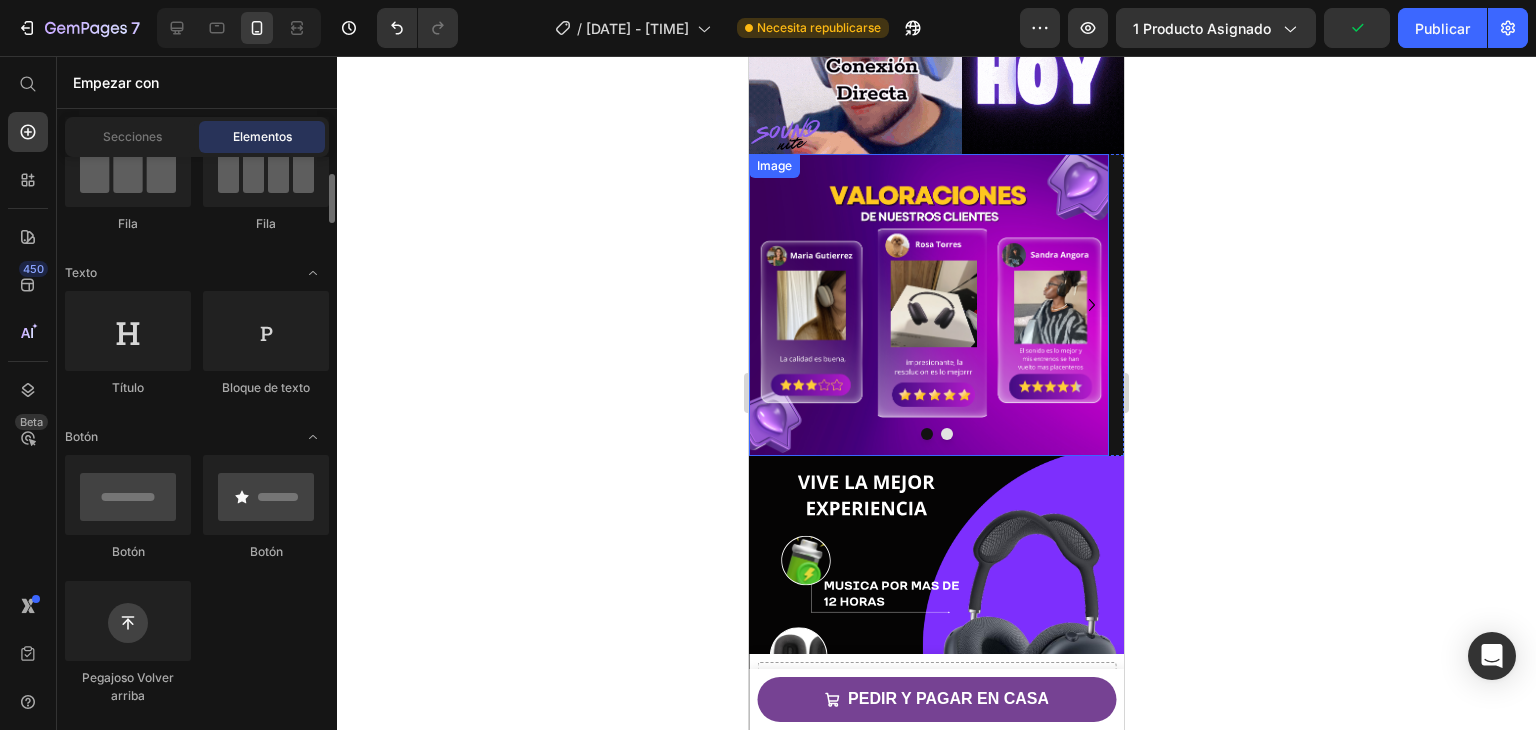 click at bounding box center [936, 434] 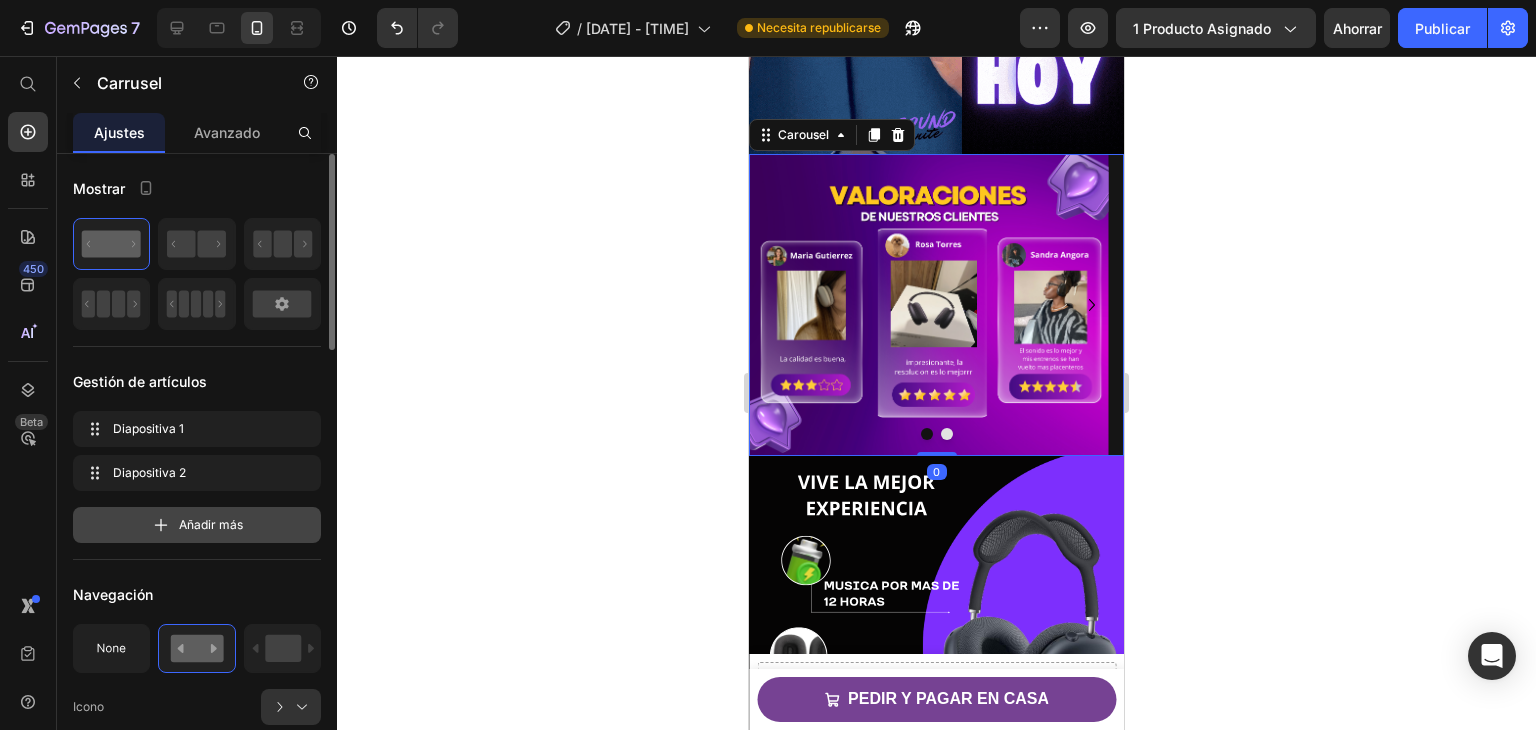 click on "Añadir más" at bounding box center (211, 524) 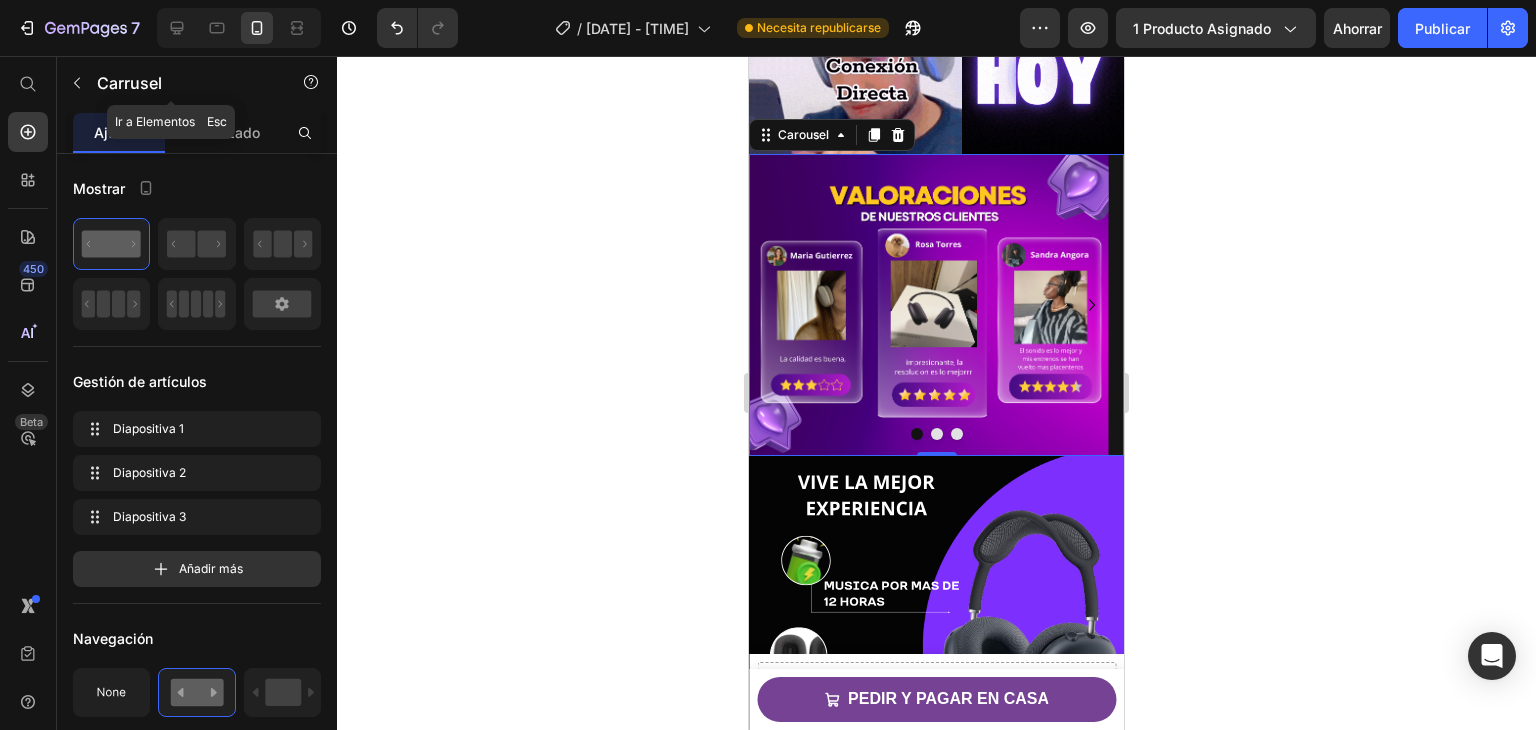 click at bounding box center (77, 83) 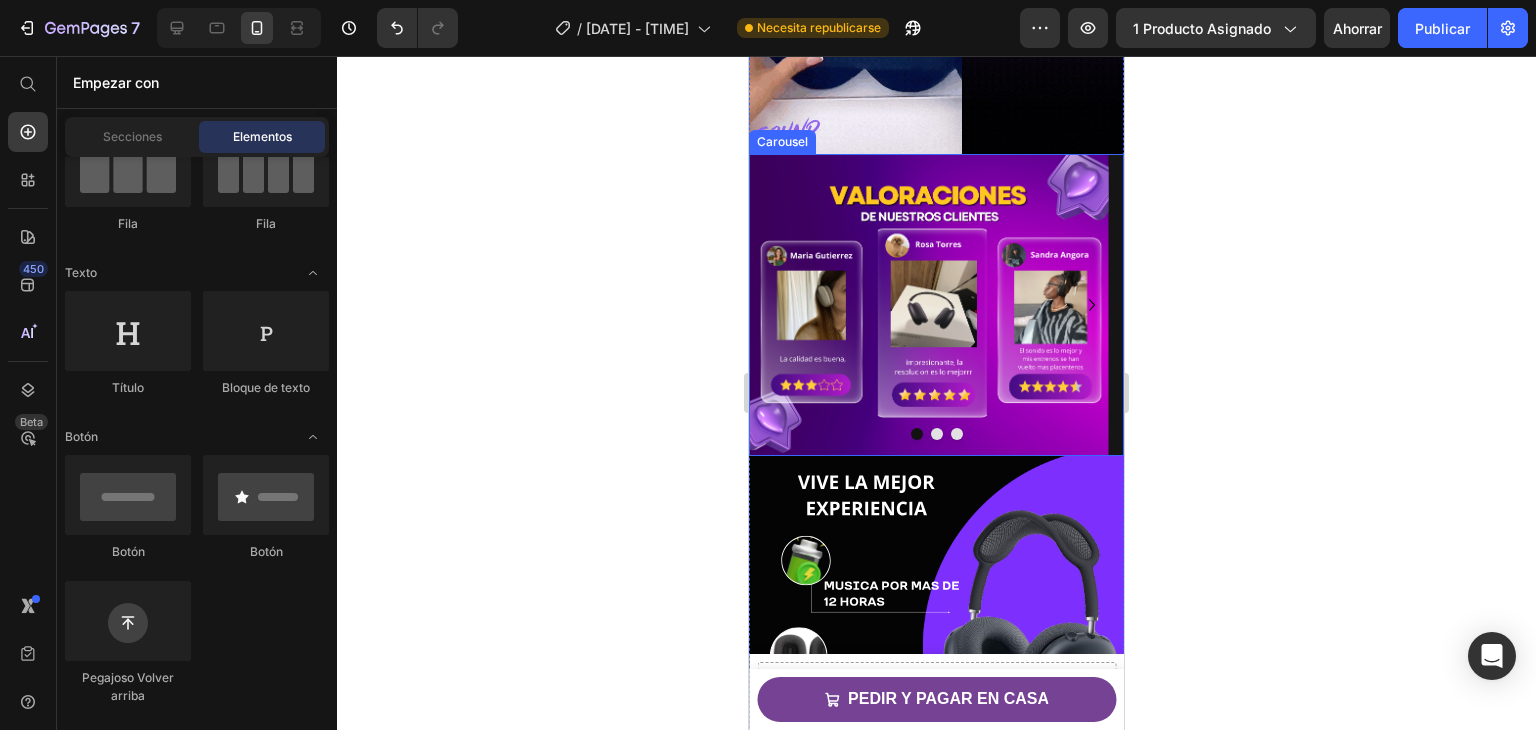 click 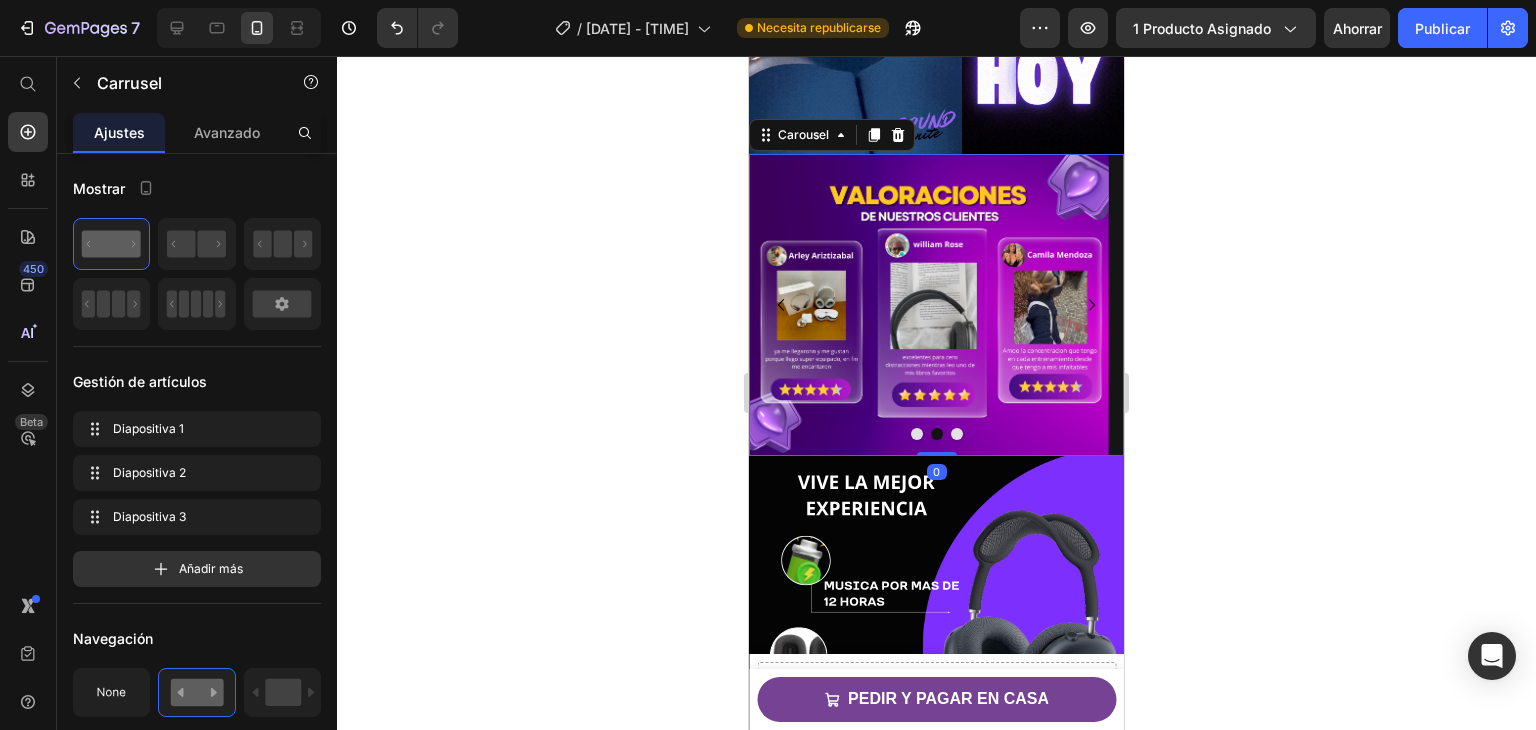 click 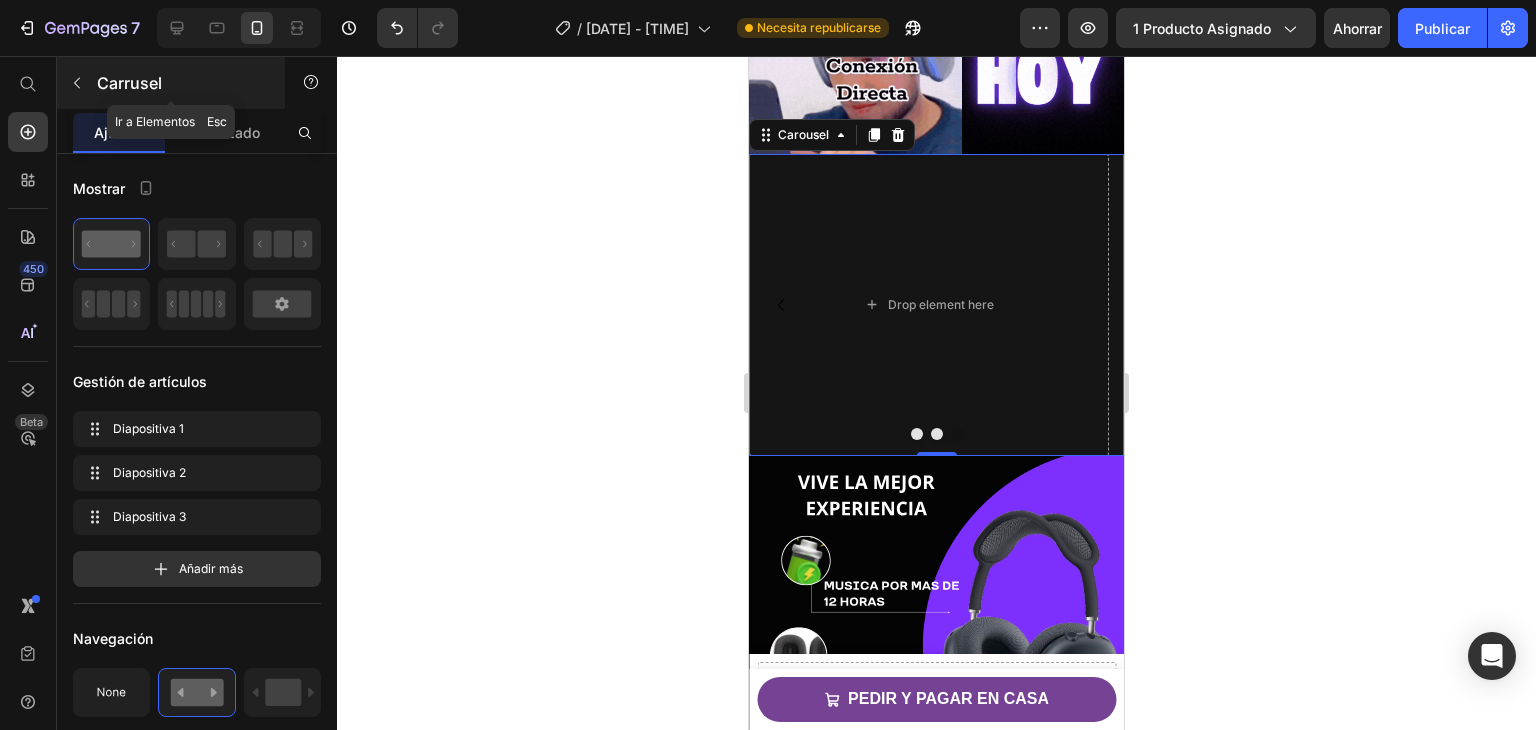 click at bounding box center [77, 83] 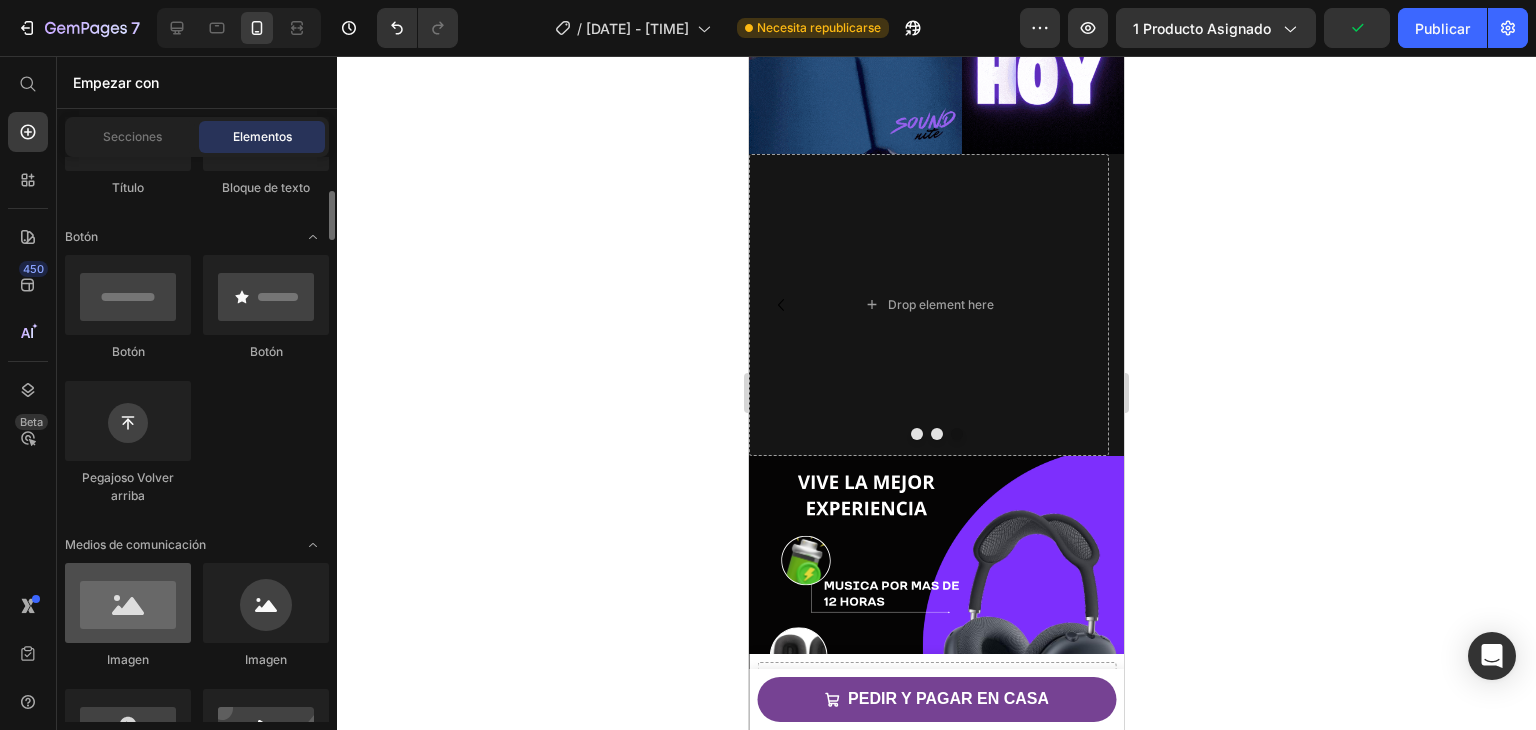 scroll, scrollTop: 600, scrollLeft: 0, axis: vertical 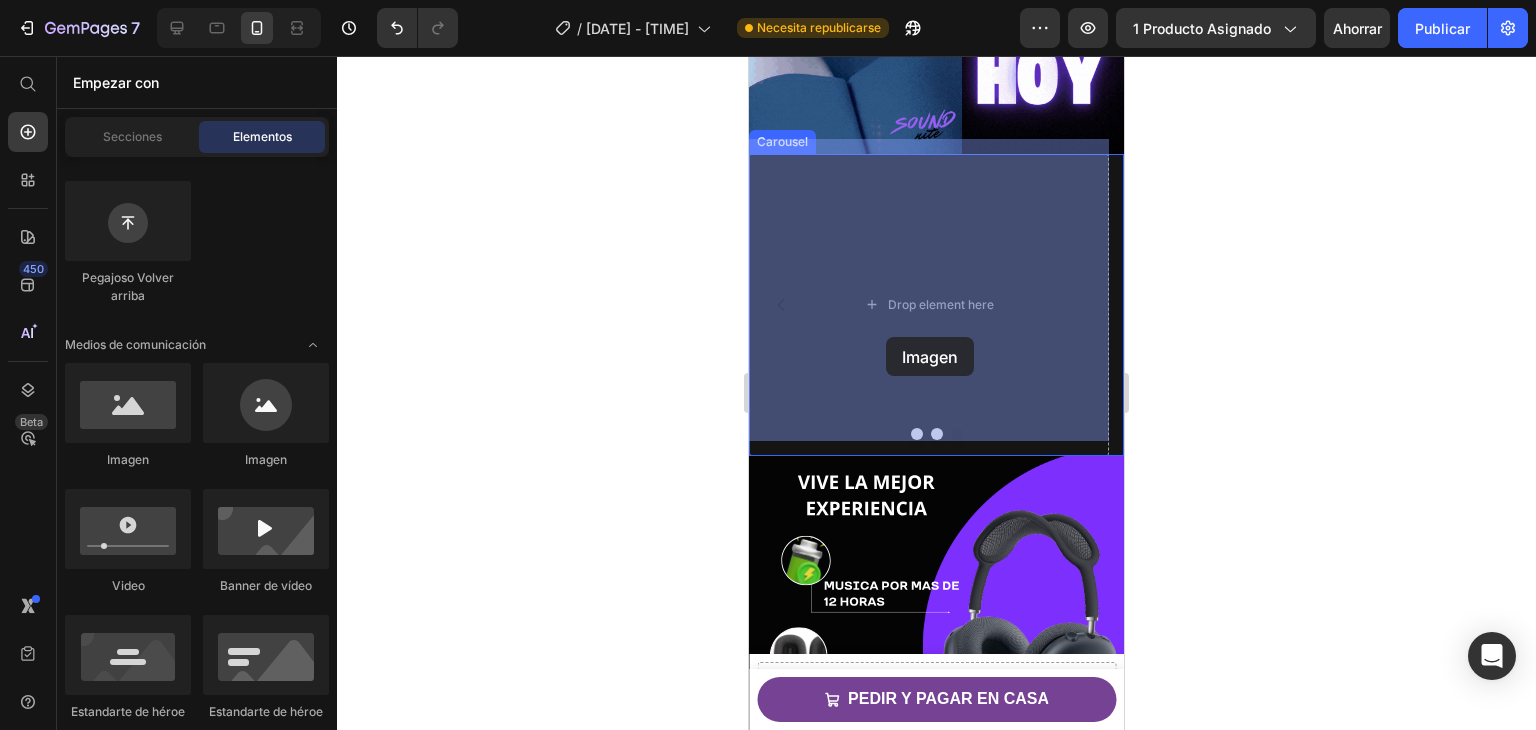 drag, startPoint x: 879, startPoint y: 485, endPoint x: 917, endPoint y: 303, distance: 185.92471 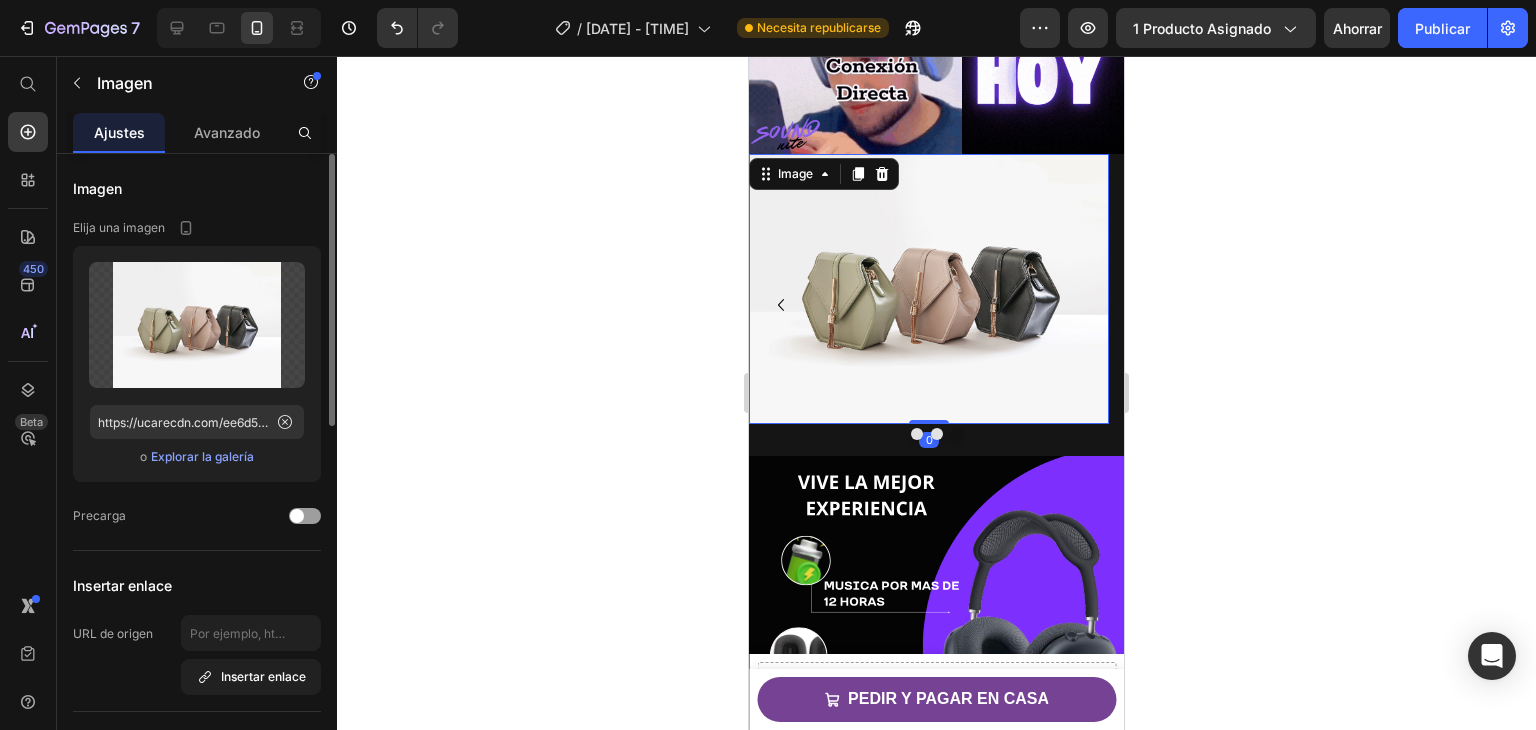 click on "Explorar la galería" at bounding box center [202, 456] 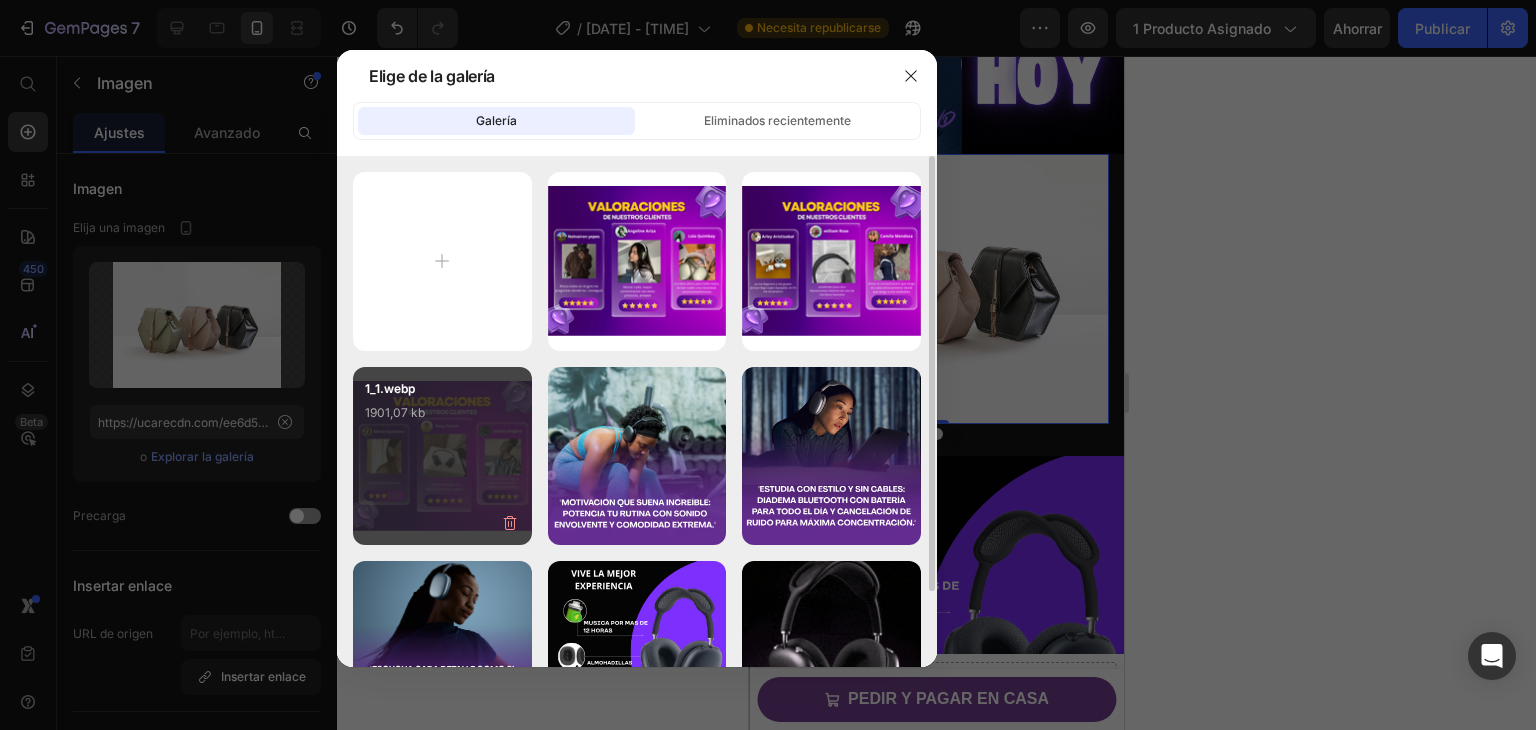 click on "1901,07 kb" at bounding box center [442, 413] 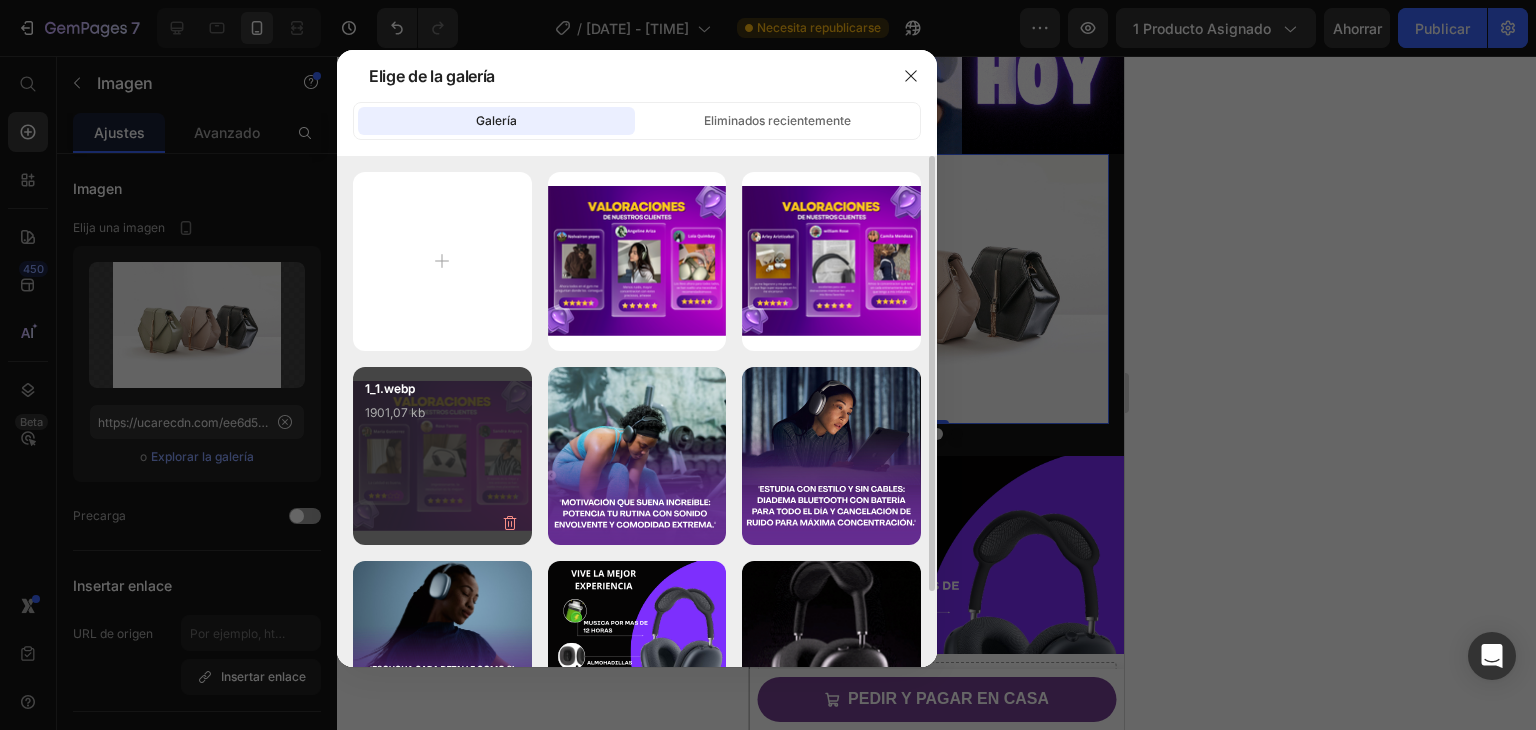 type on "https://cdn.shopify.com/s/files/1/0637/4568/7600/files/gempages_574601302735061791-459d69d6-baaf-46b5-b5a5-abd0b8b58efc.webp" 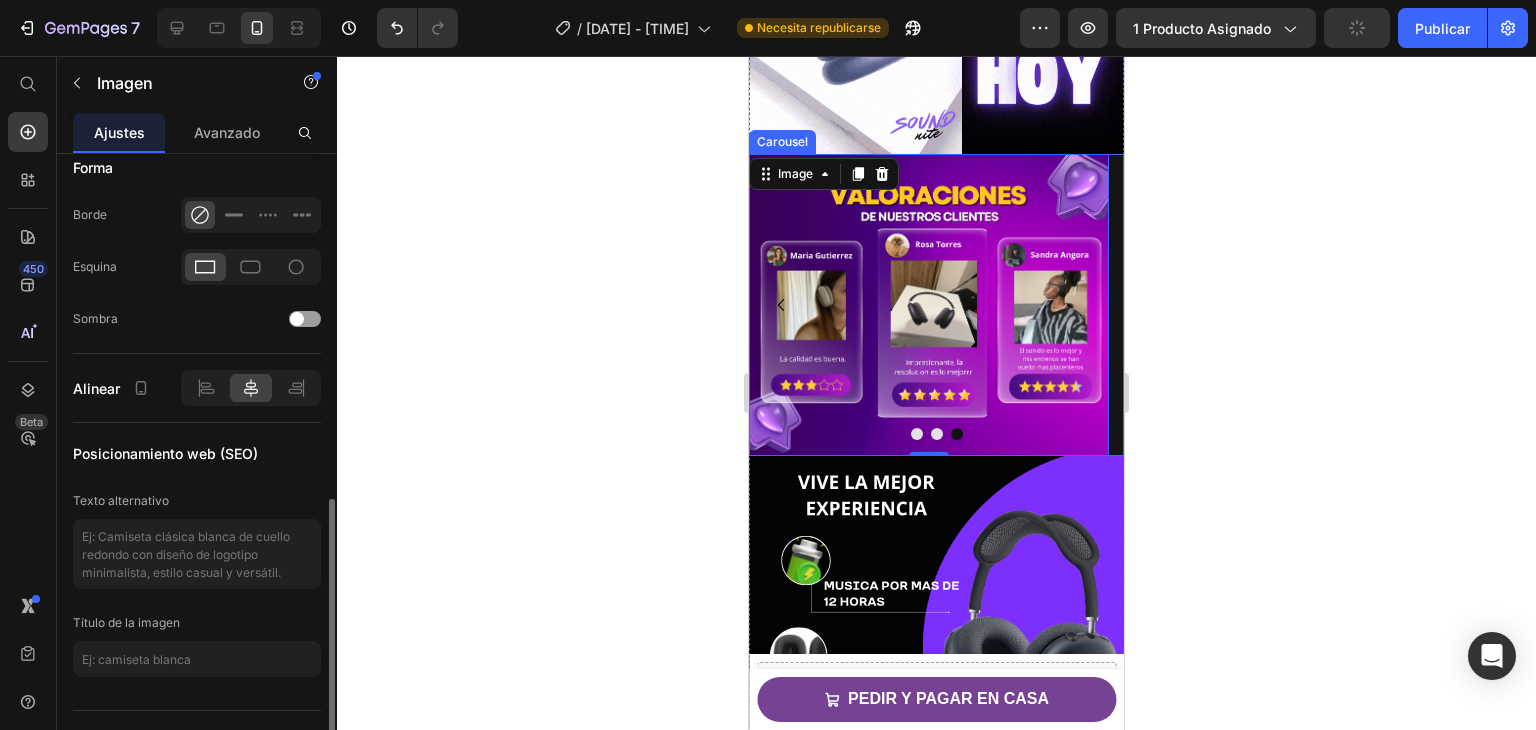 scroll, scrollTop: 836, scrollLeft: 0, axis: vertical 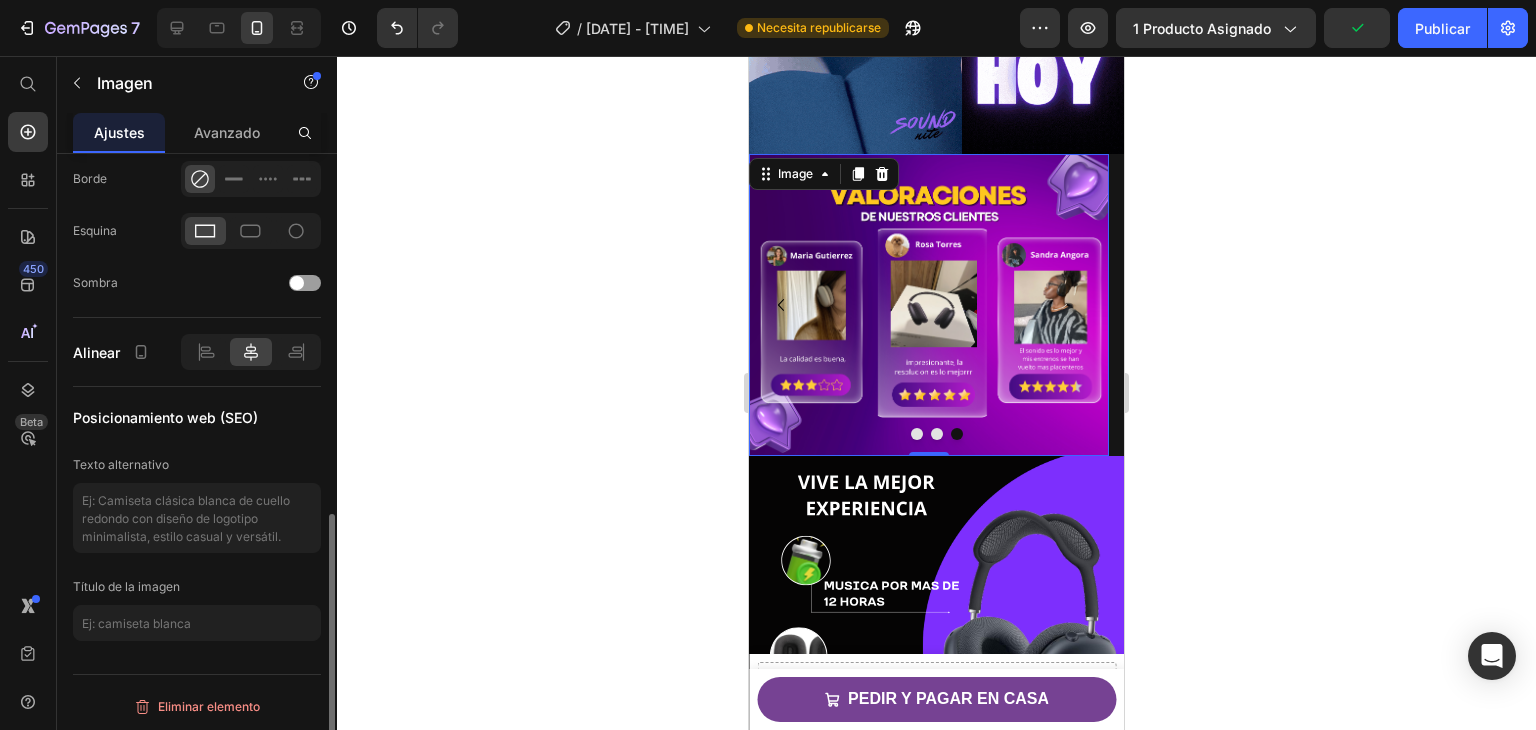 click at bounding box center [929, 305] 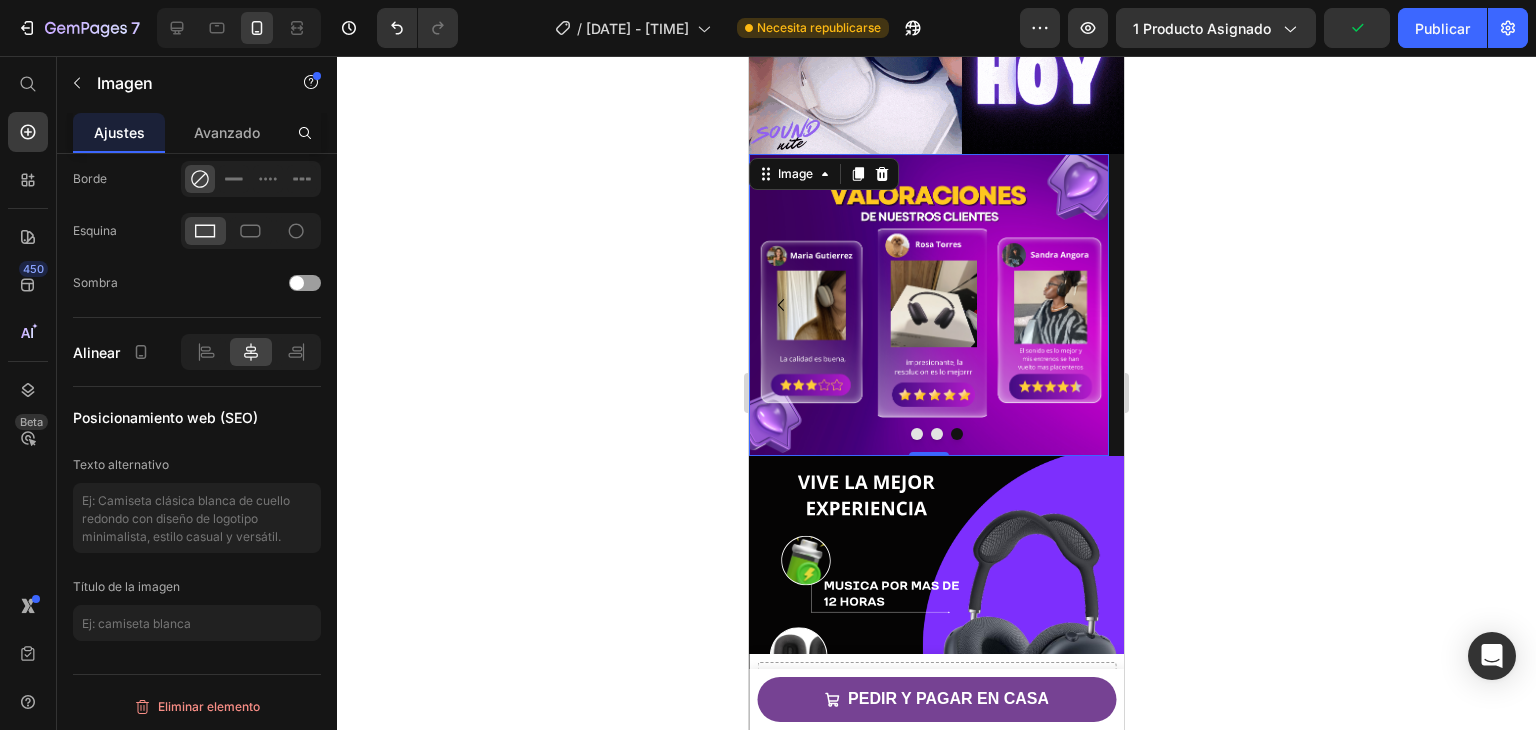 click at bounding box center (929, 305) 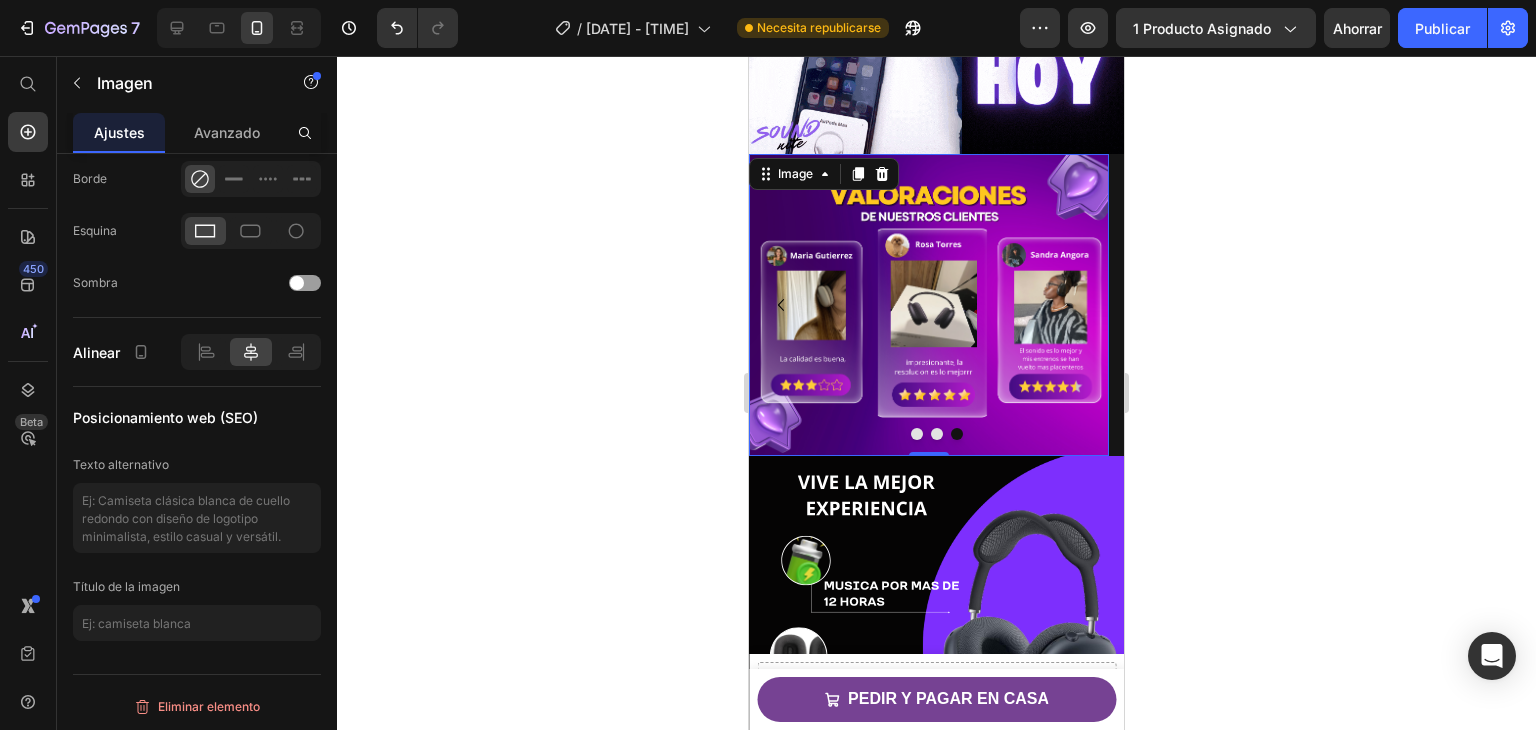 click at bounding box center [929, 305] 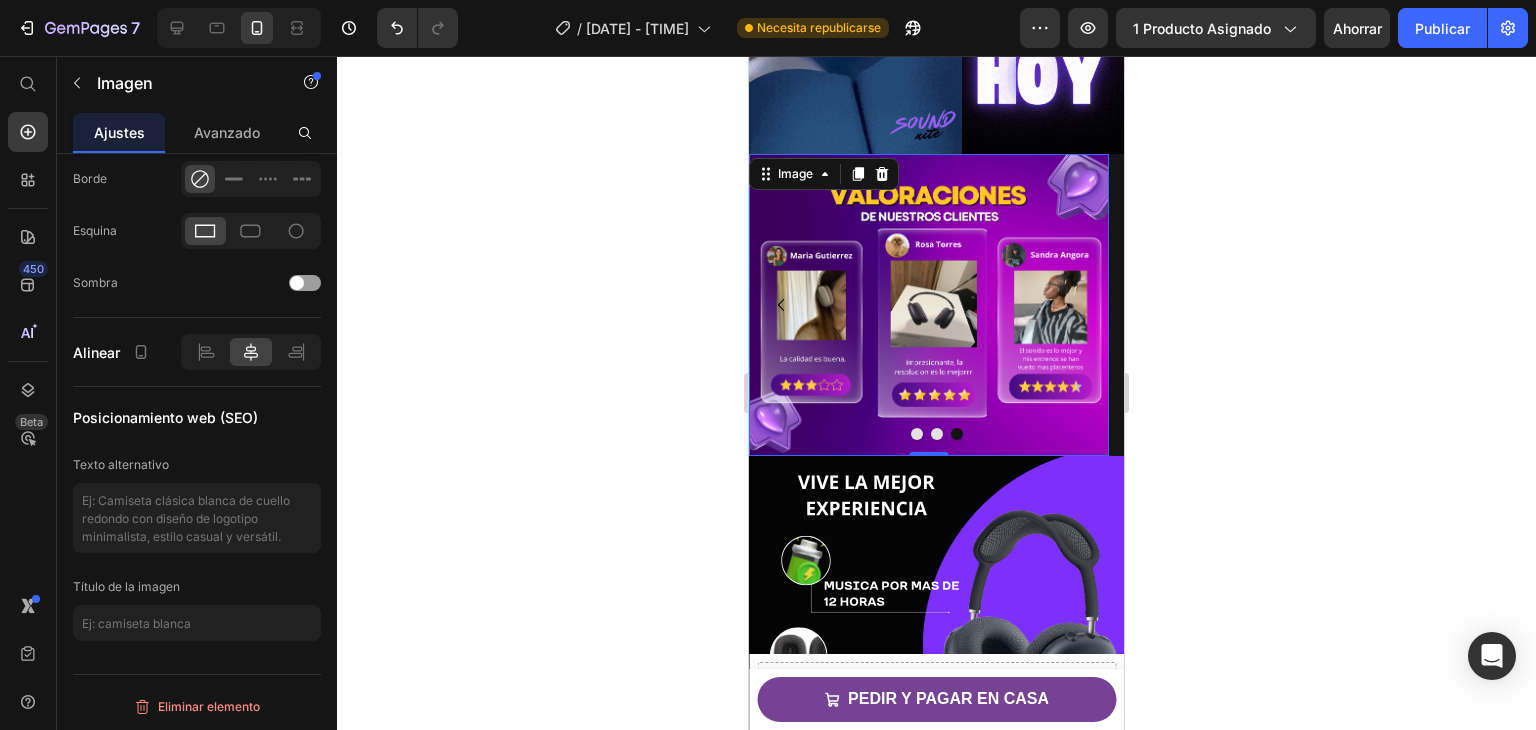 click at bounding box center (929, 305) 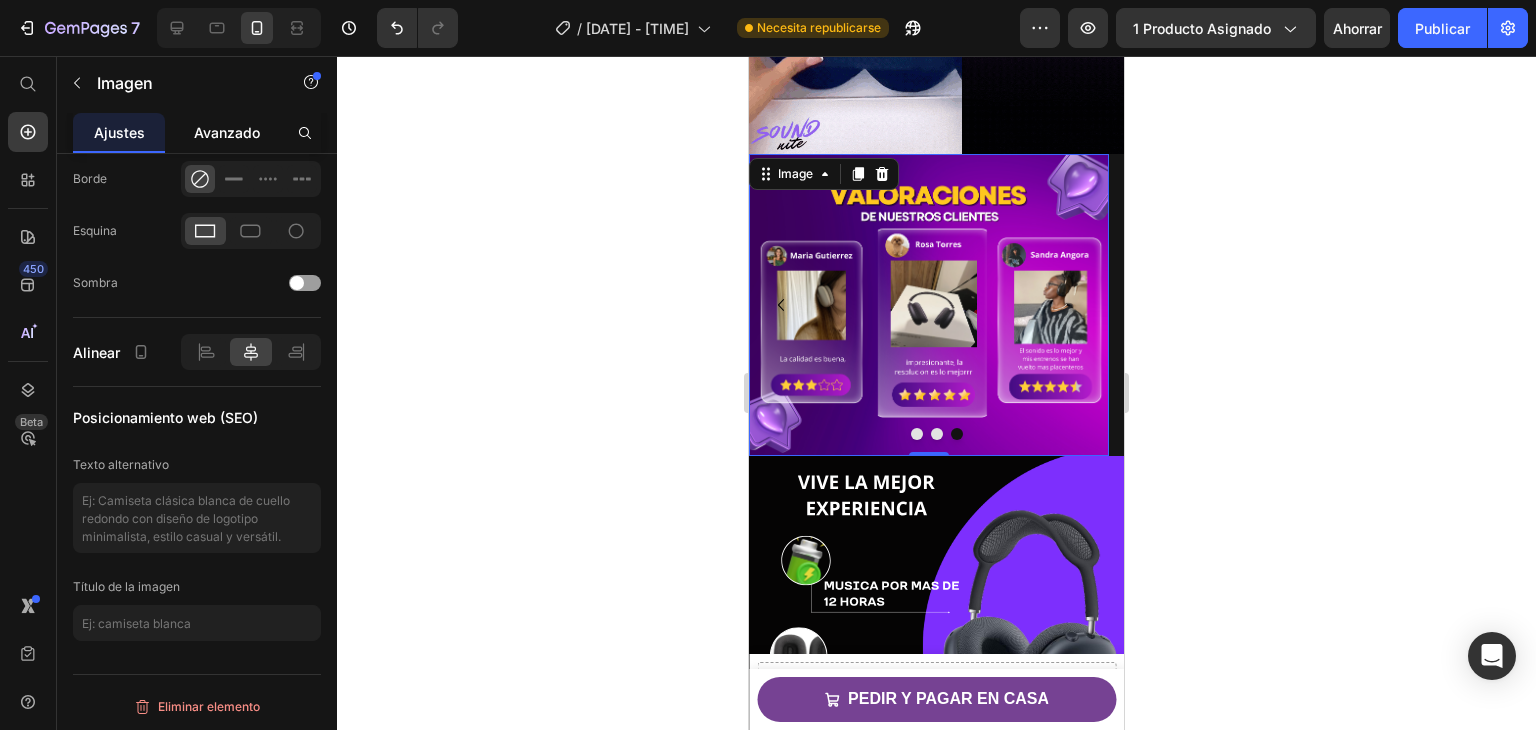 click on "Avanzado" at bounding box center [227, 132] 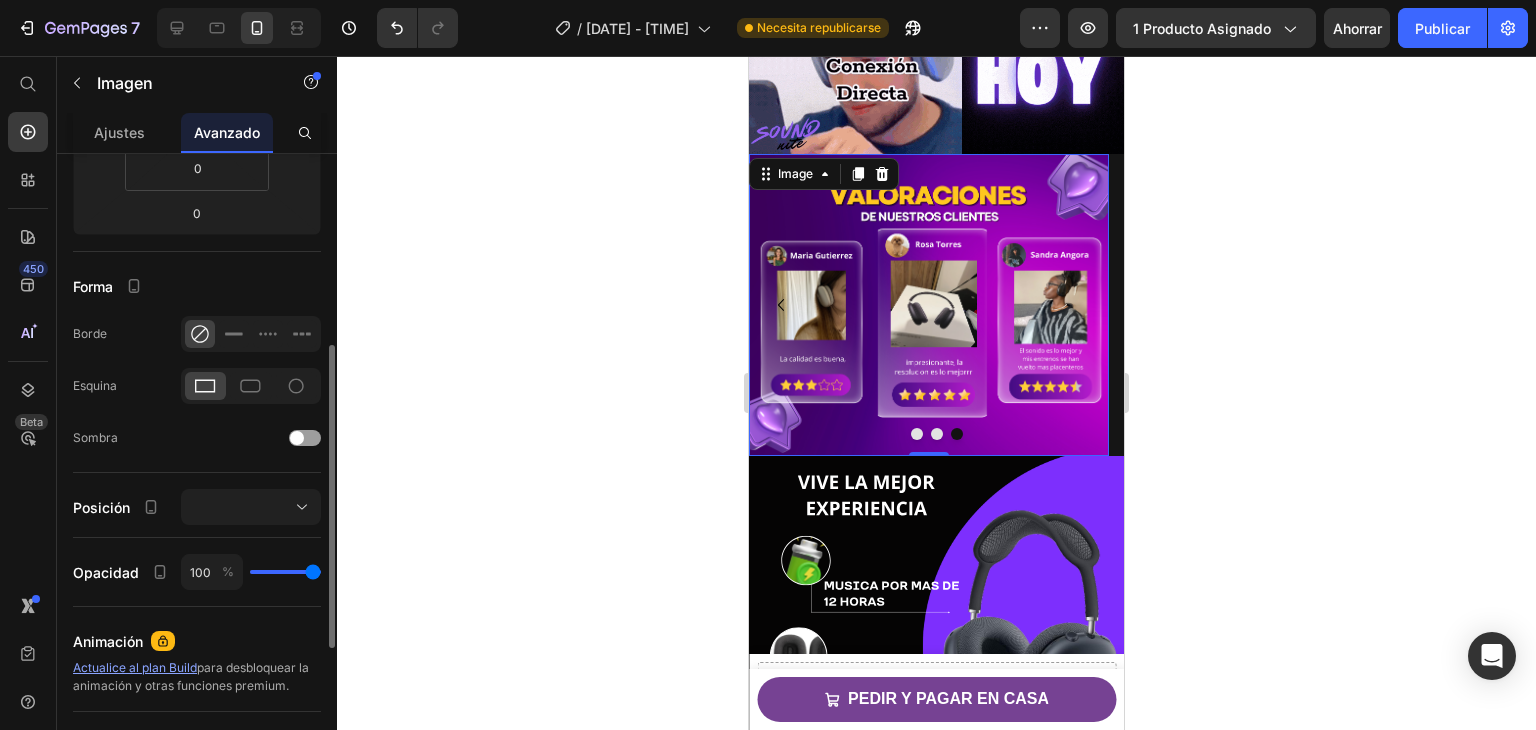 scroll, scrollTop: 688, scrollLeft: 0, axis: vertical 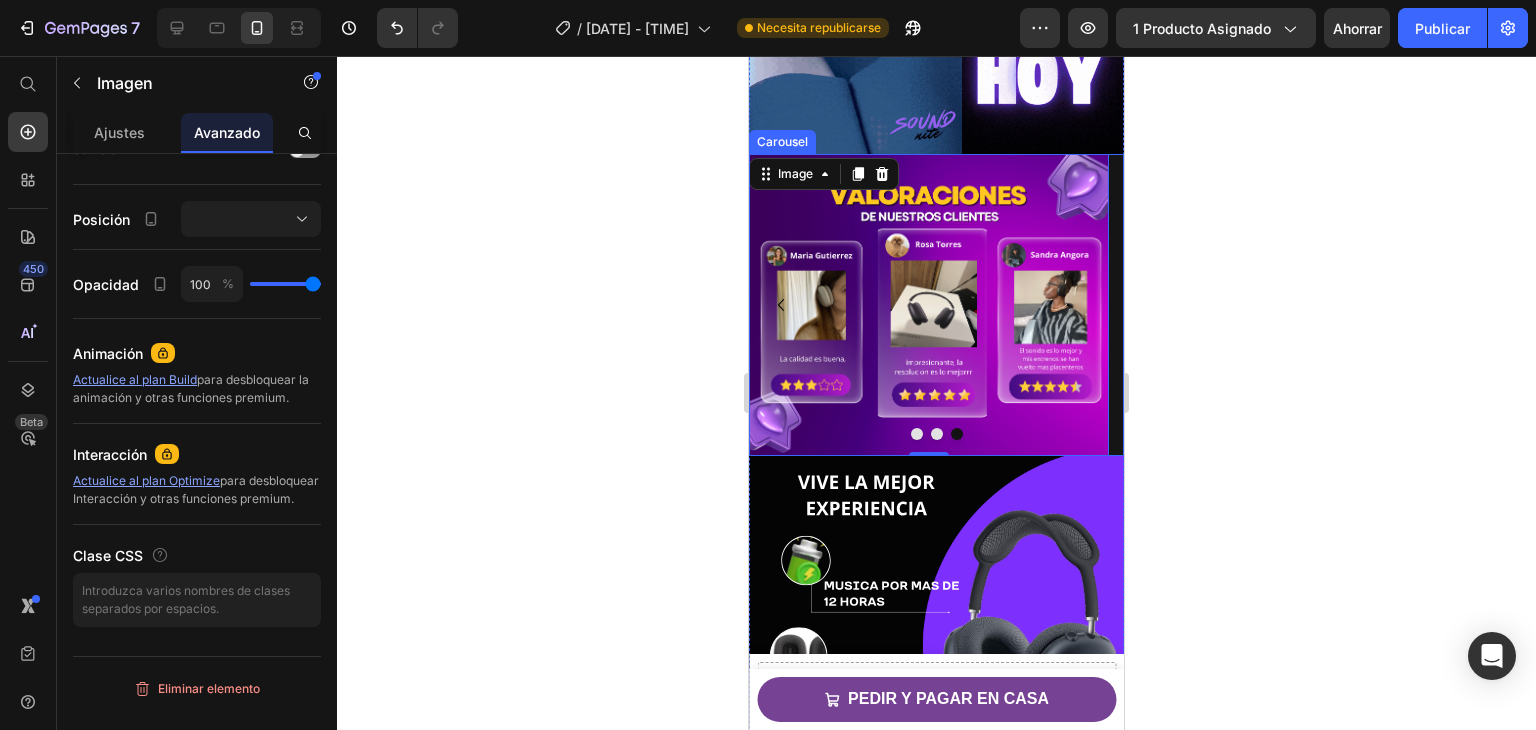 click 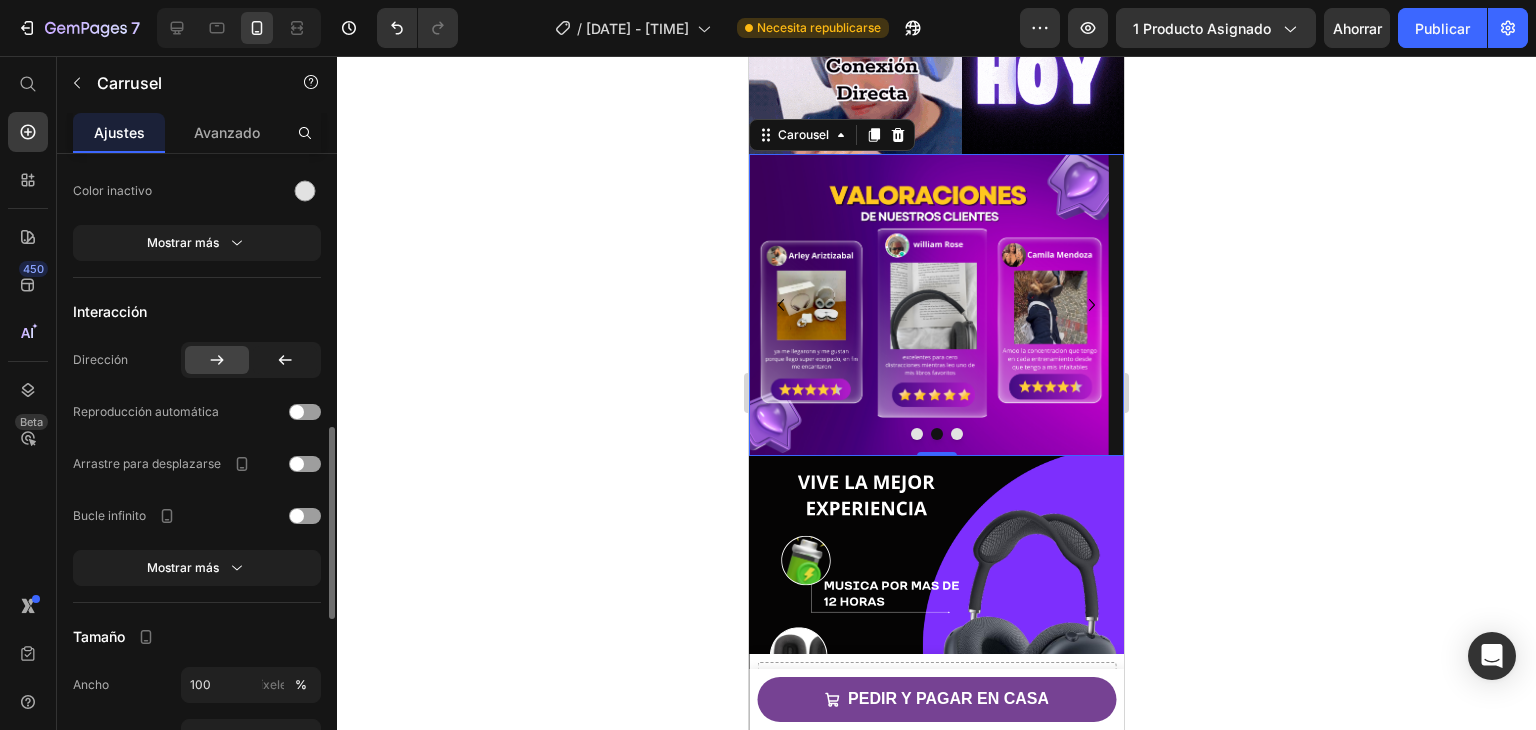 scroll, scrollTop: 1100, scrollLeft: 0, axis: vertical 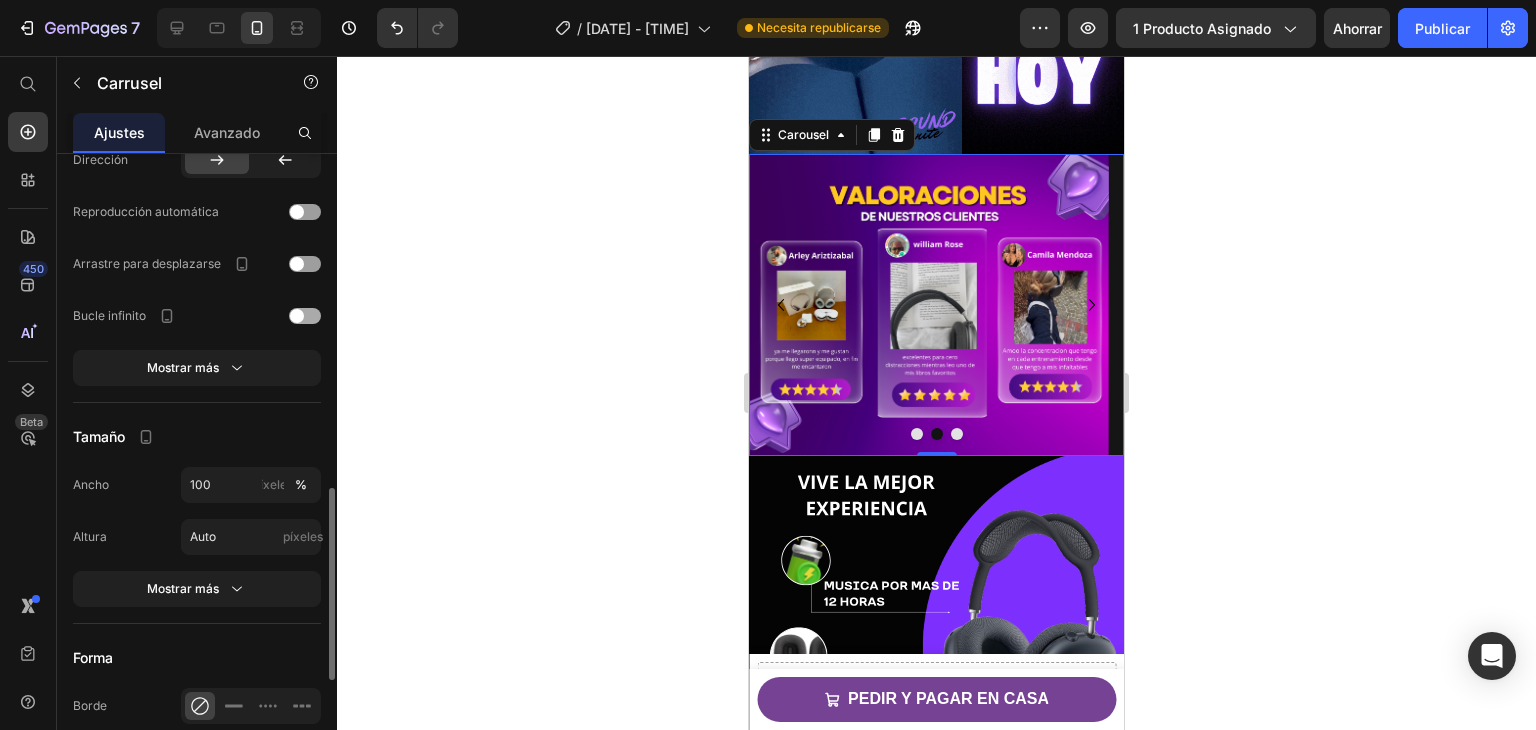 click at bounding box center (305, 316) 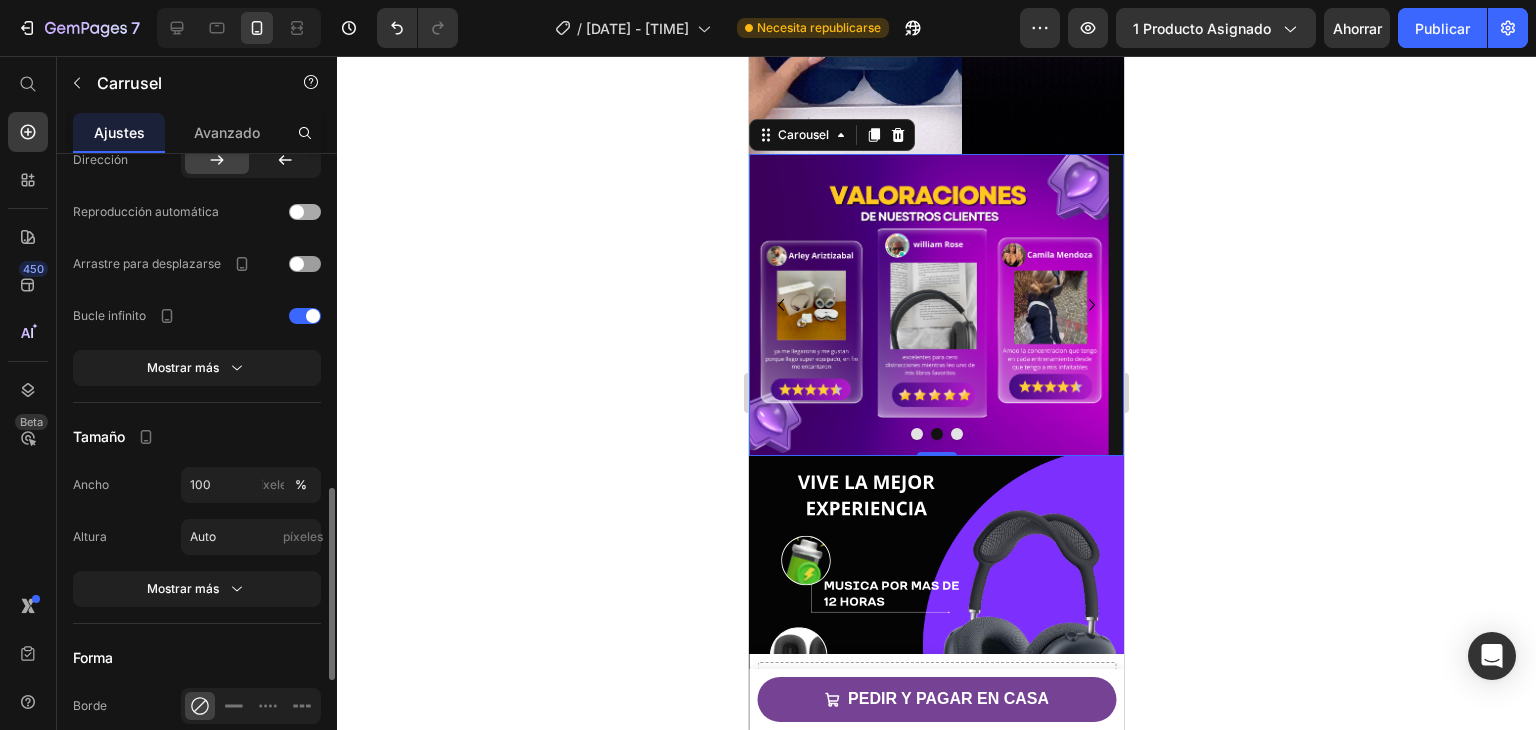 click at bounding box center (297, 212) 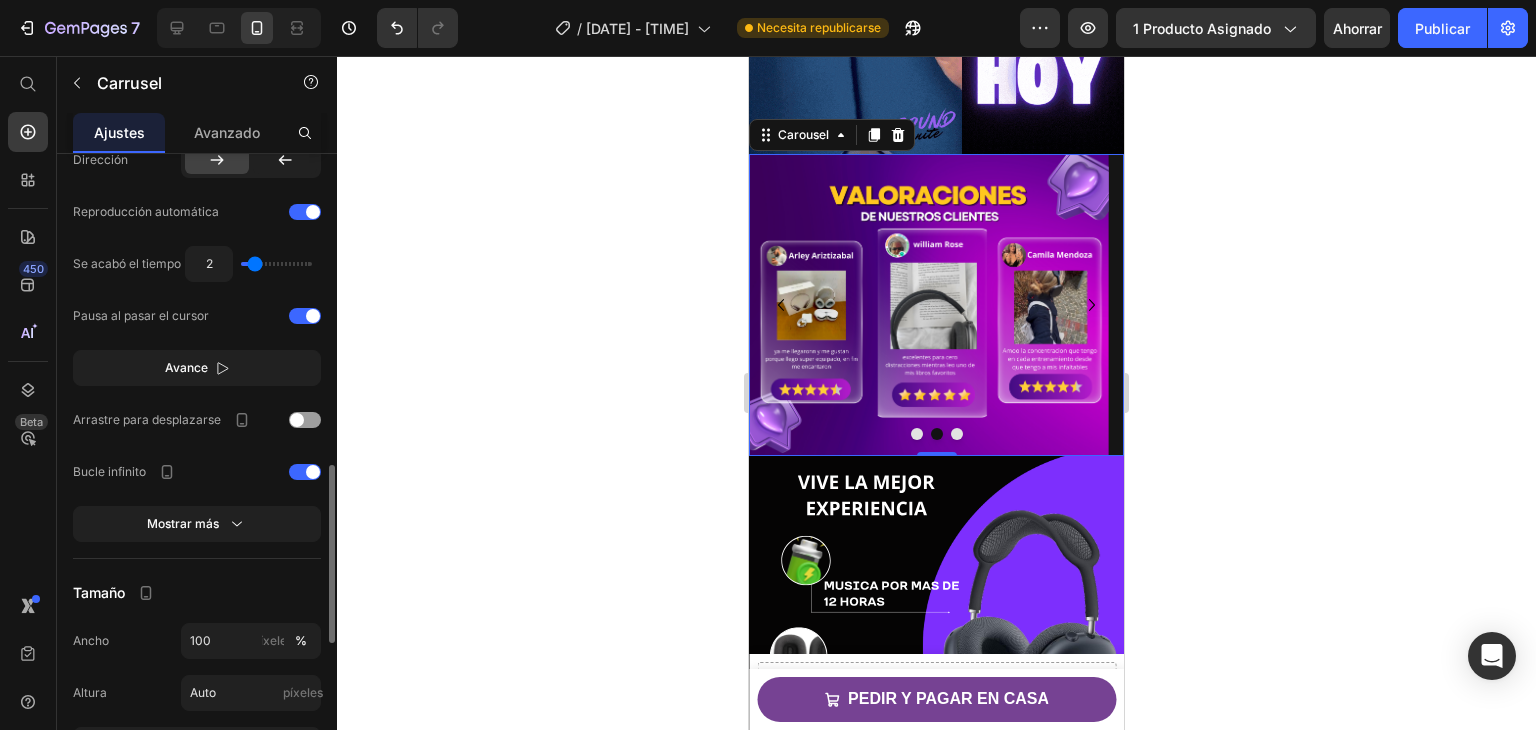 type on "2.7" 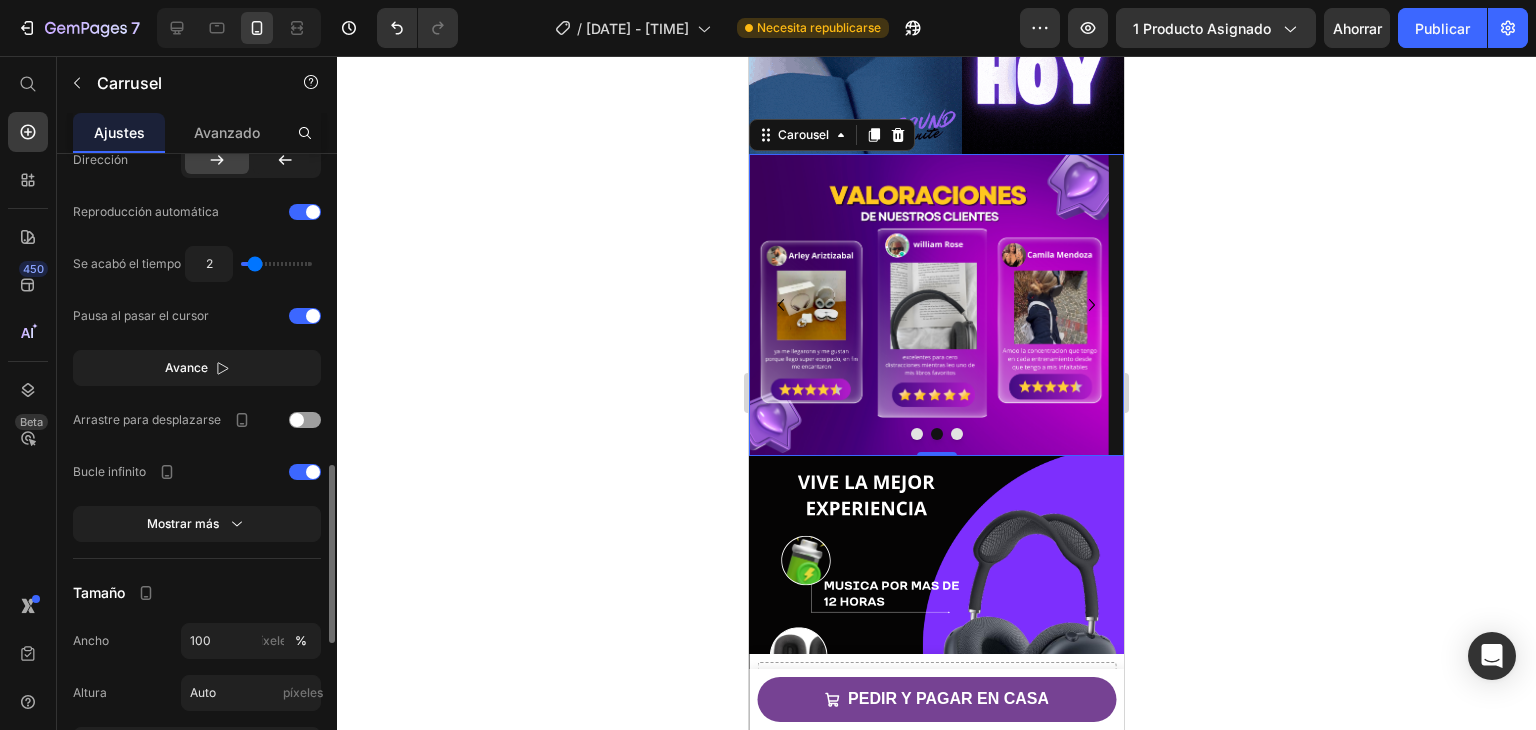 type on "2.7" 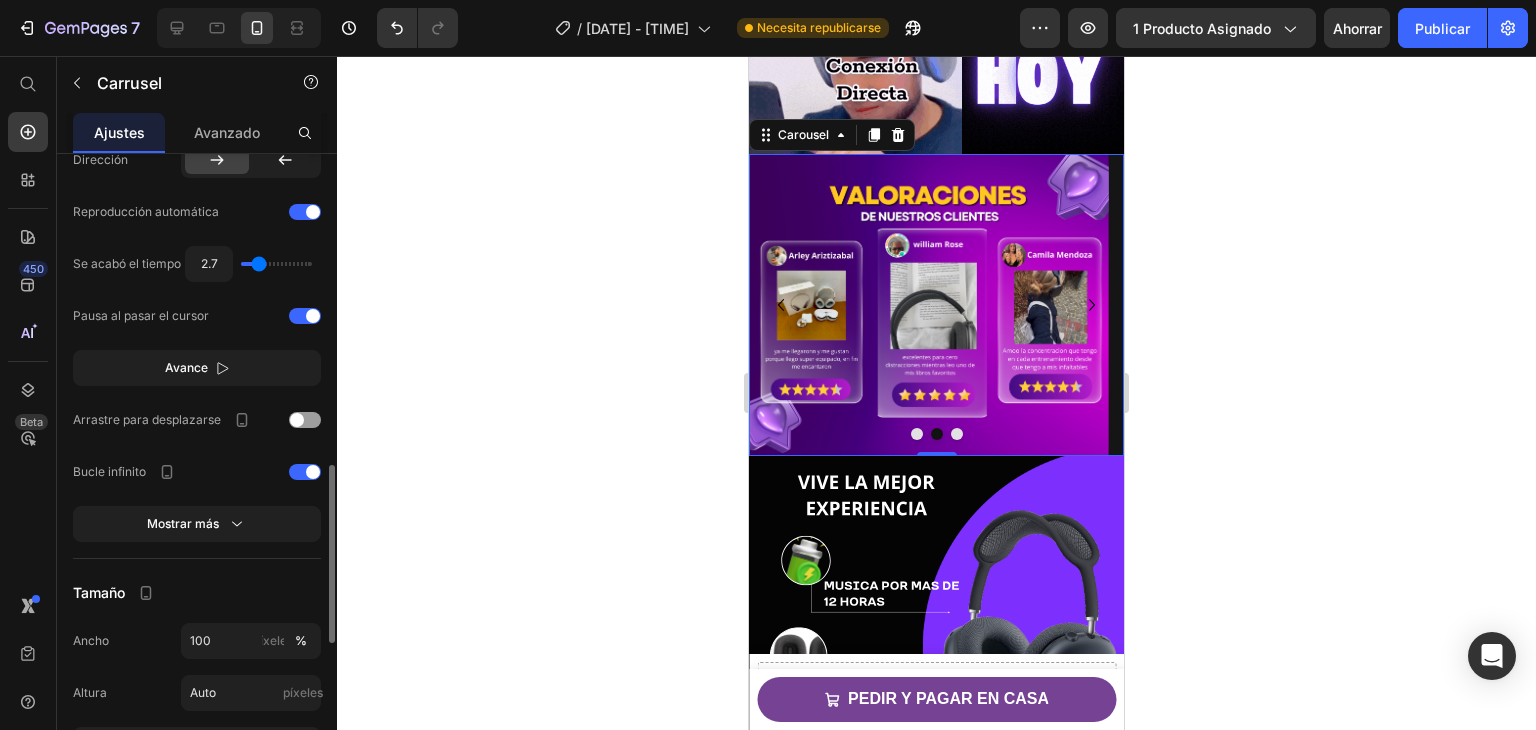 type on "3" 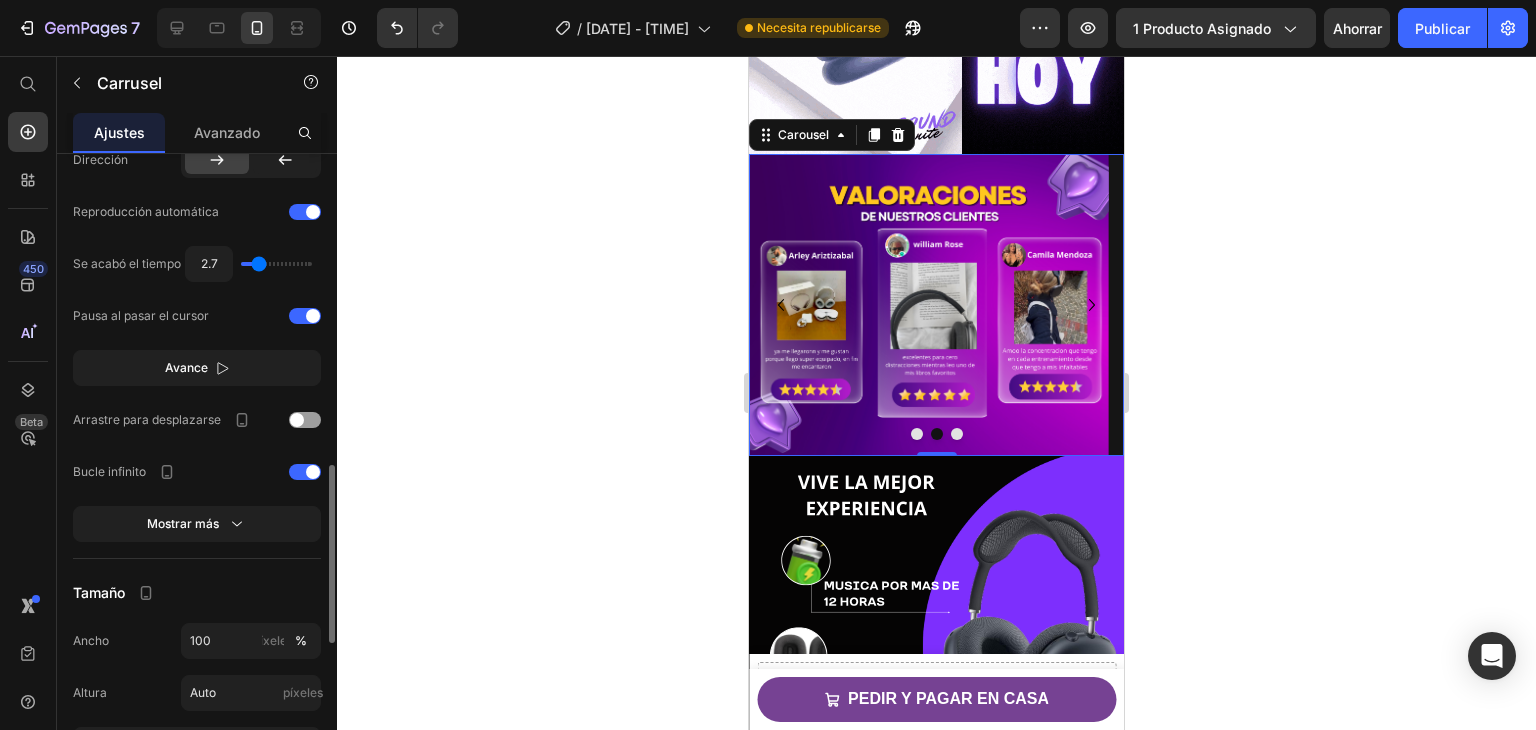 type on "3" 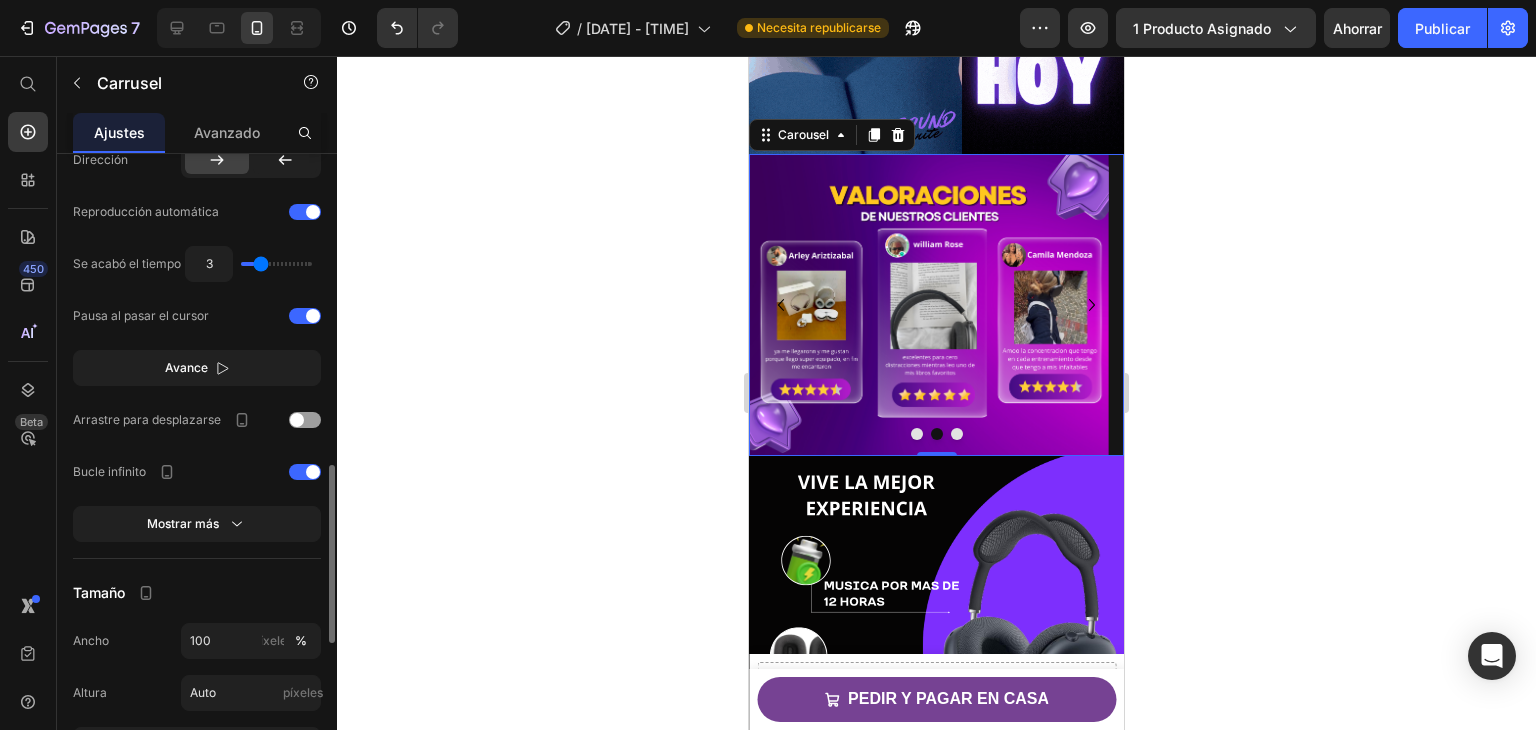 type on "3.2" 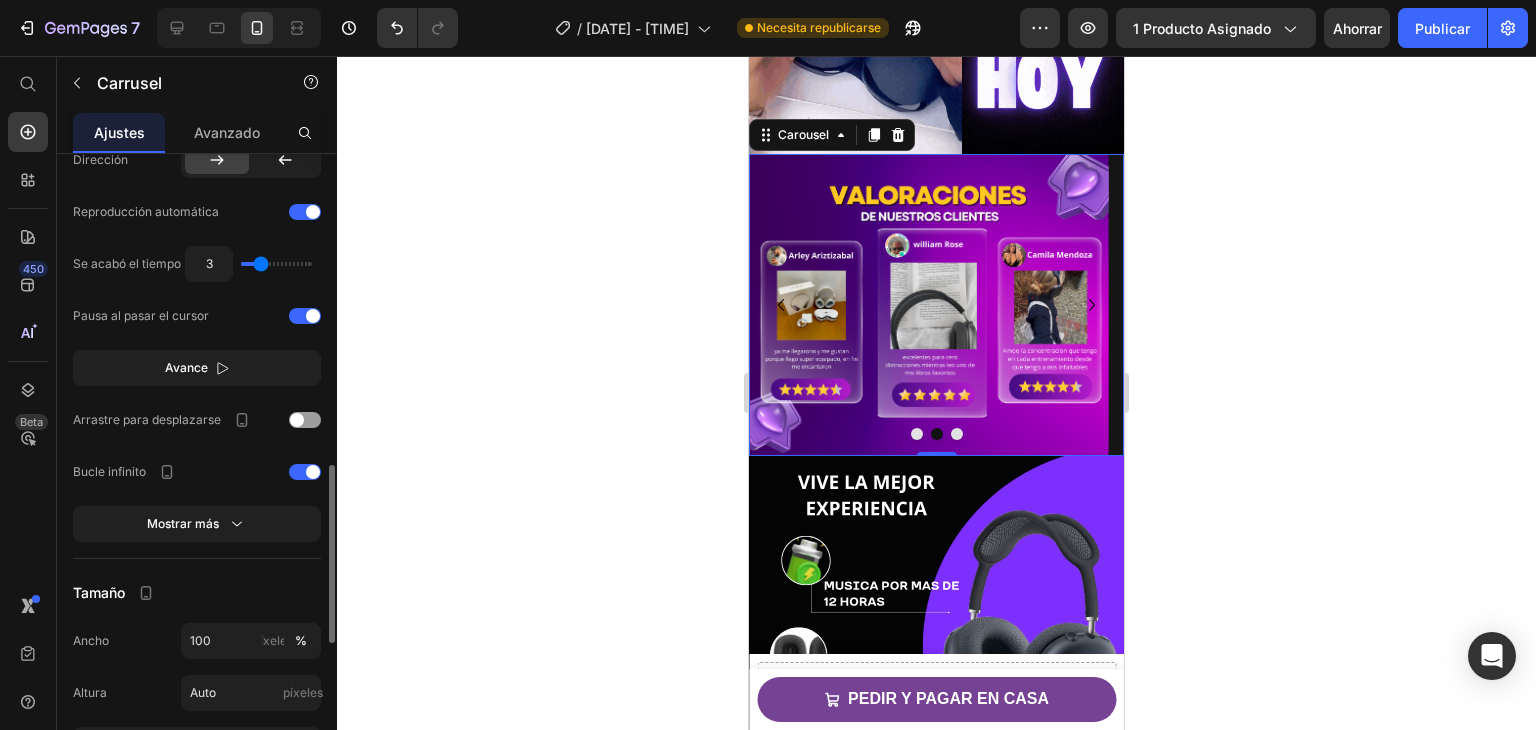 type on "3.2" 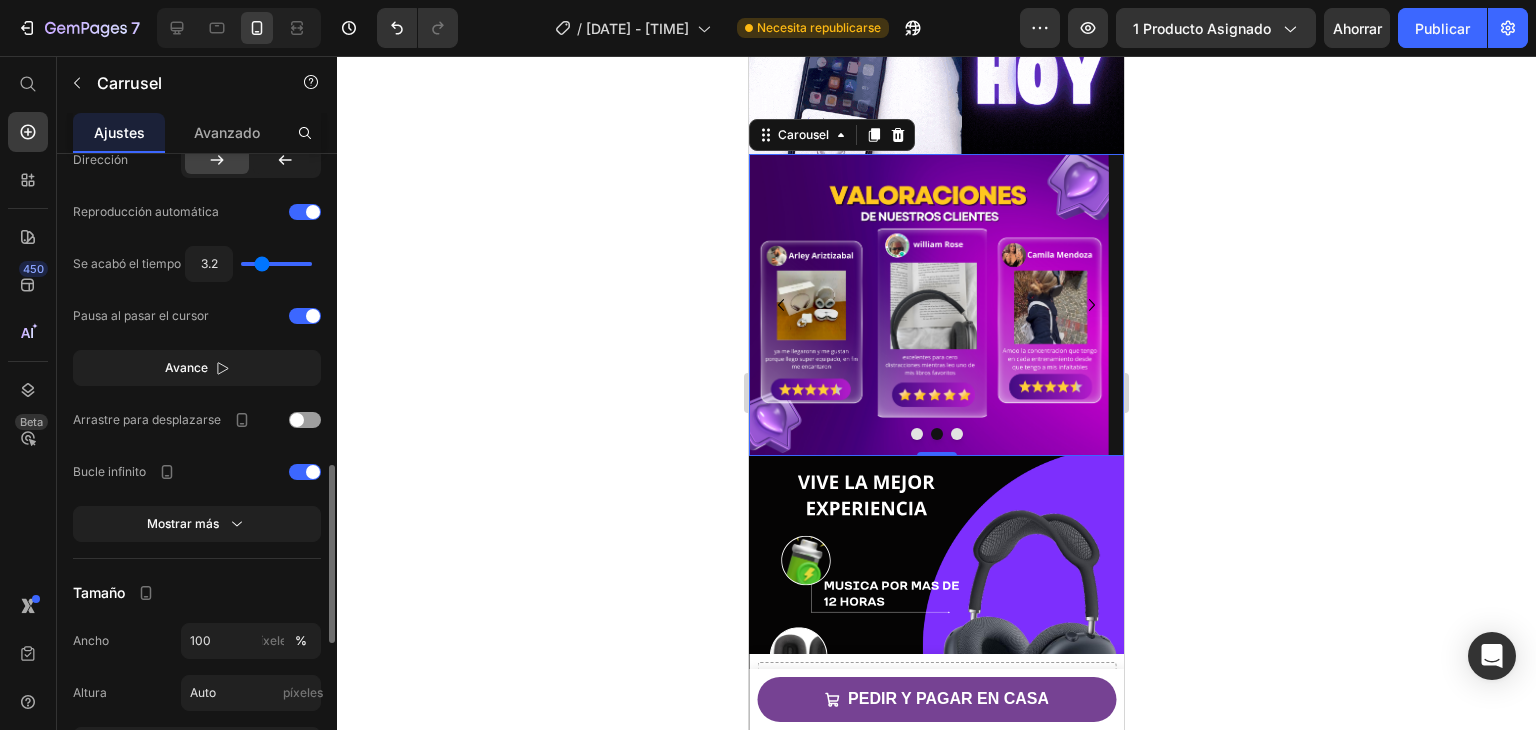 type on "3.5" 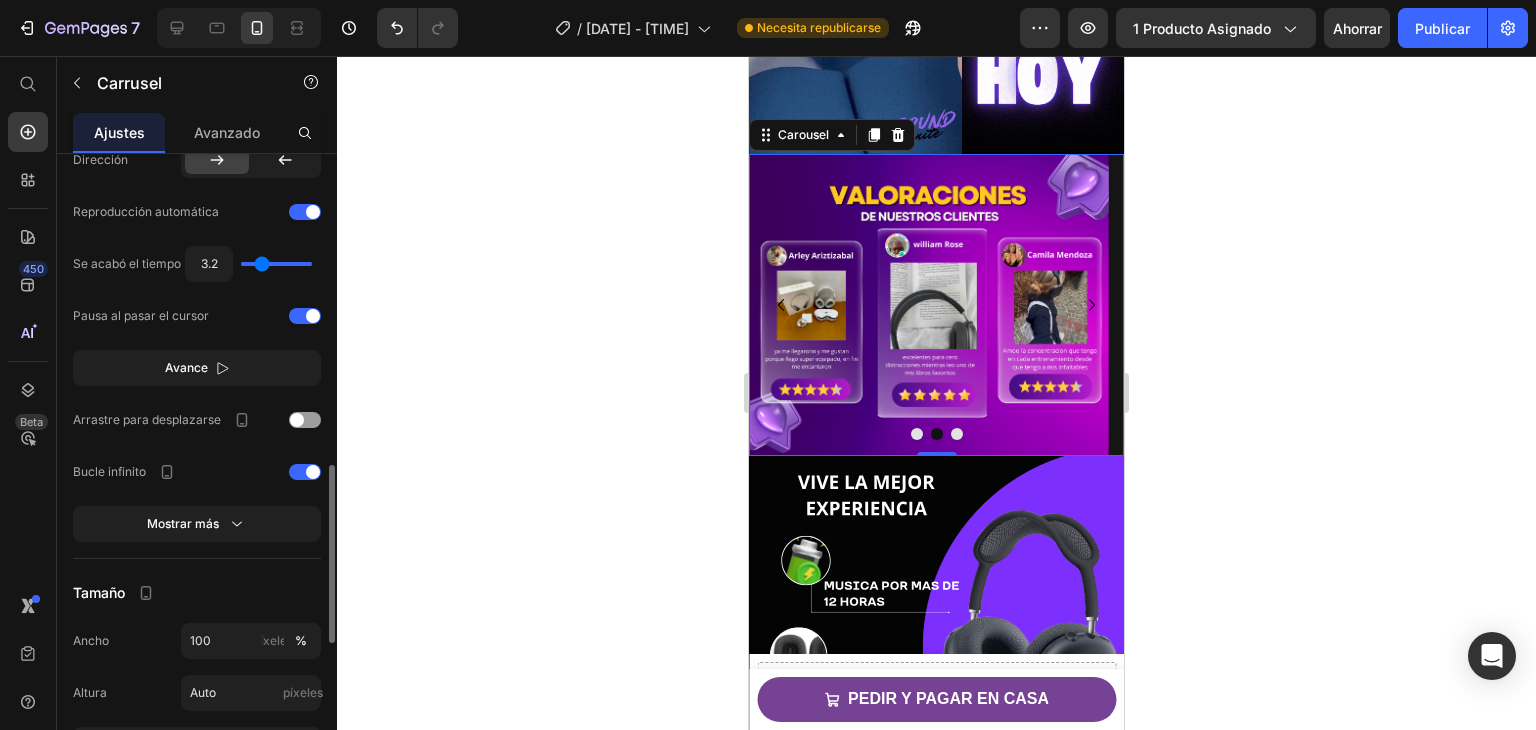 type on "3.5" 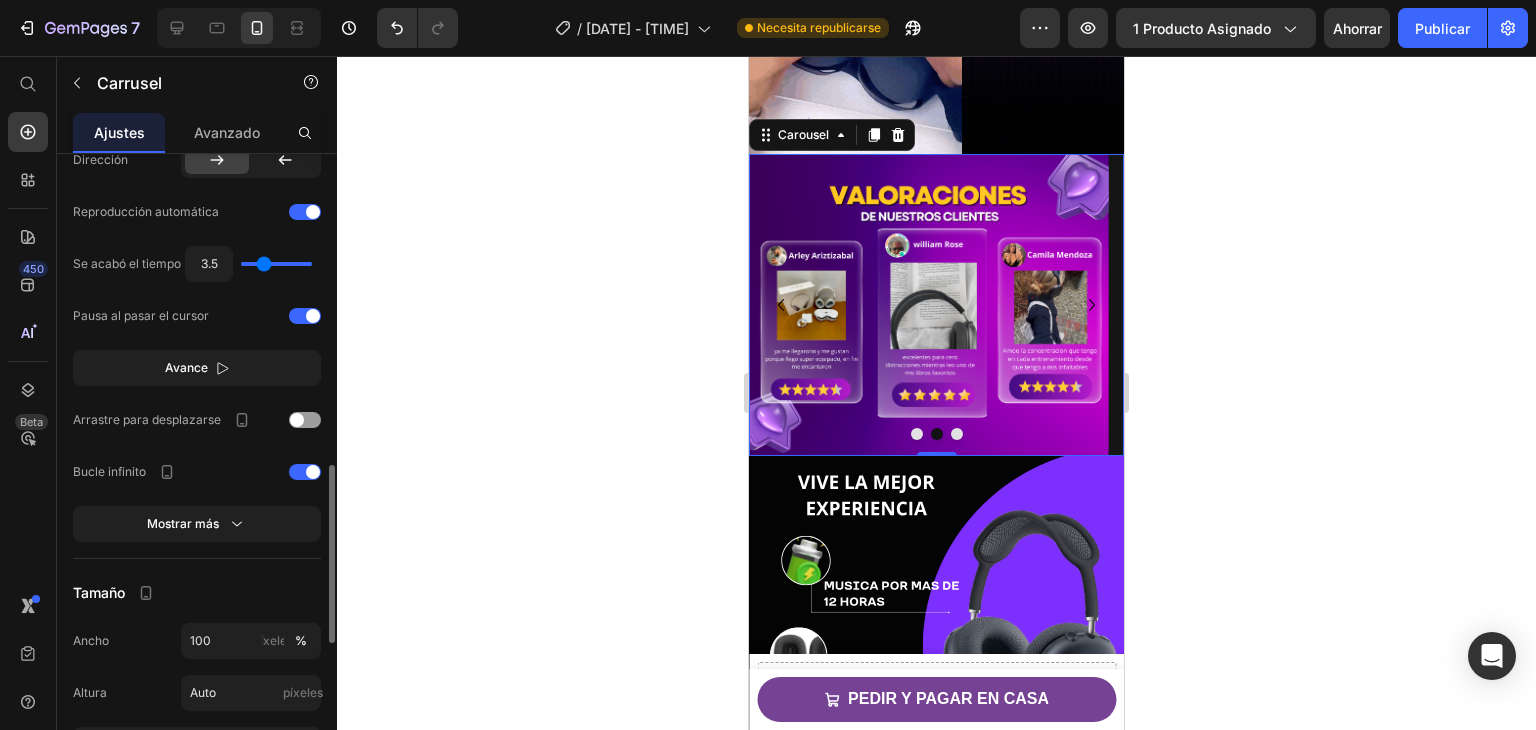 type on "3.7" 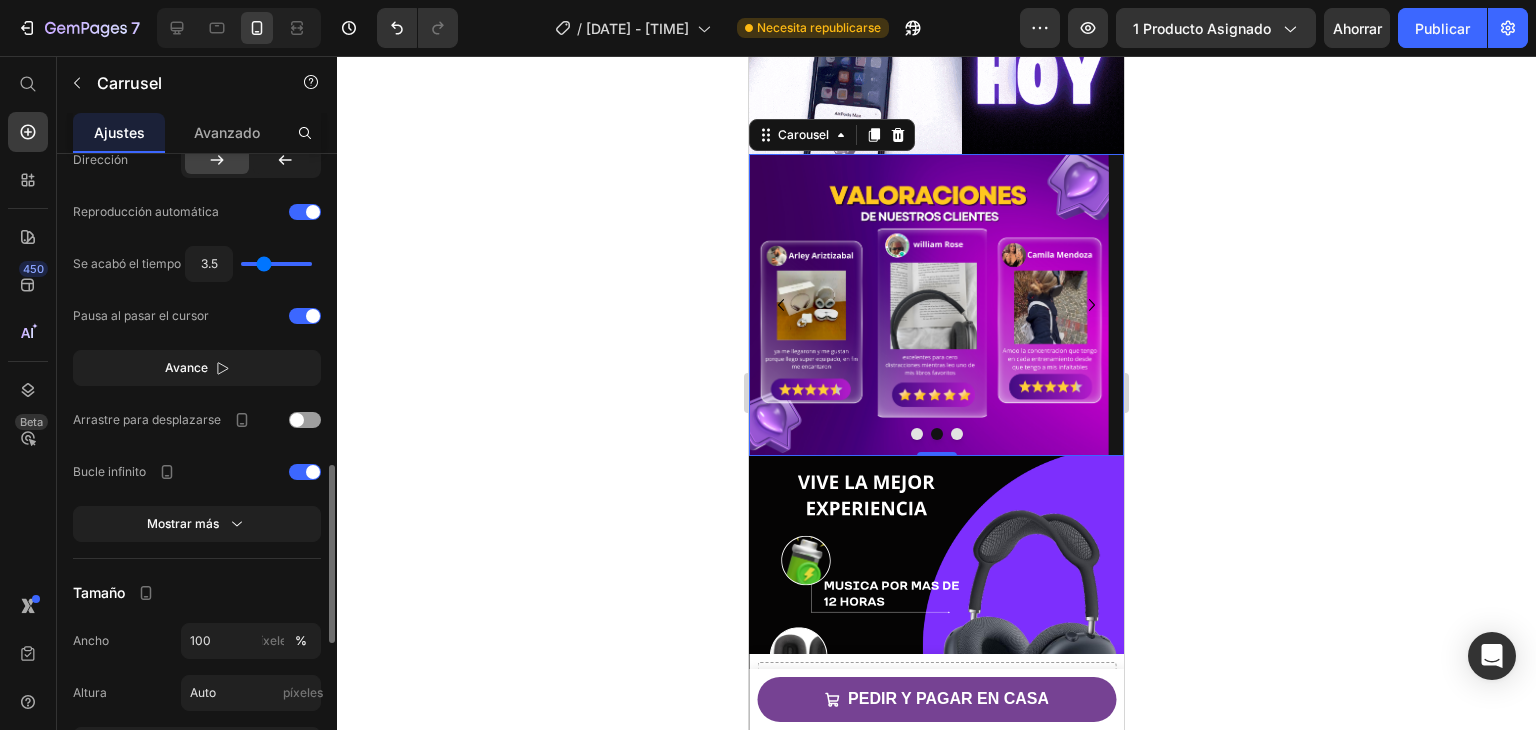 type on "3.7" 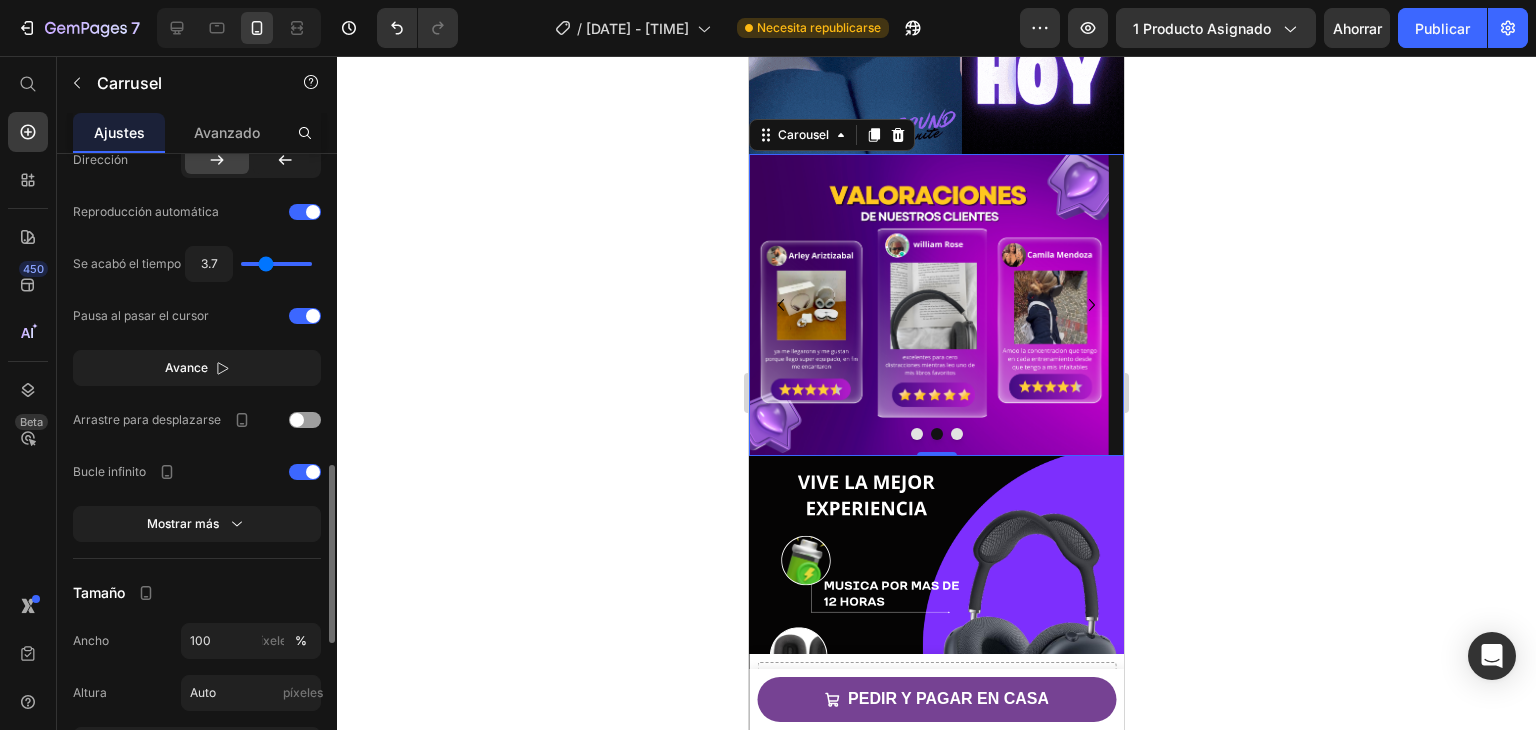 type on "3.9" 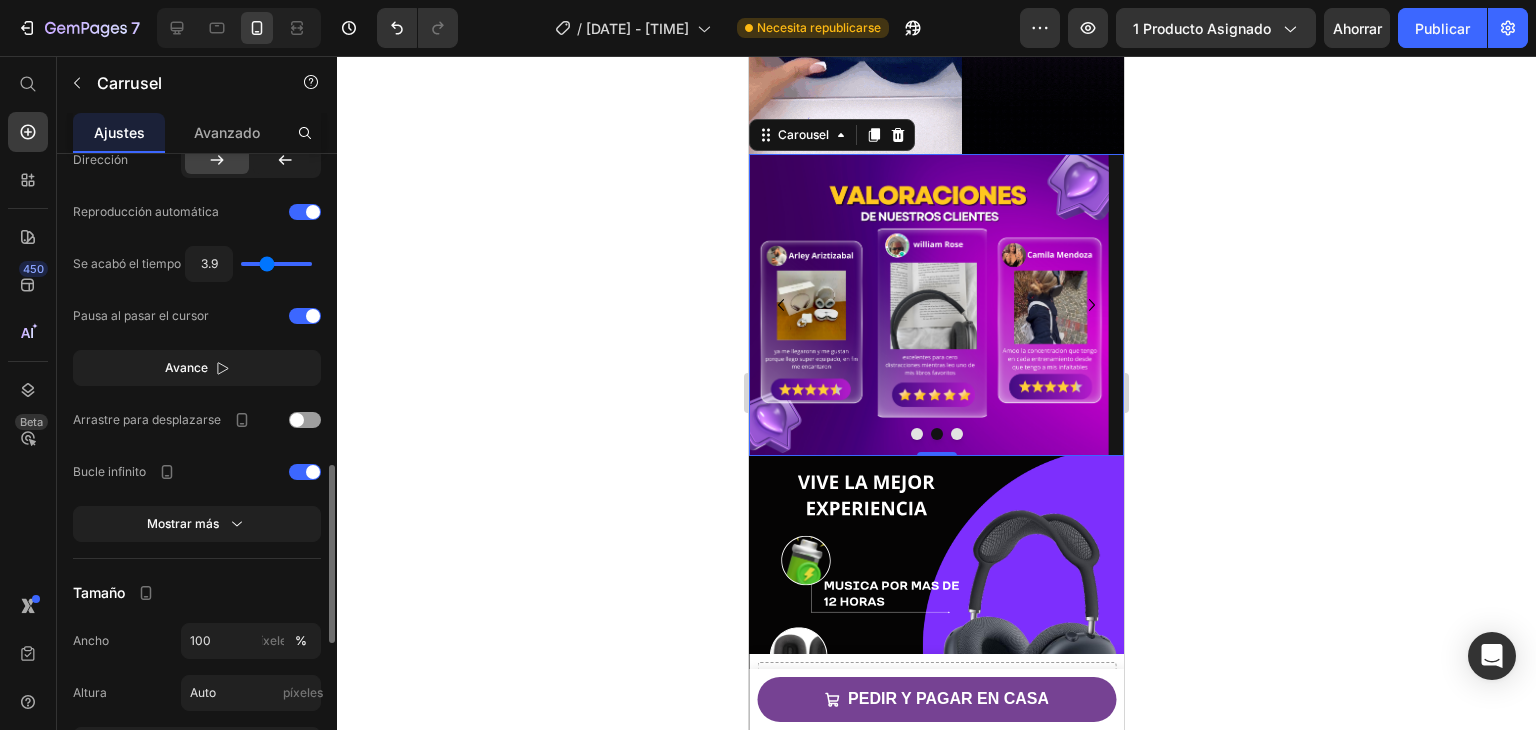 type on "3.9" 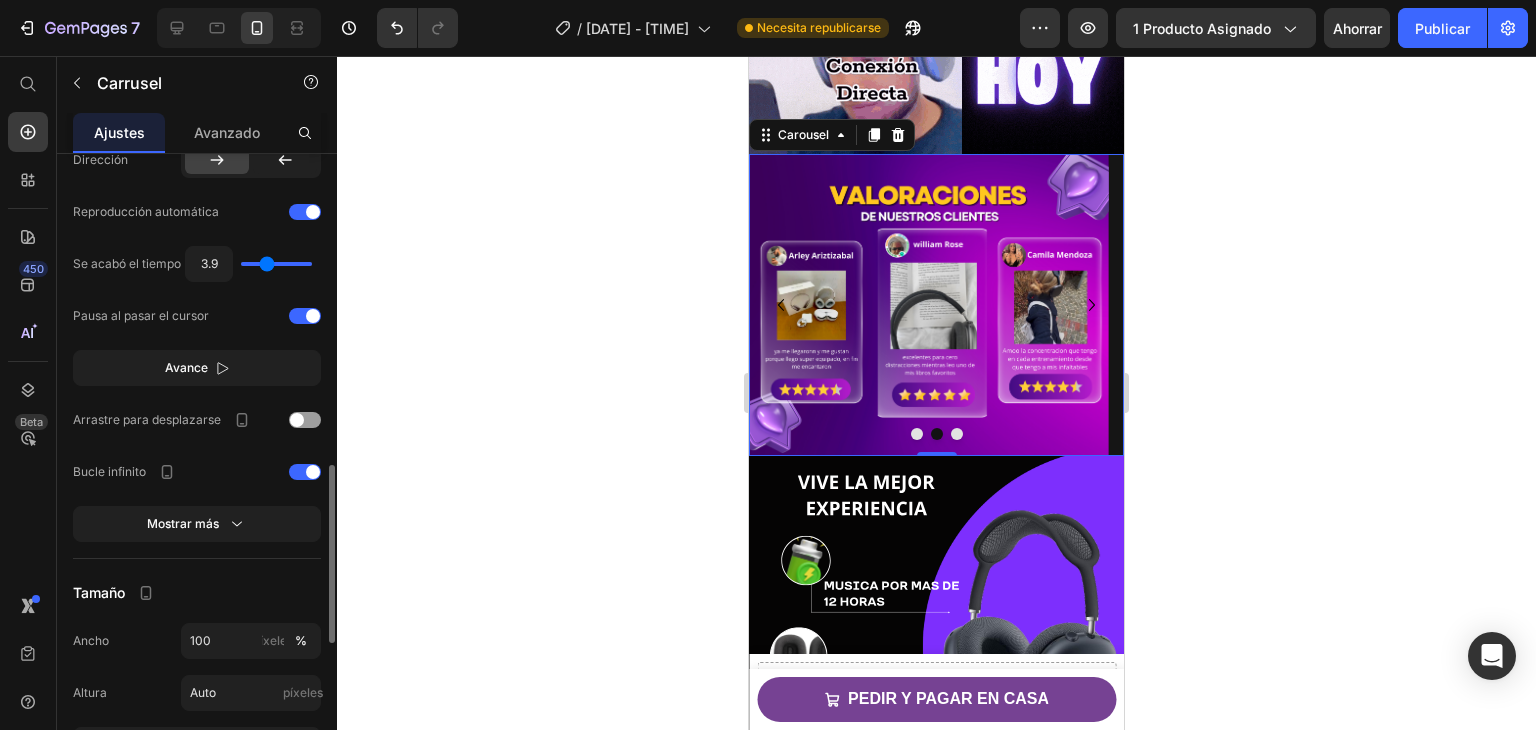 click at bounding box center (276, 264) 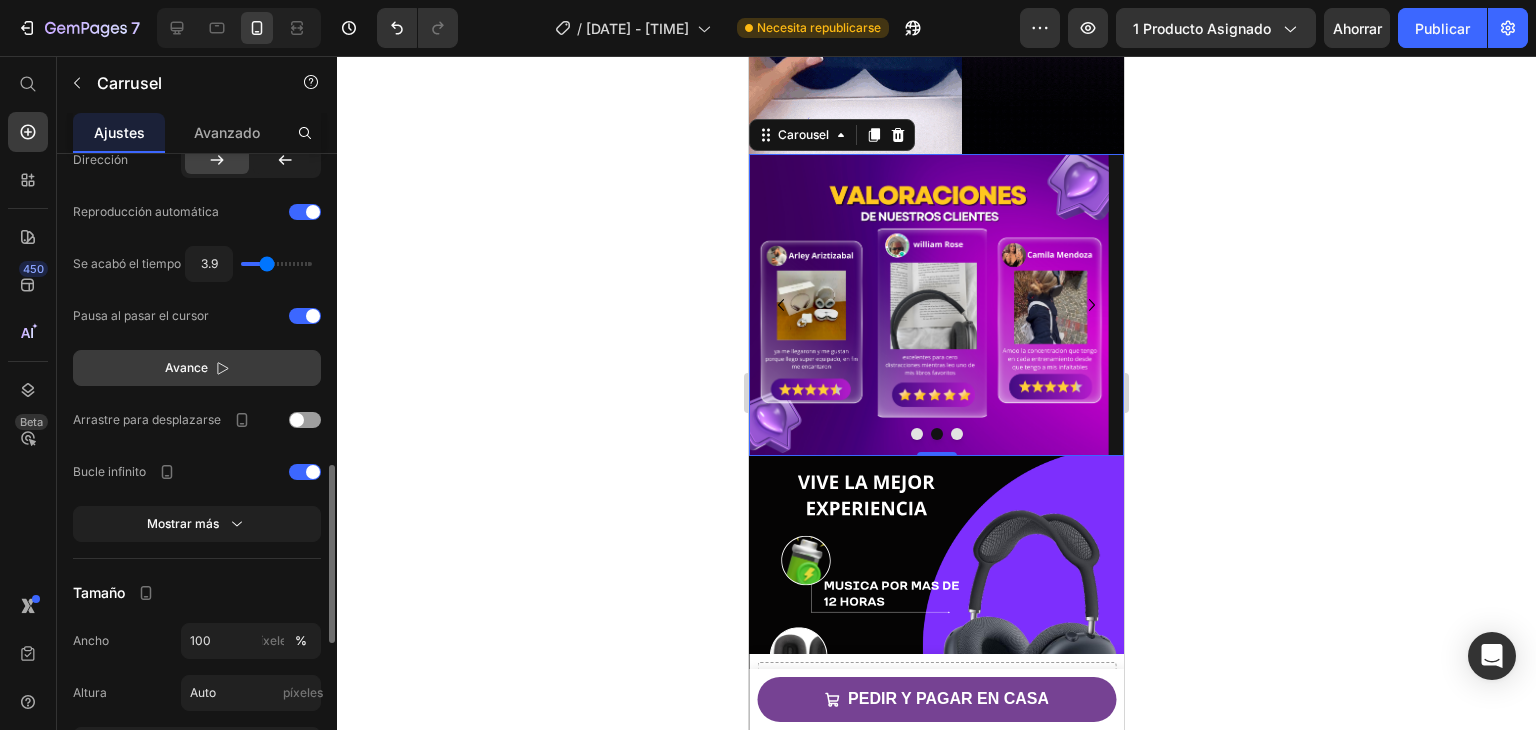 click 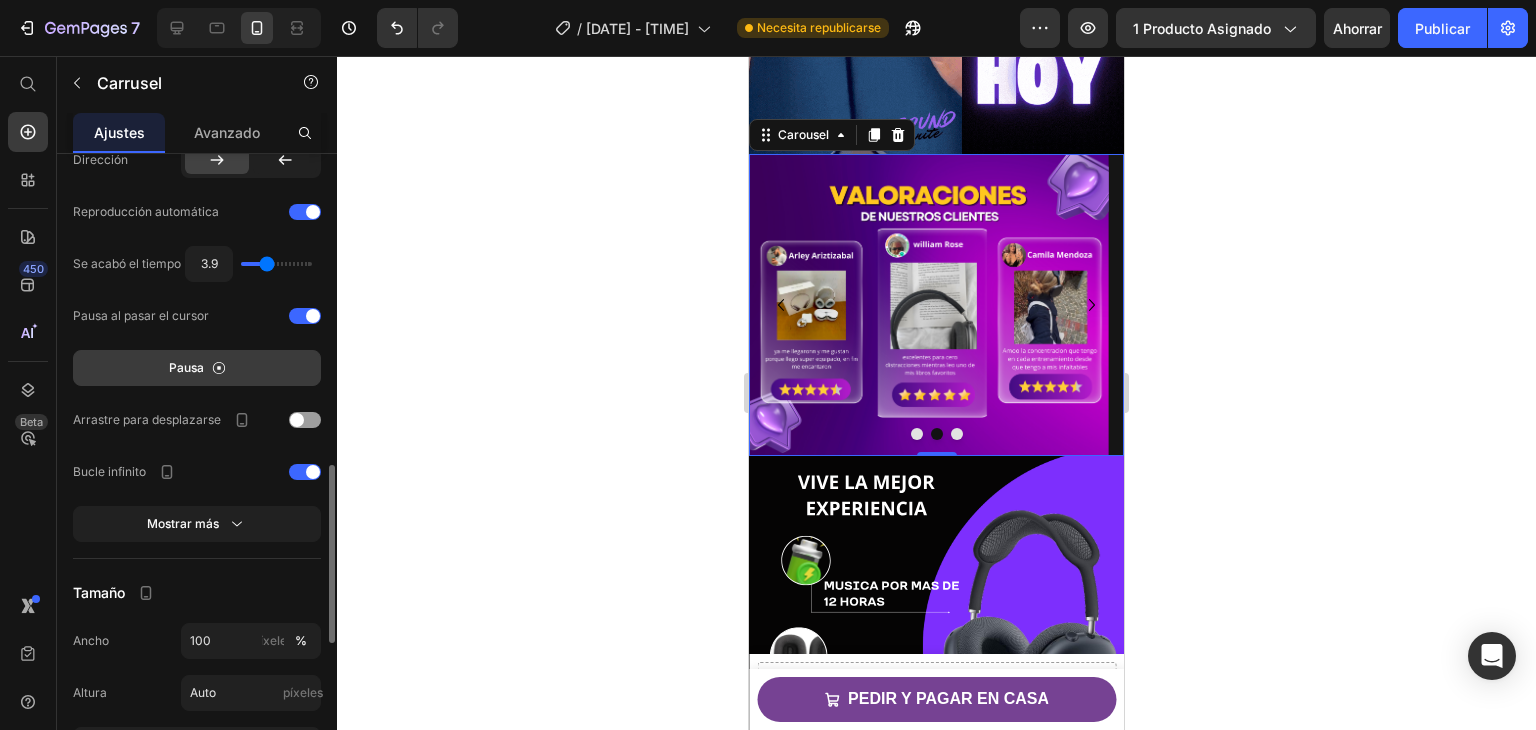 click at bounding box center (276, 264) 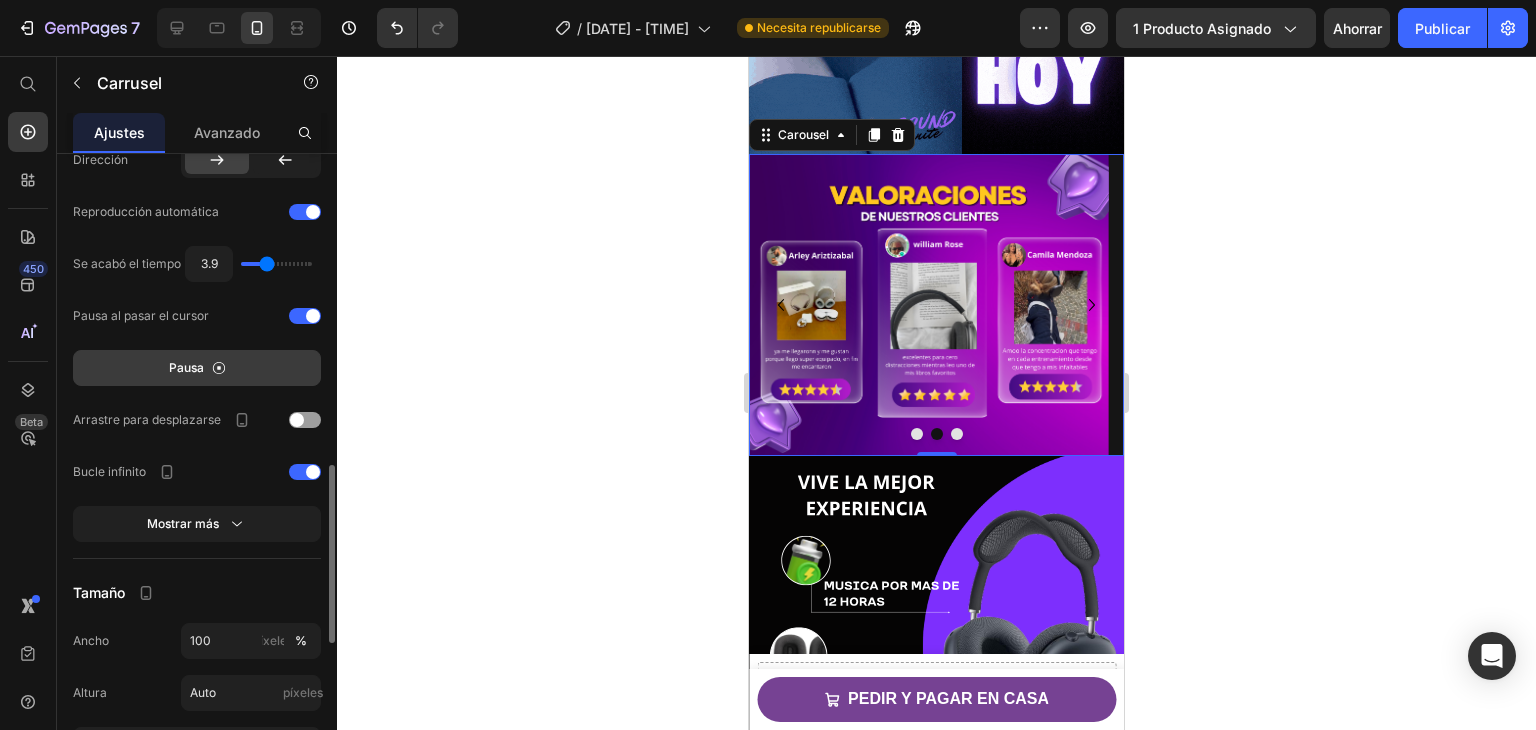type on "2.3" 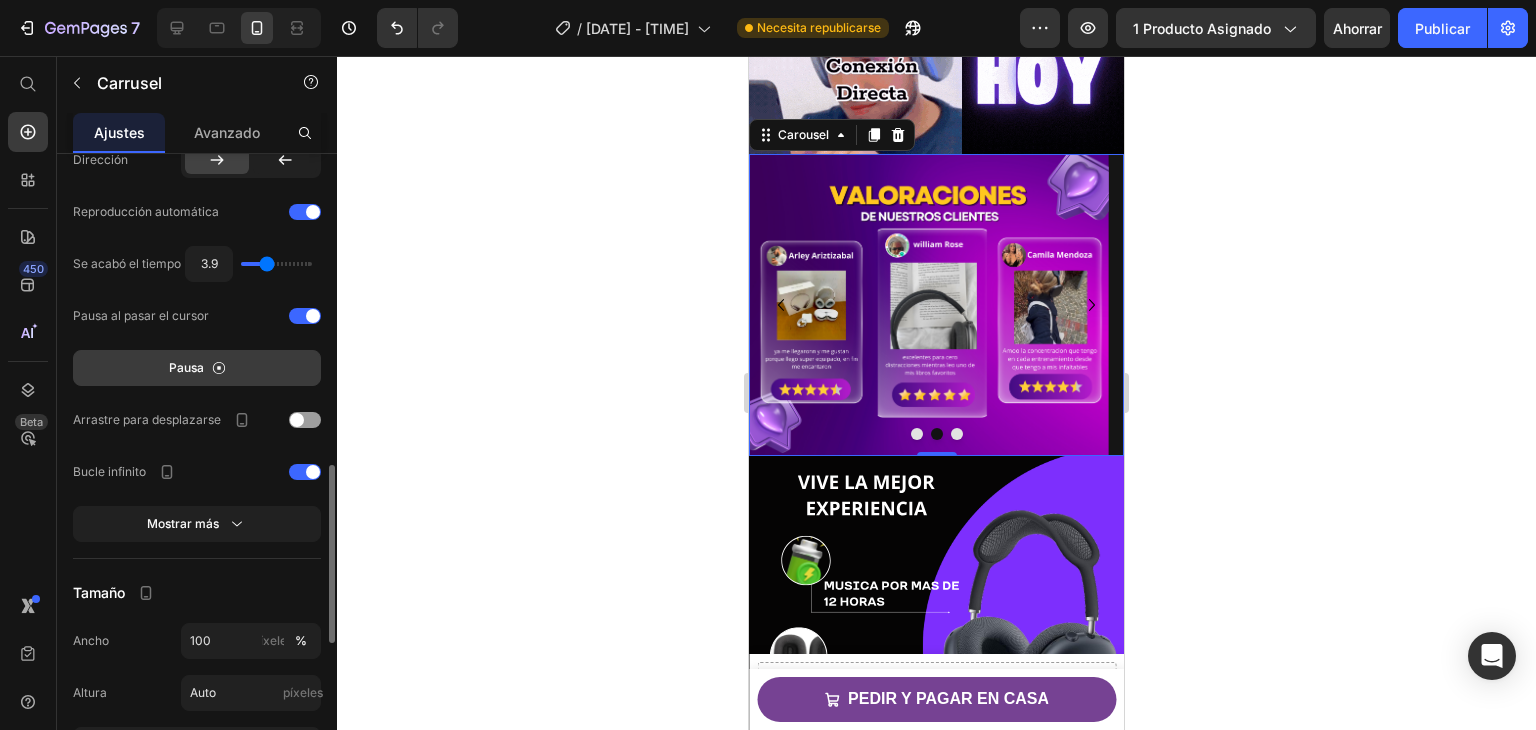 type on "2.3" 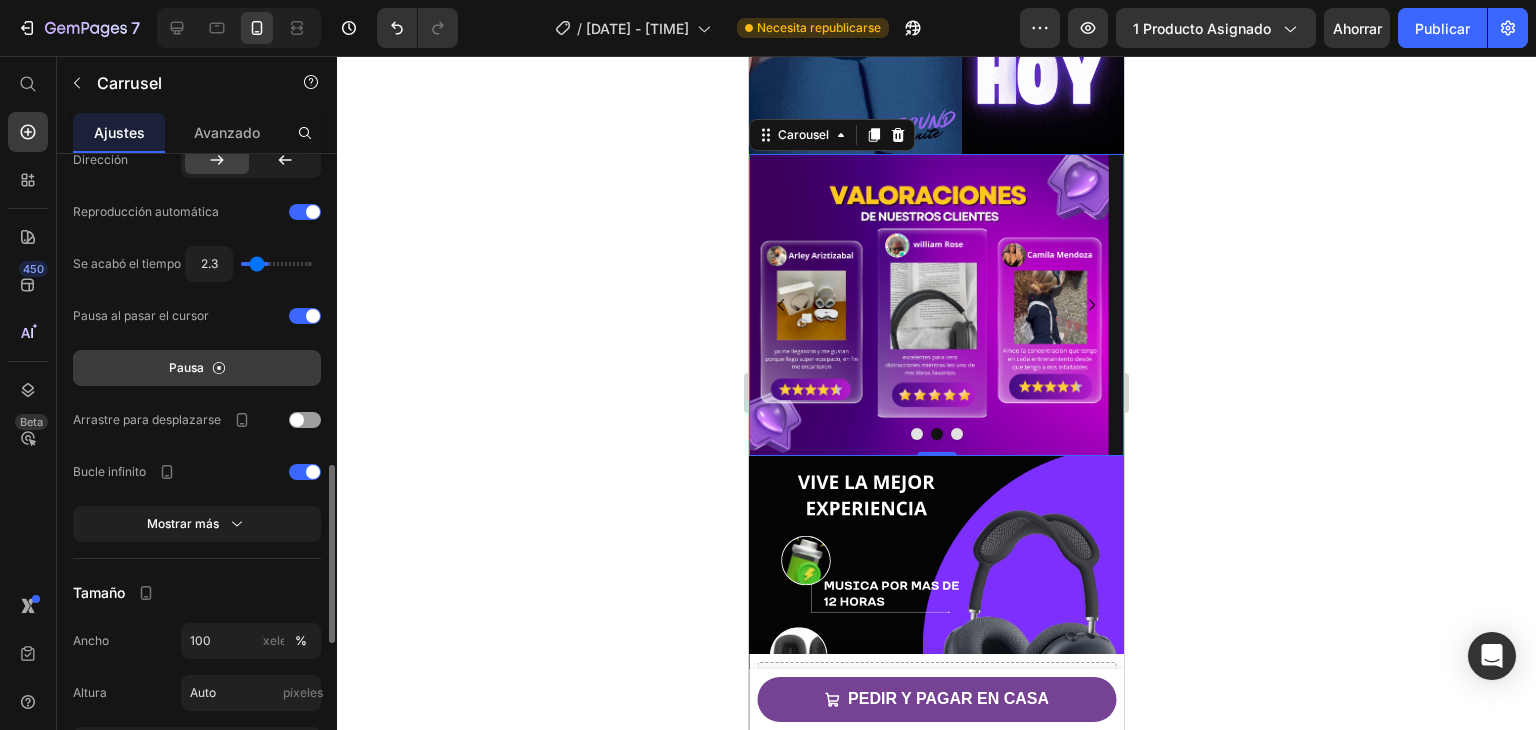 type on "2" 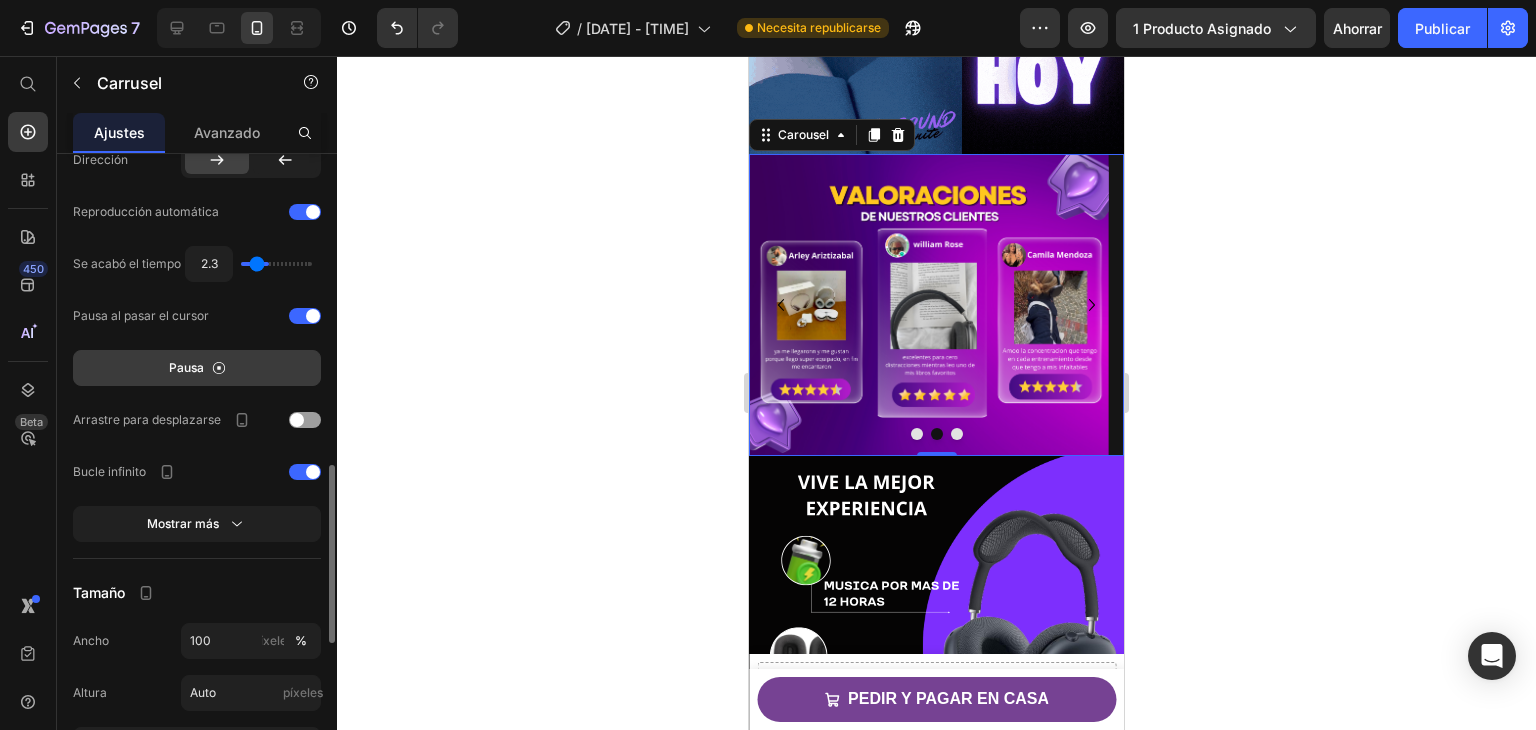 type on "2" 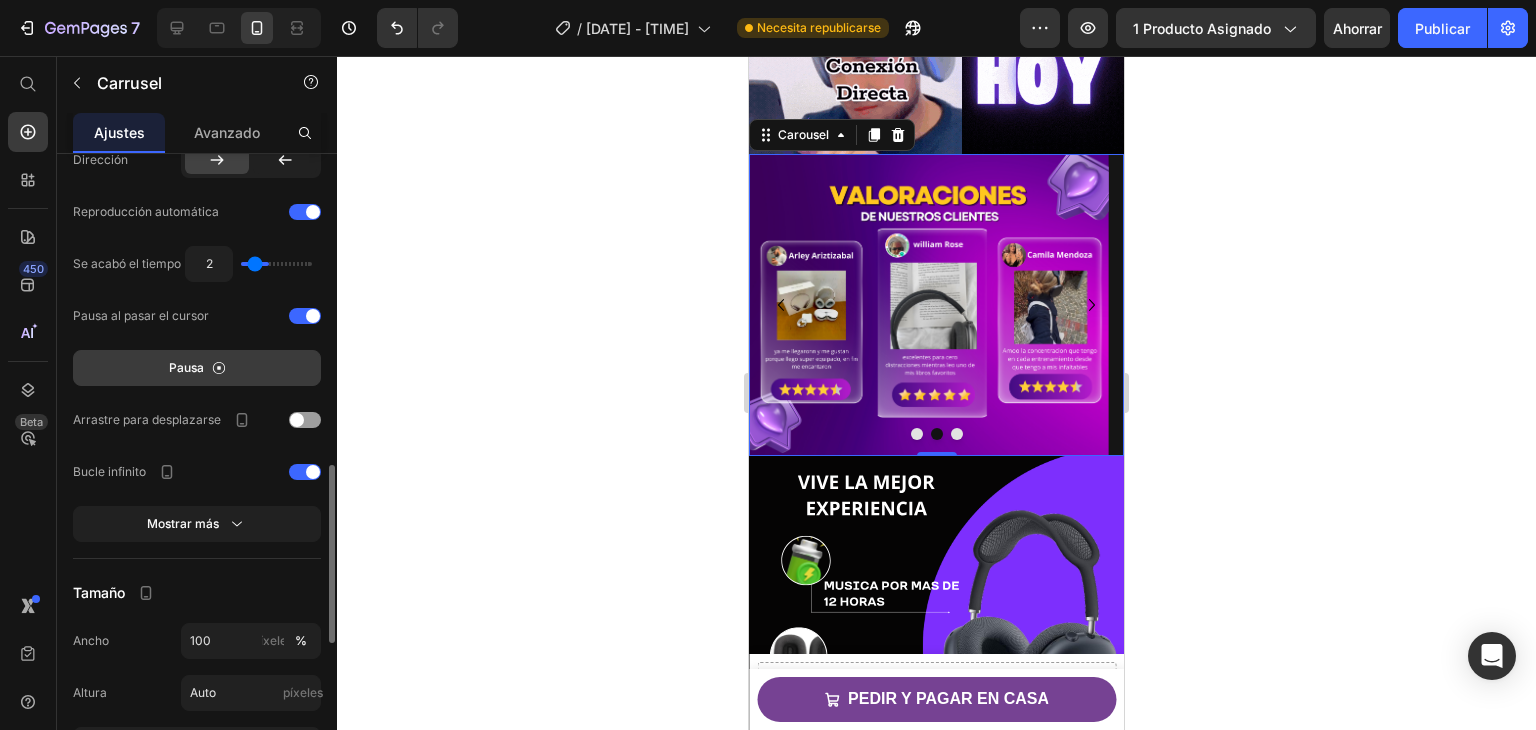 type on "1.8" 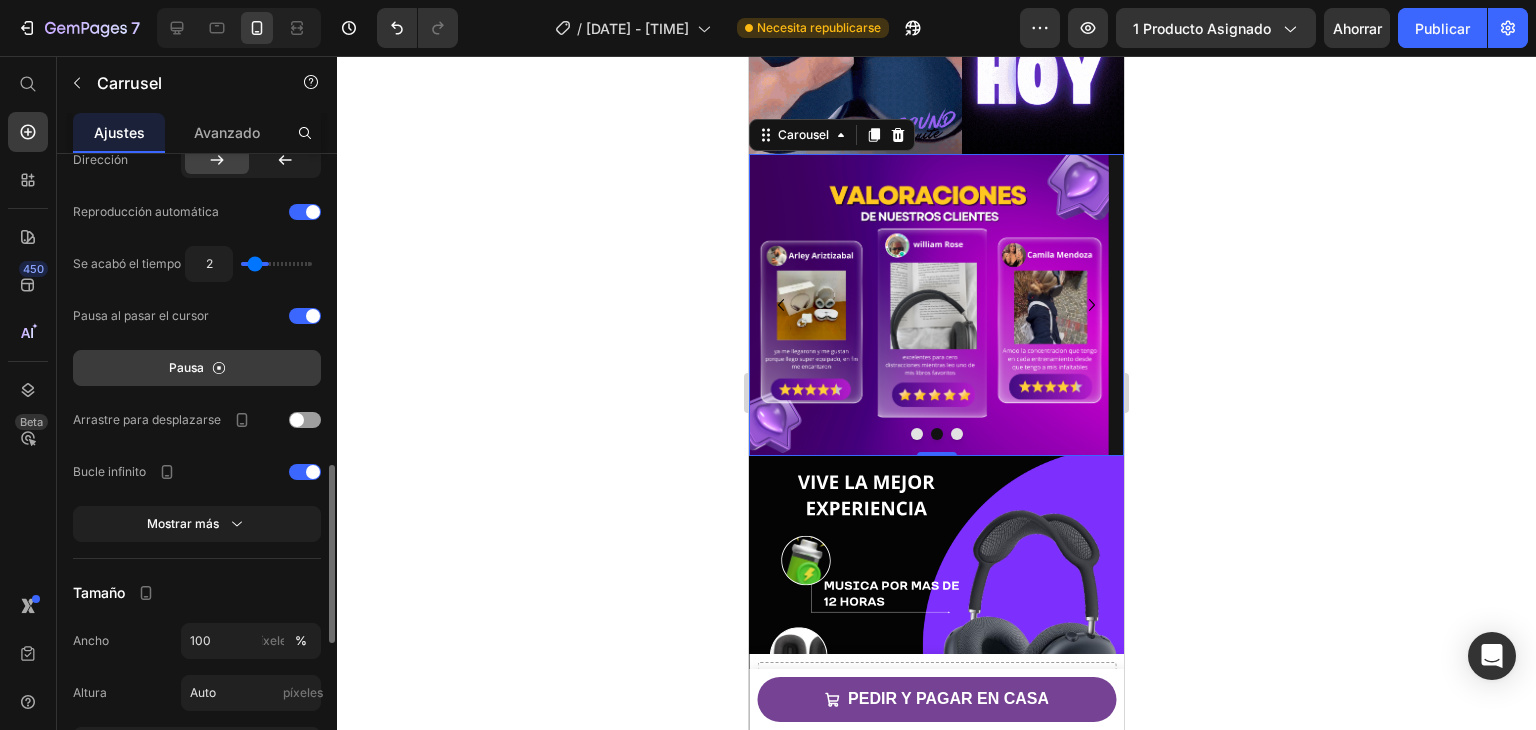 type on "1.8" 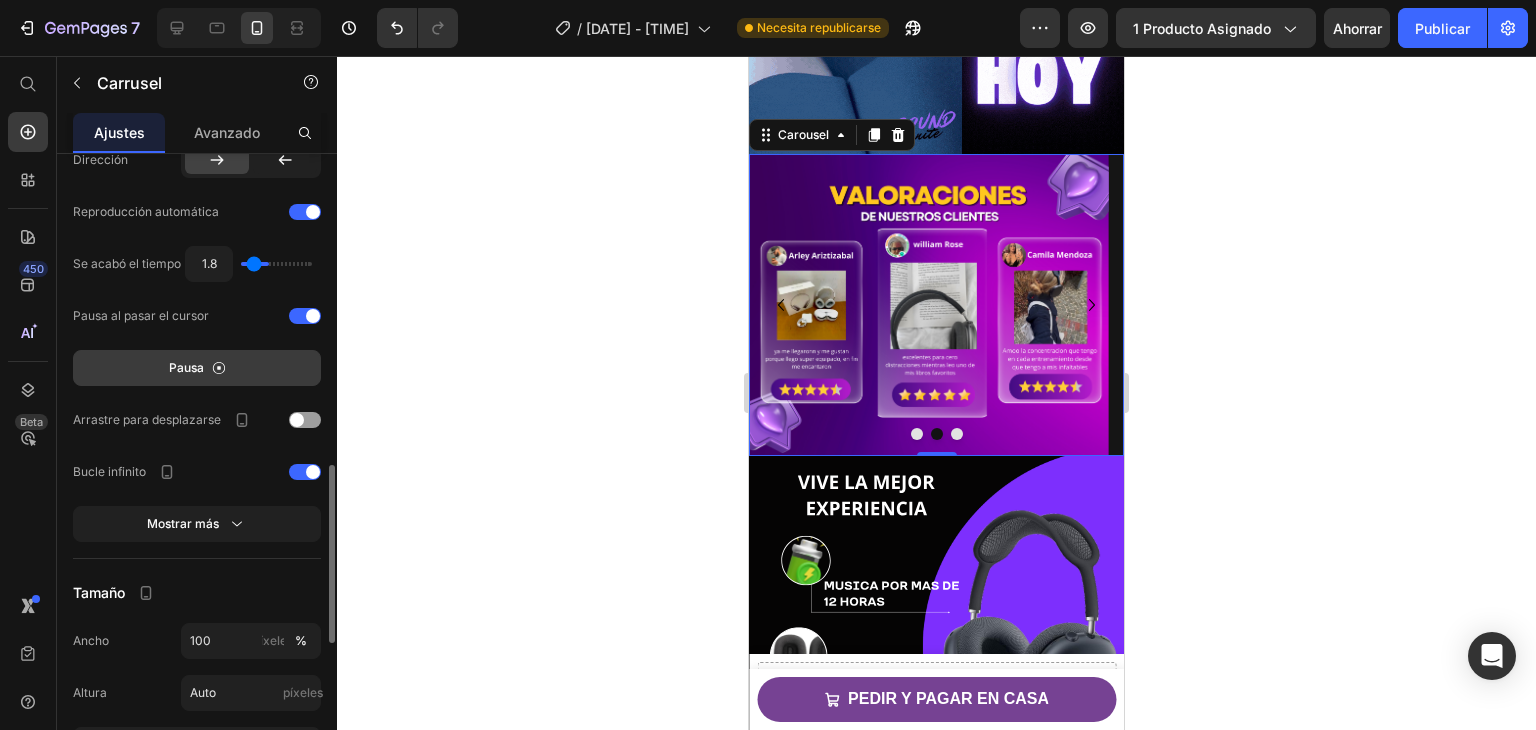 type on "1.7" 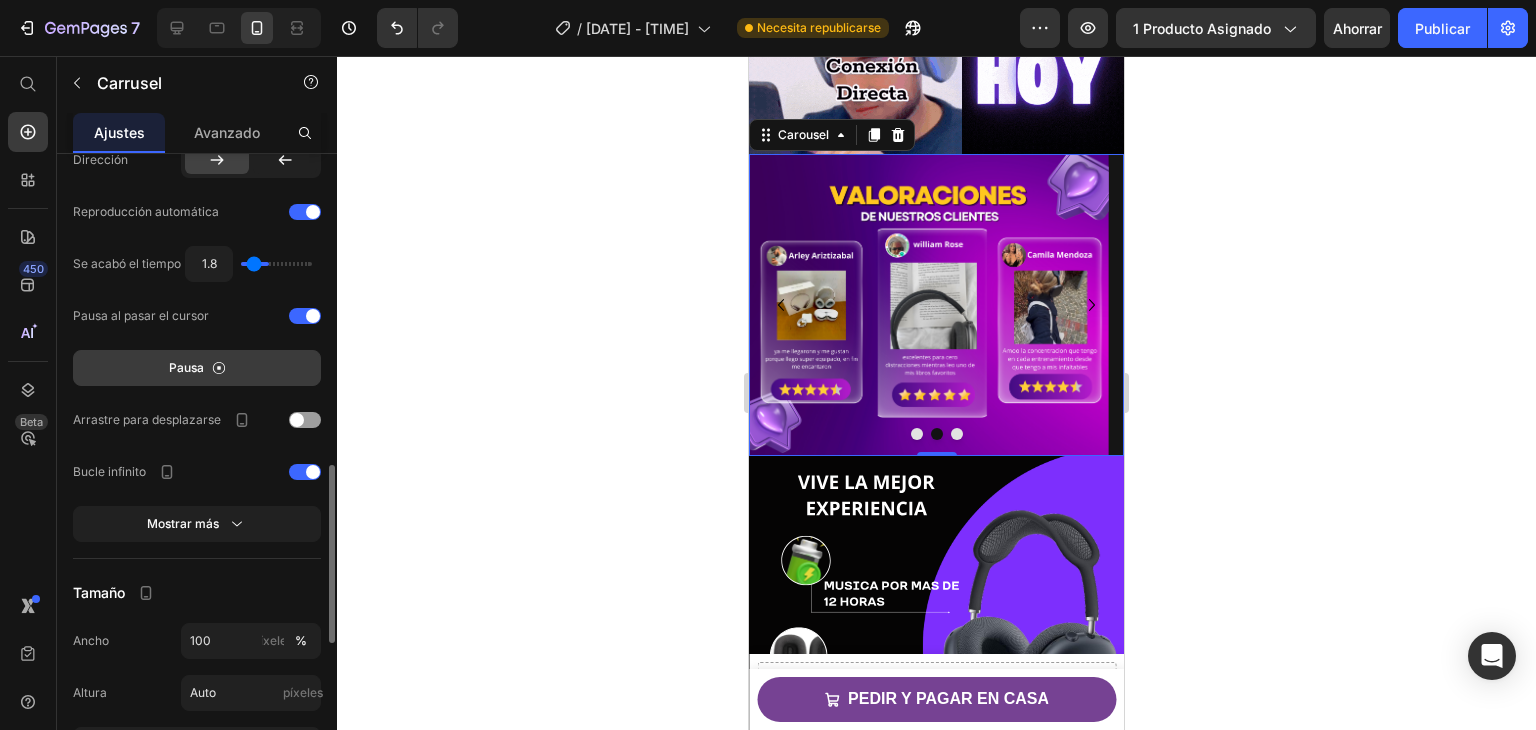 type on "1.7" 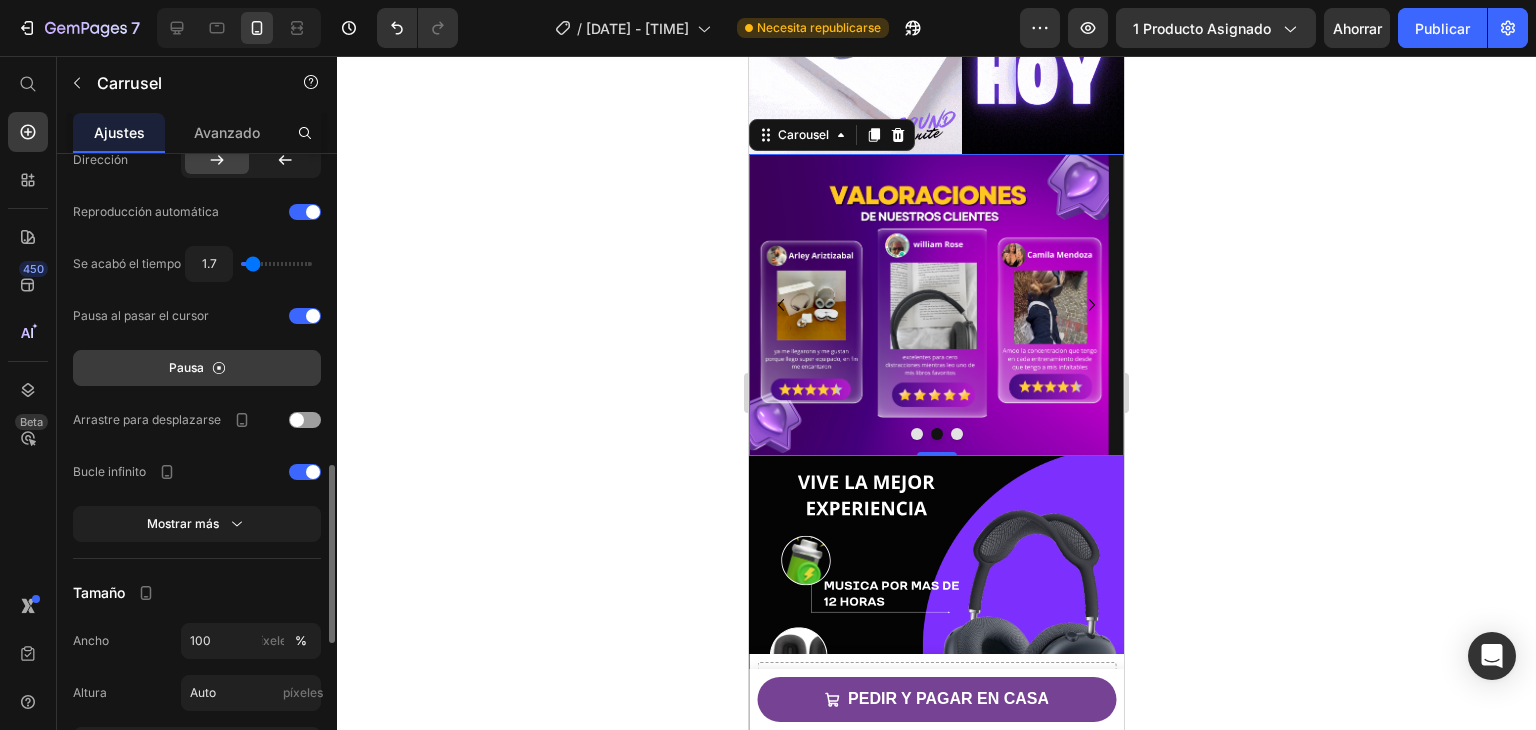 type on "1.4" 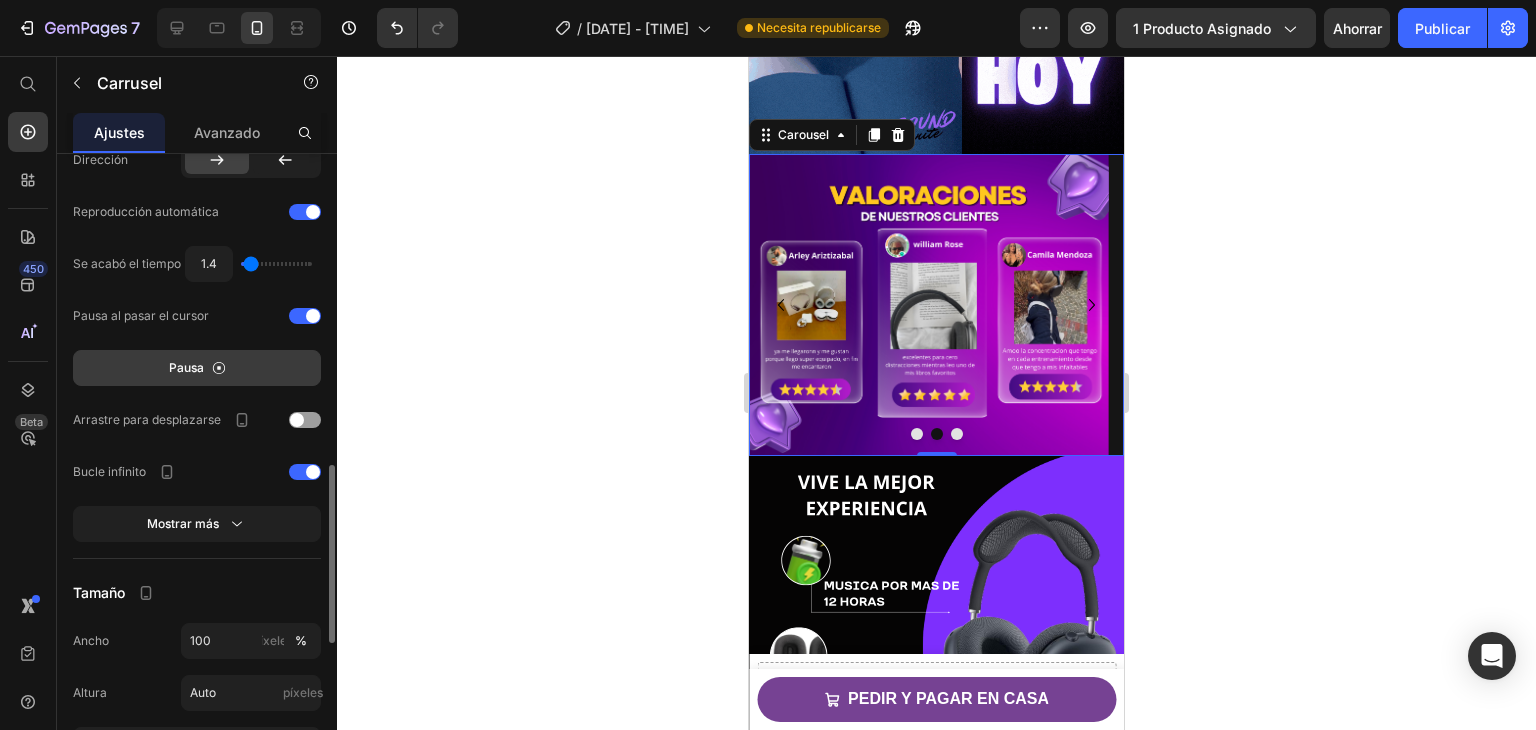 type on "1.4" 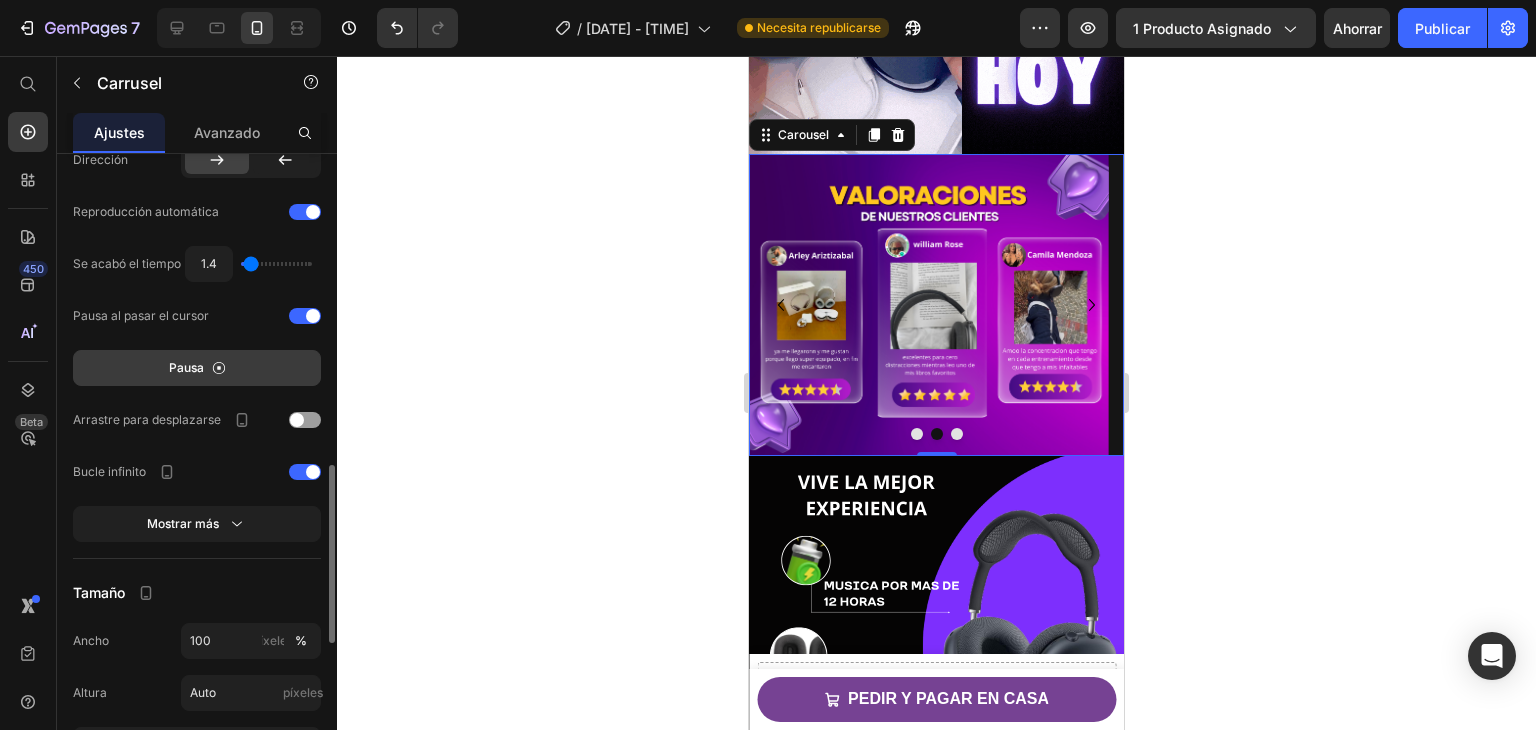 click at bounding box center (276, 264) 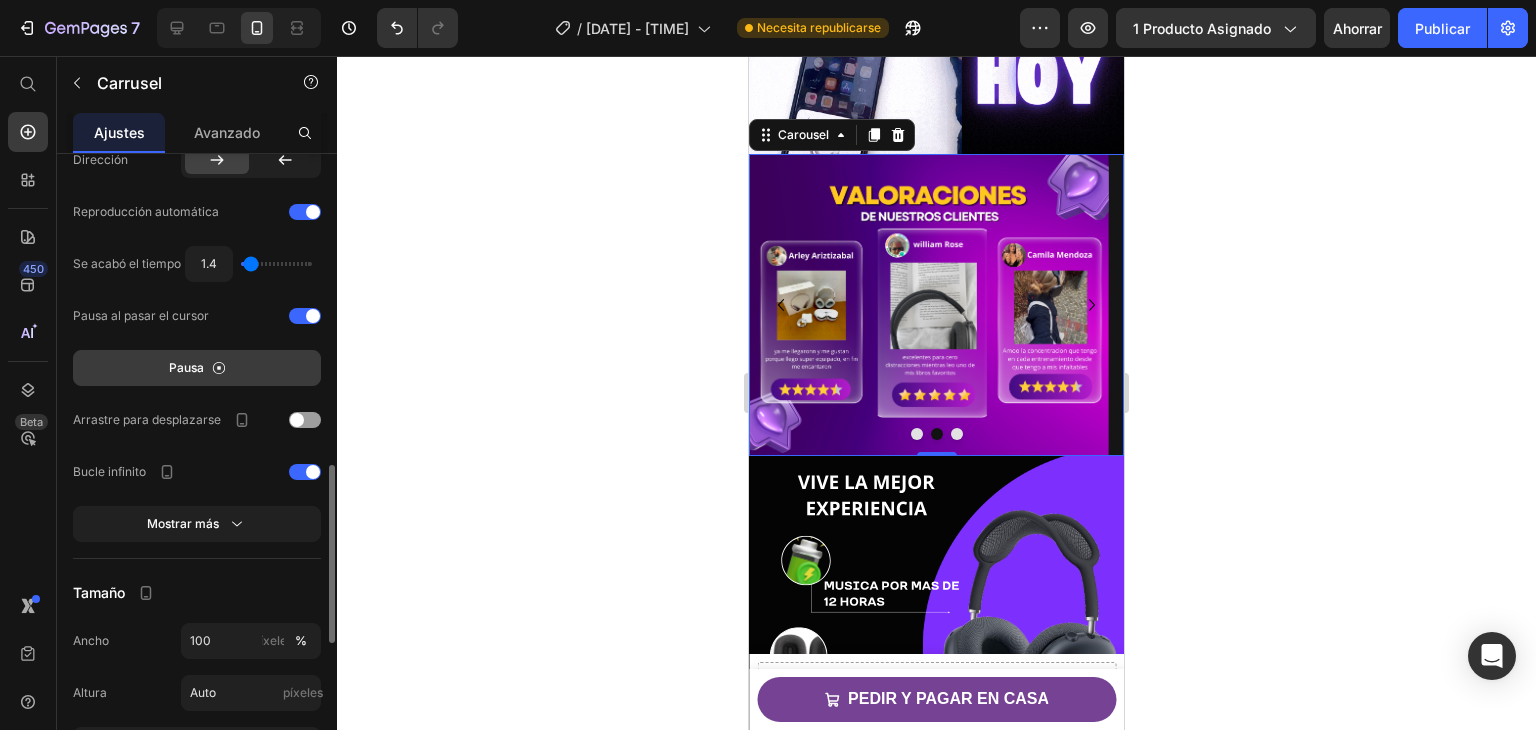 type on "1.9" 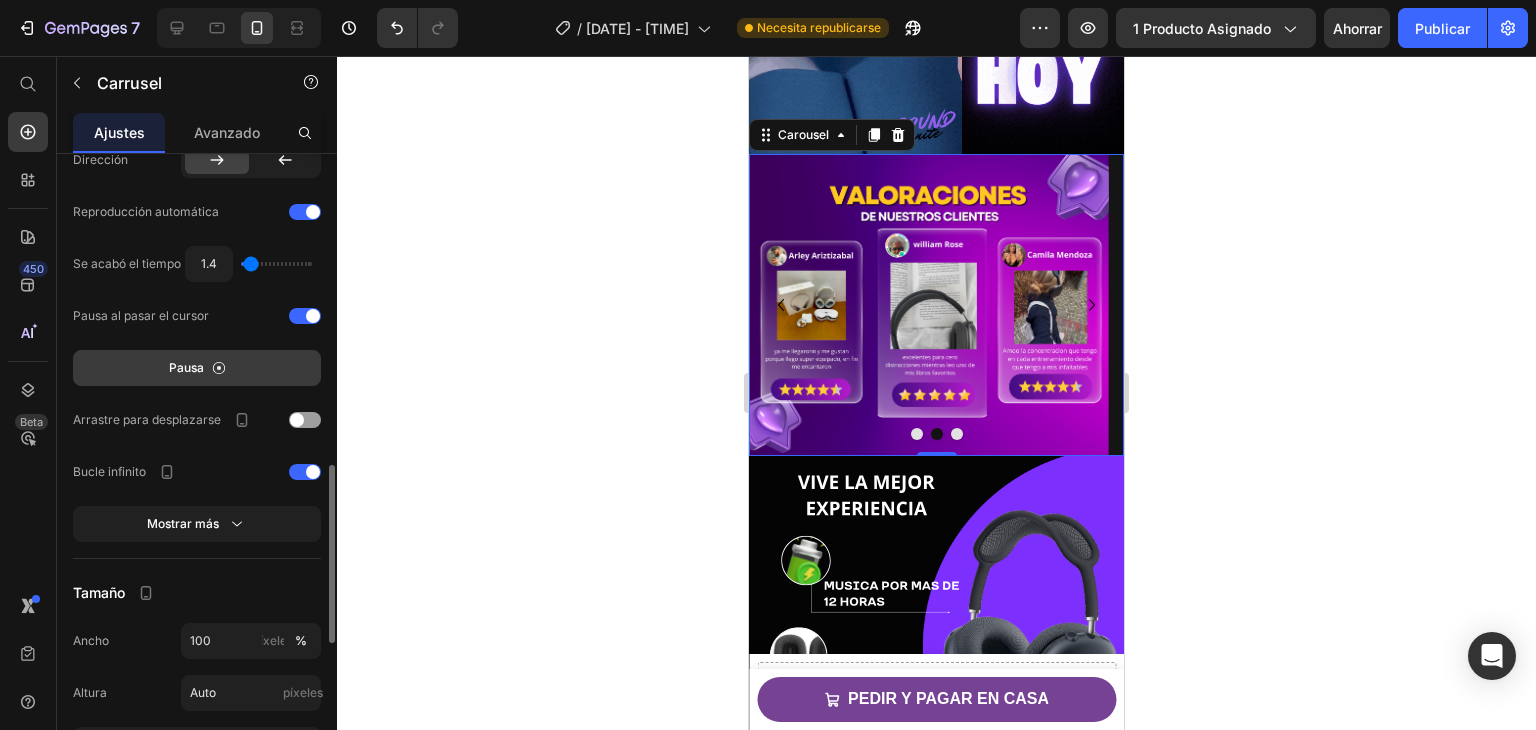 type on "1.9" 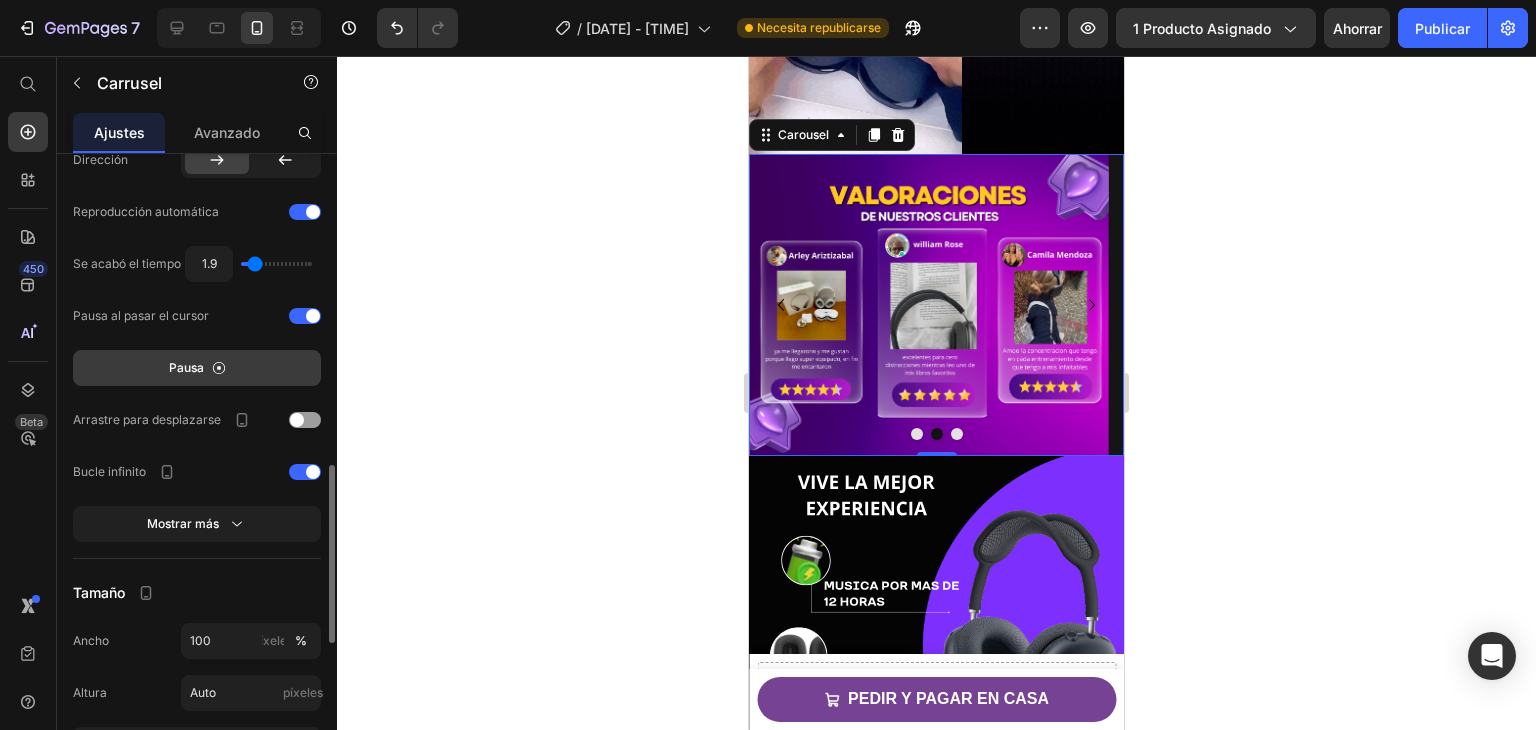 type on "2.2" 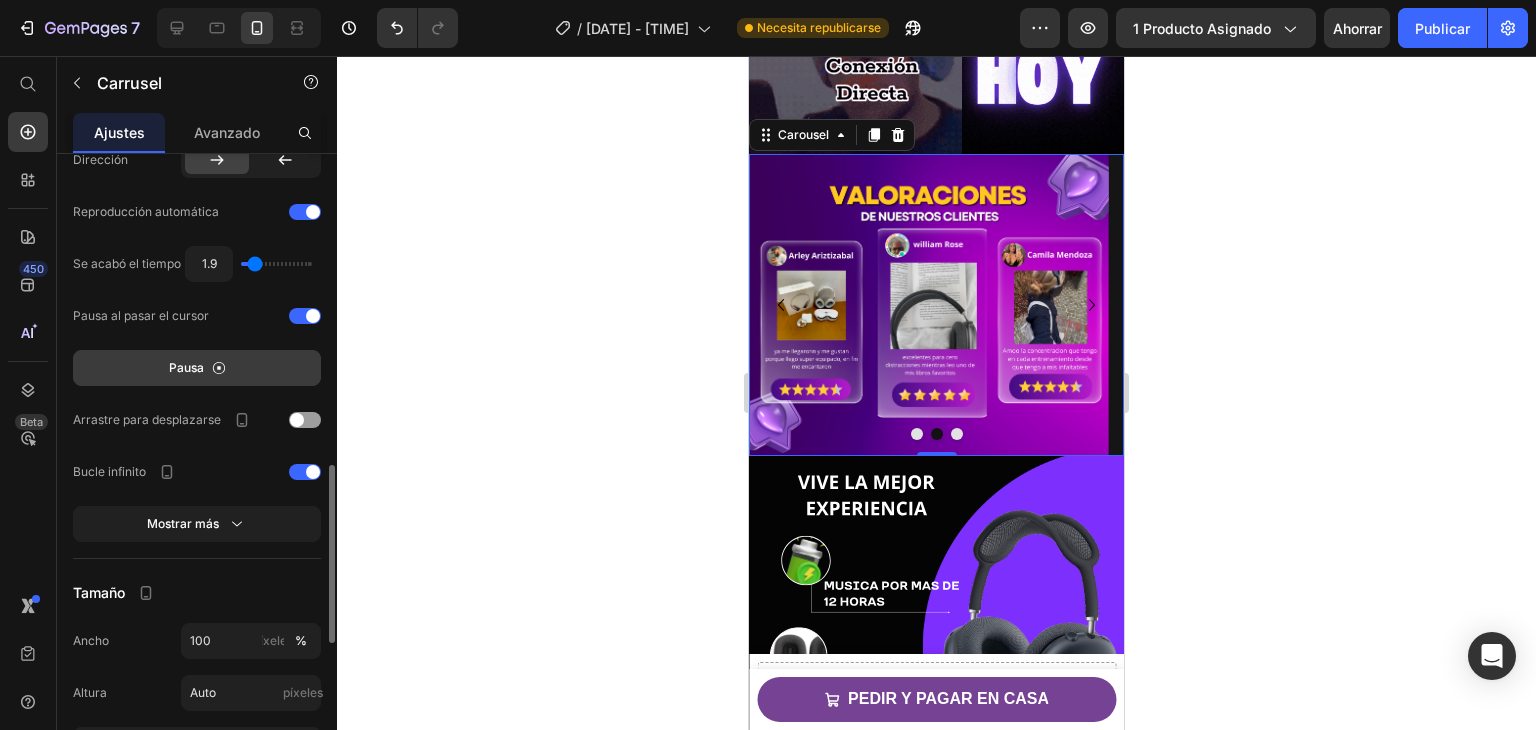 type on "2.2" 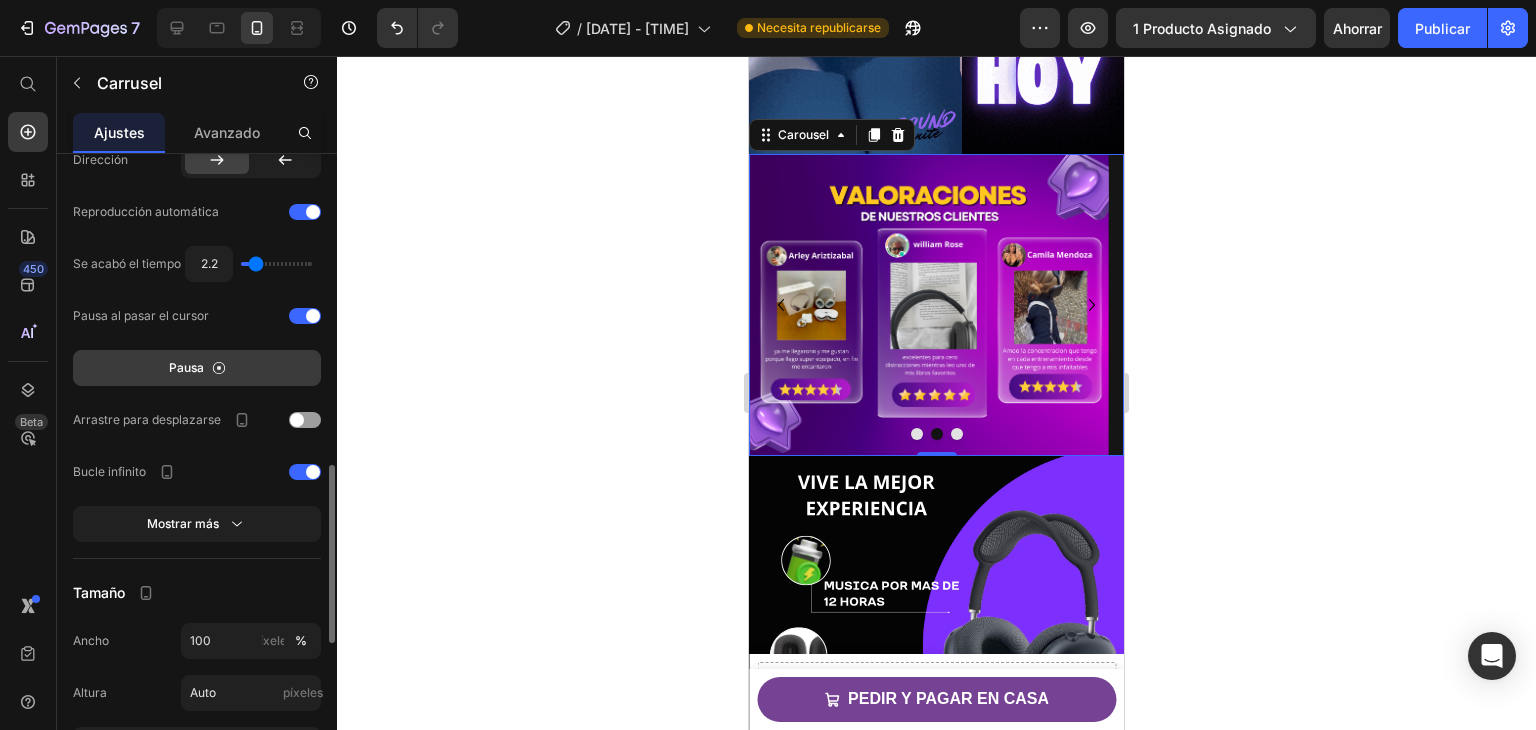 type on "2.4" 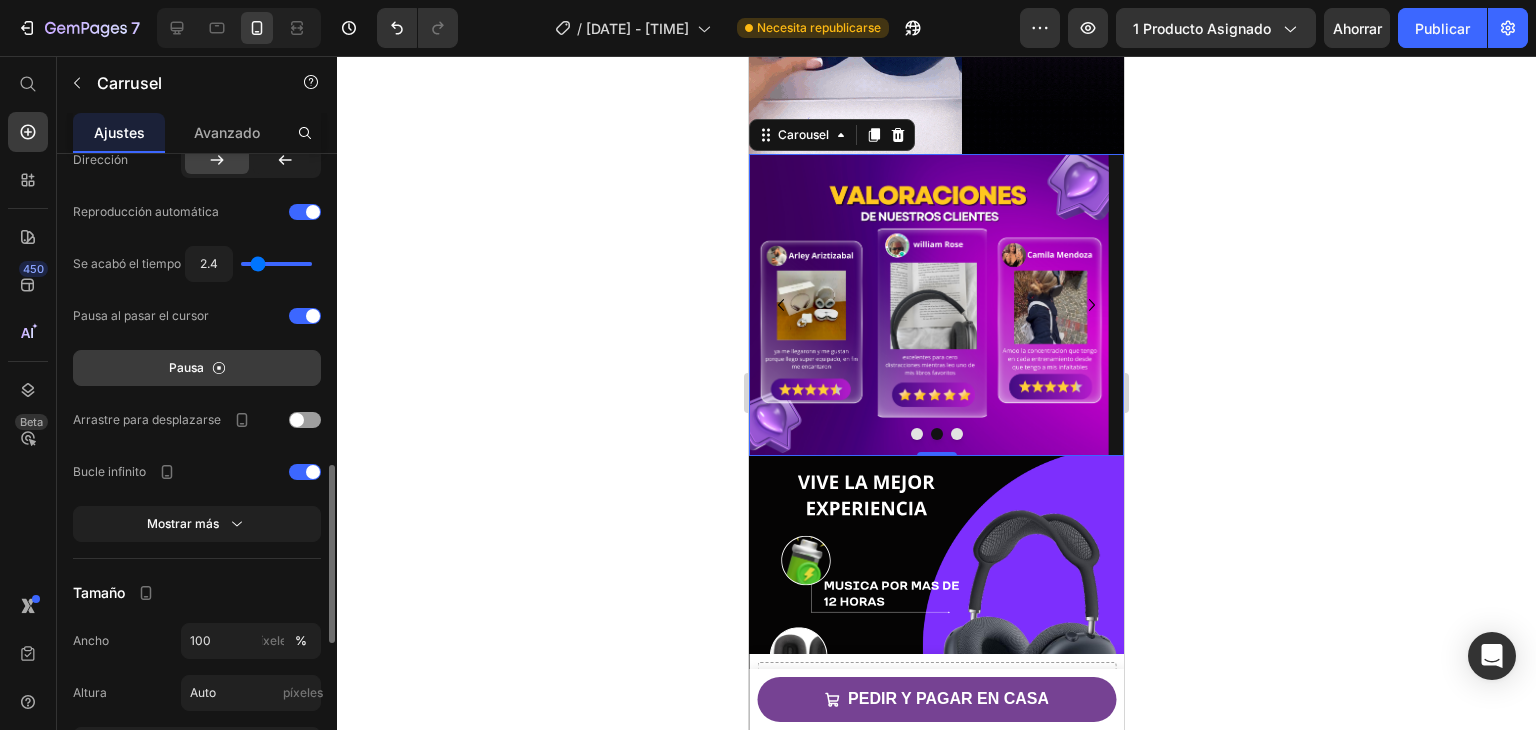type on "2.4" 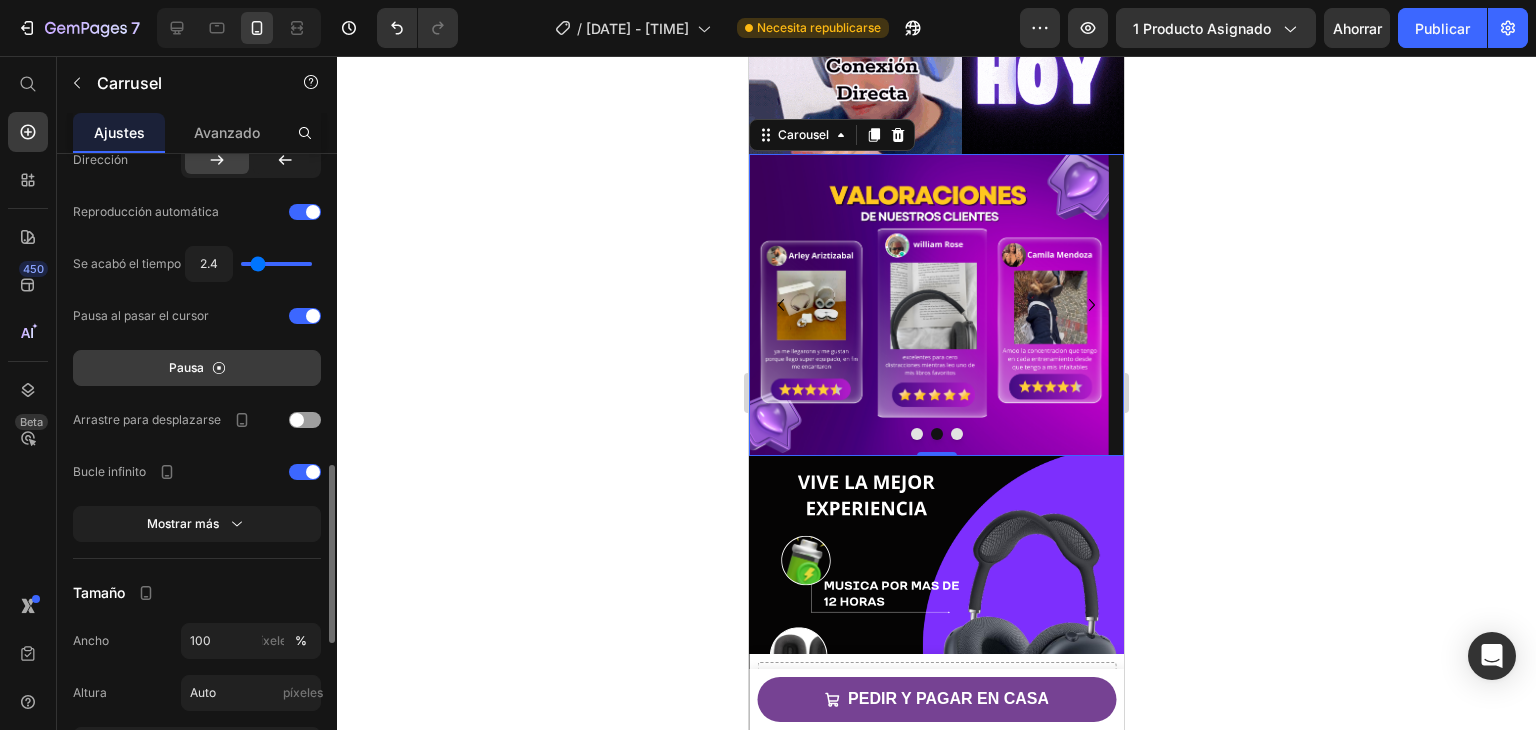 click at bounding box center [276, 264] 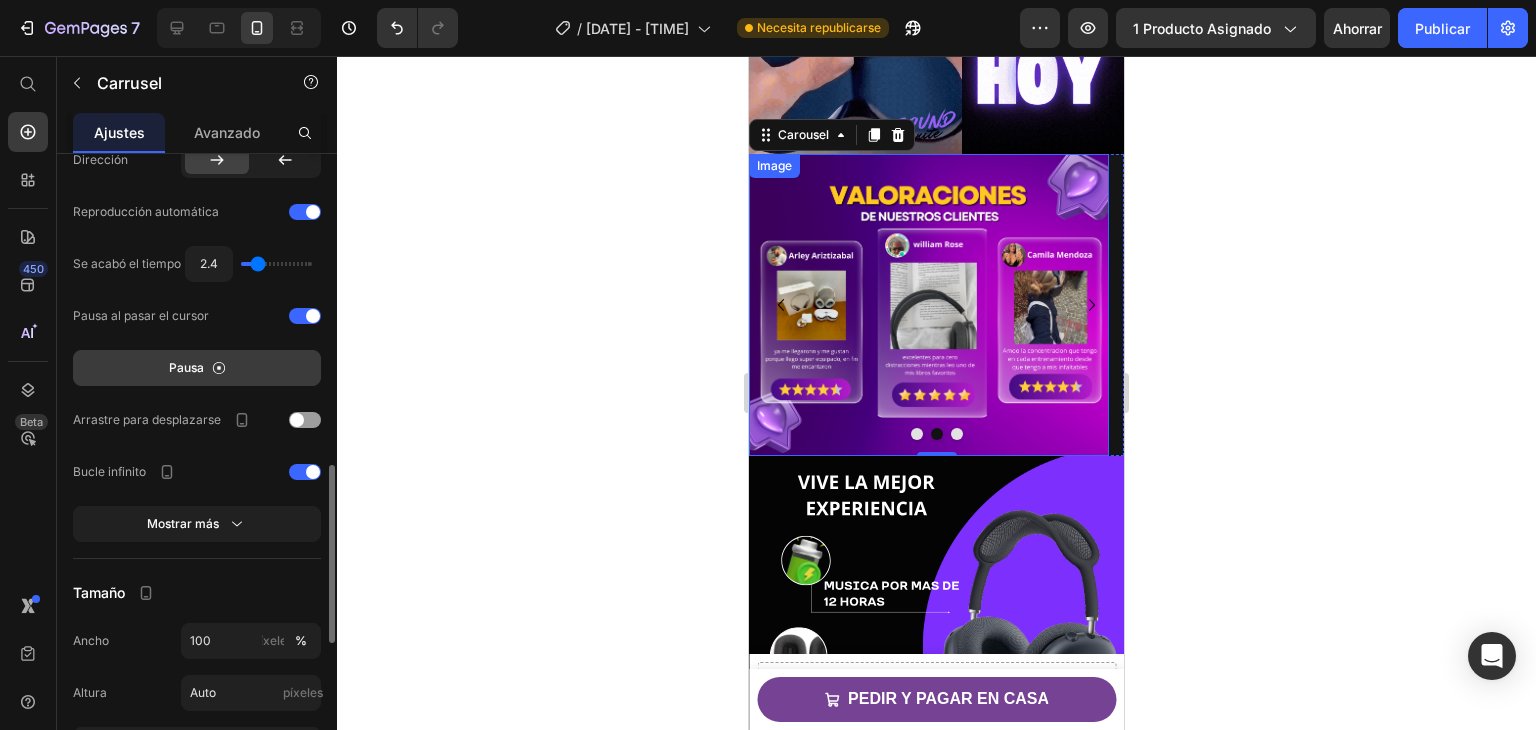 scroll, scrollTop: 1000, scrollLeft: 0, axis: vertical 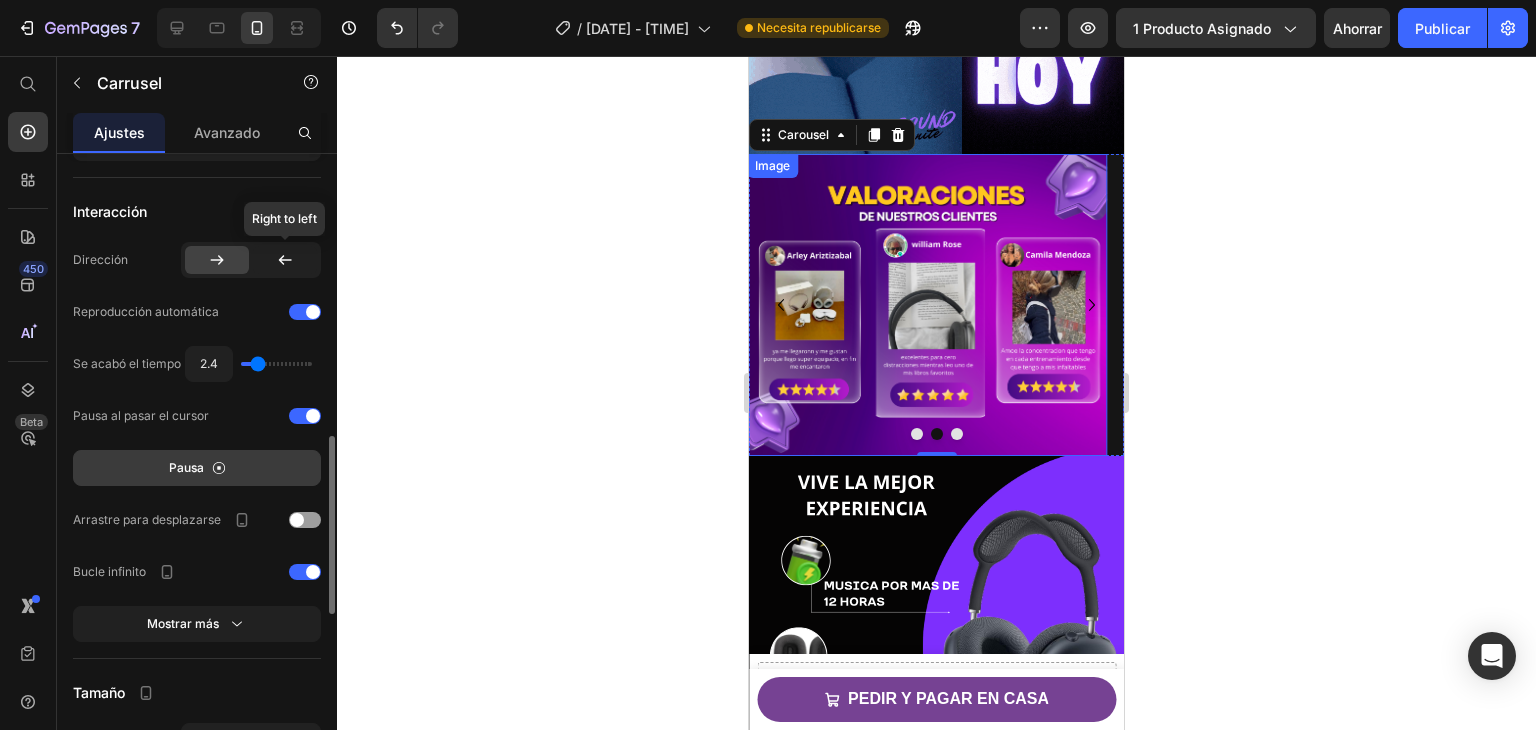 click 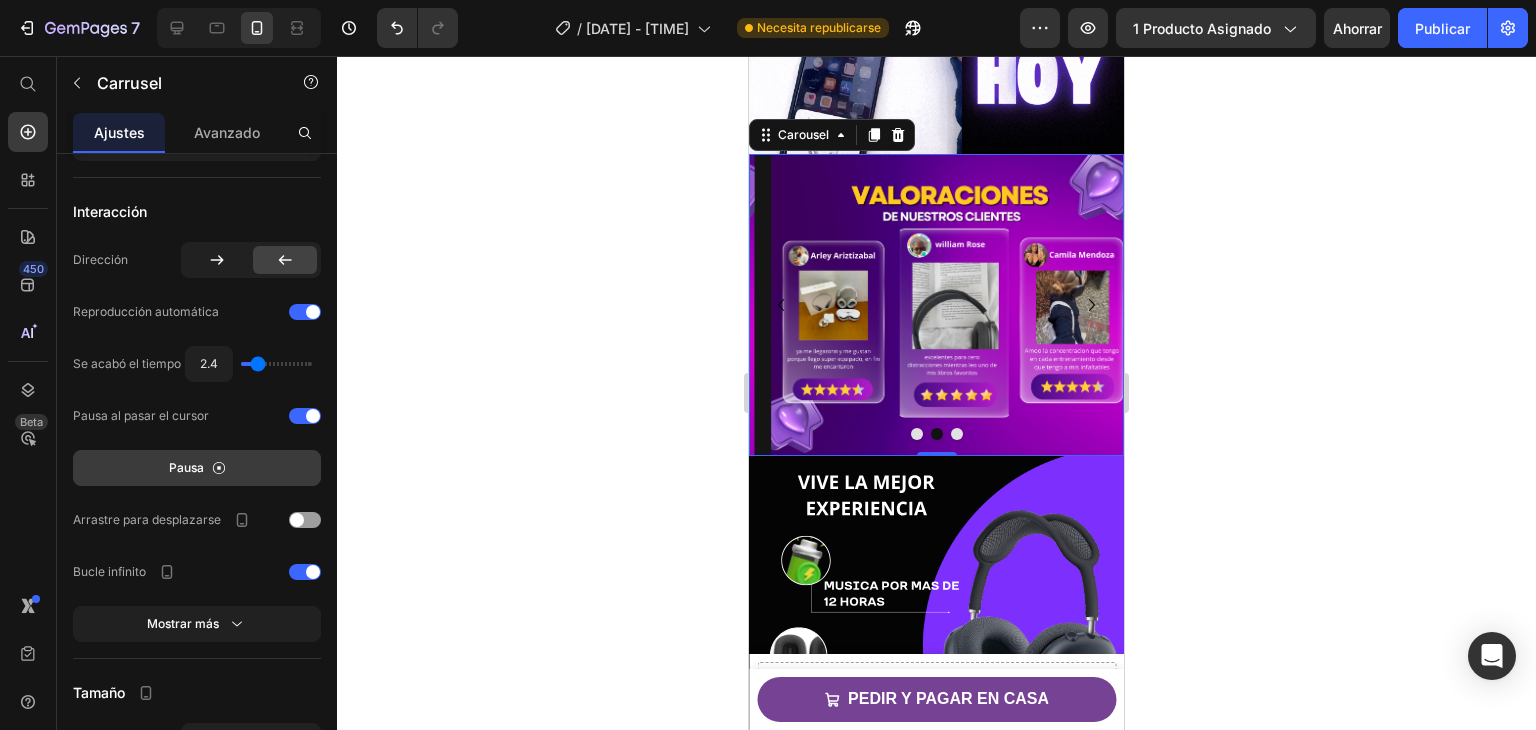 click on "Pausa" at bounding box center [186, 467] 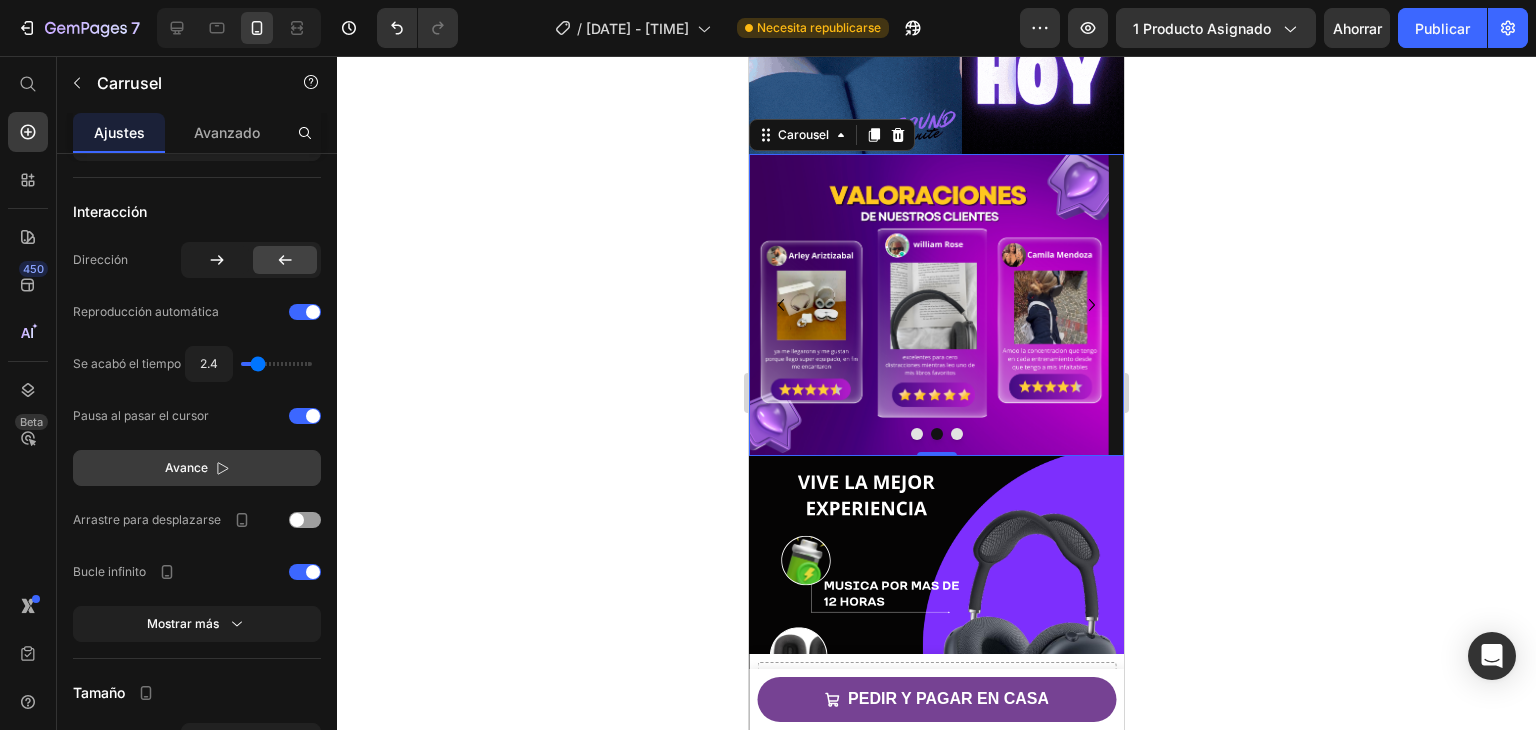 click 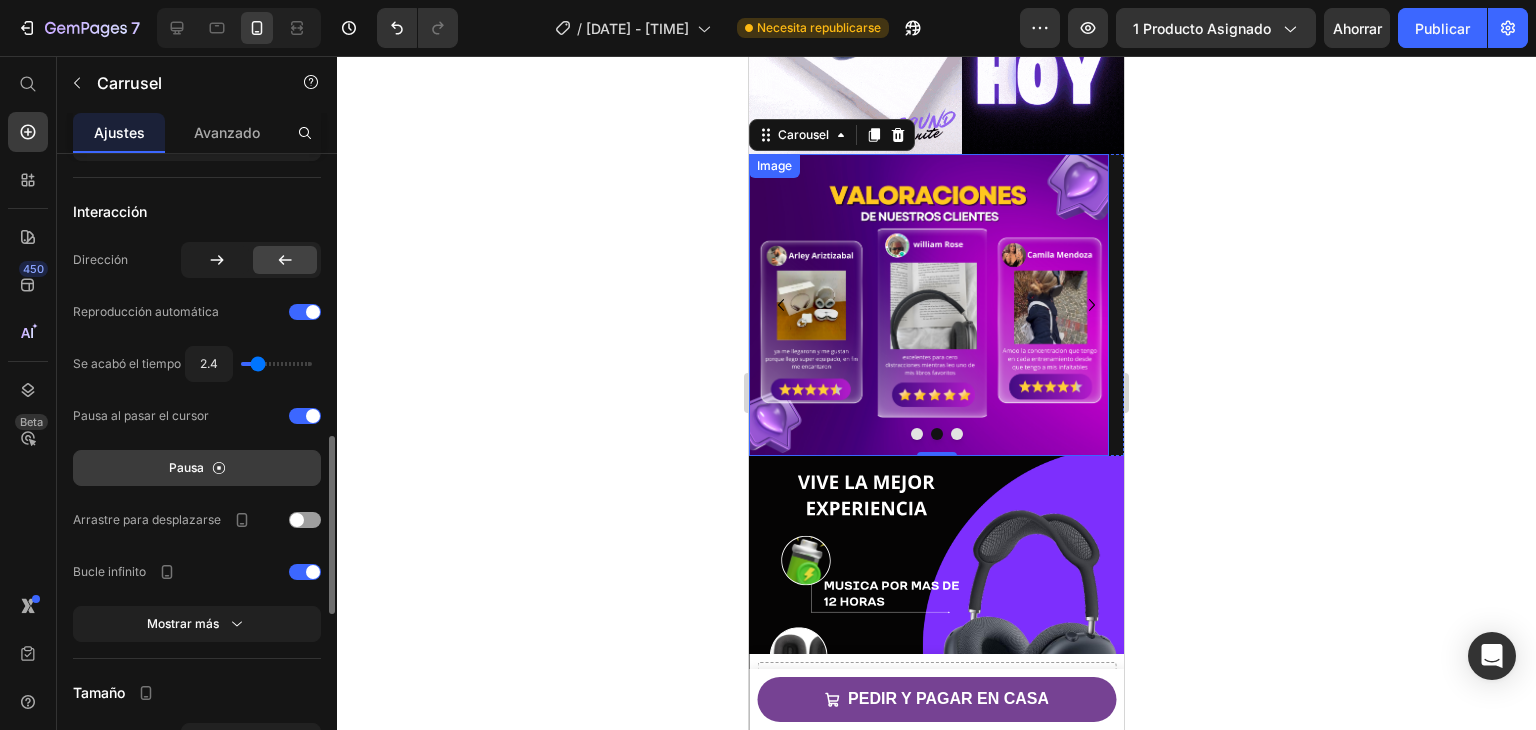 type on "1.3" 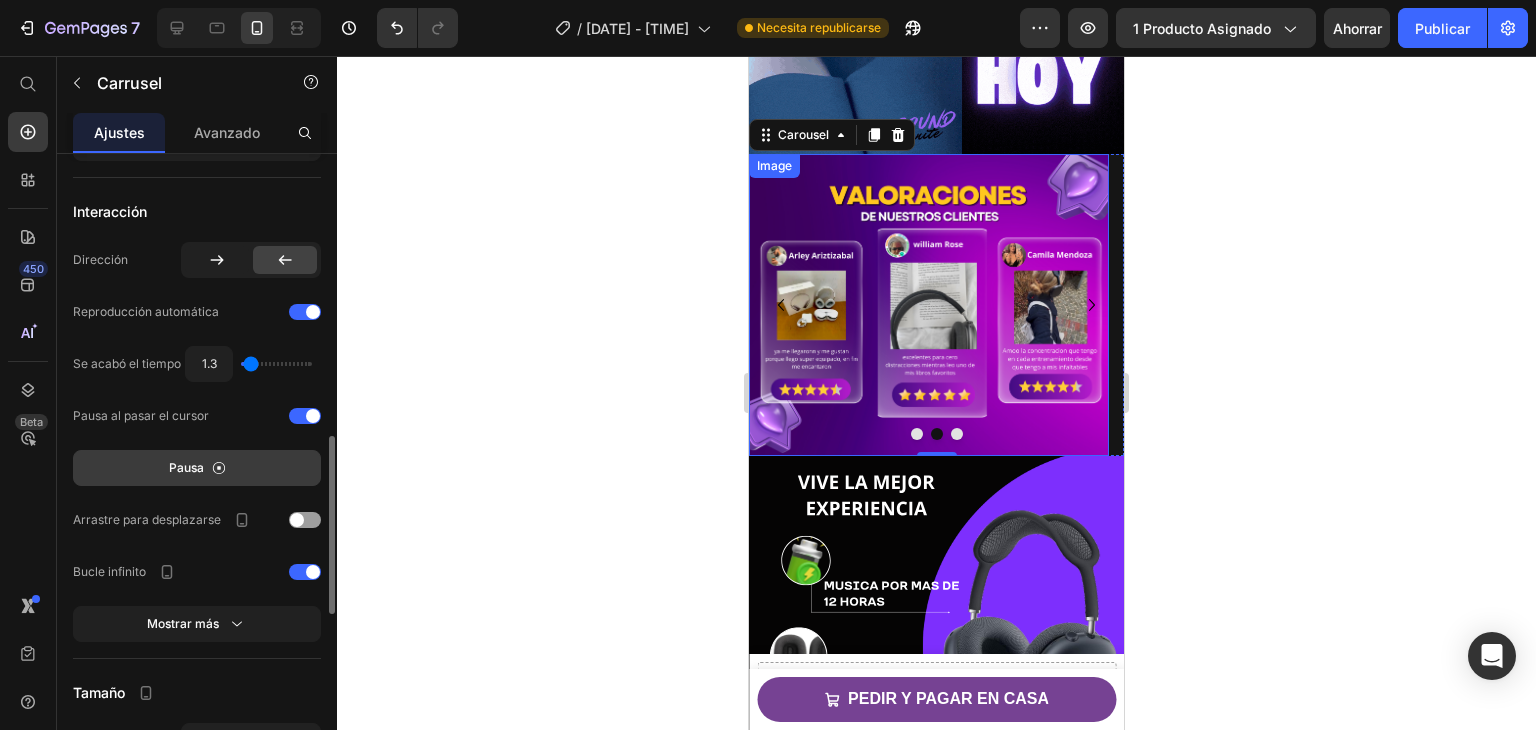 type on "1.3" 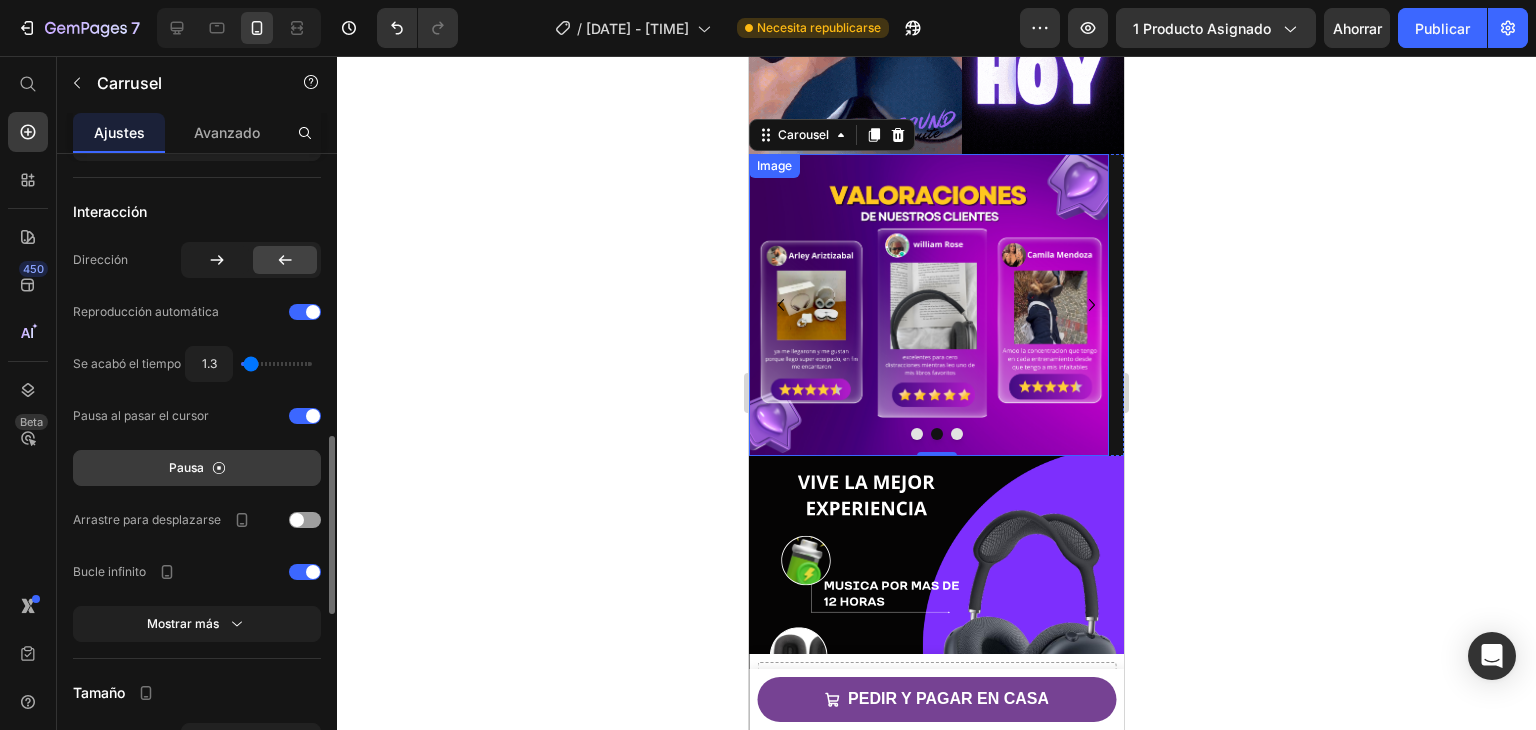 click at bounding box center [276, 364] 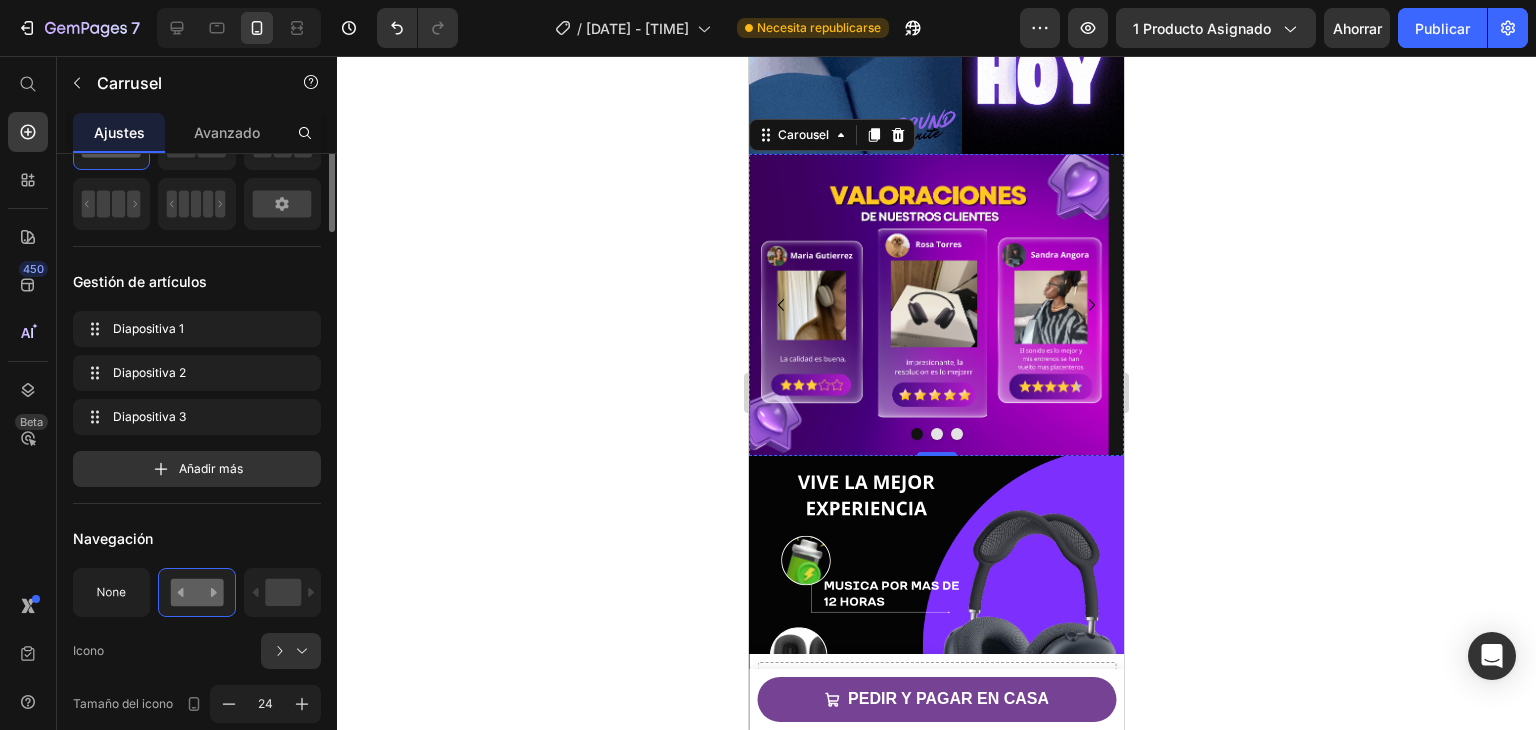 scroll, scrollTop: 0, scrollLeft: 0, axis: both 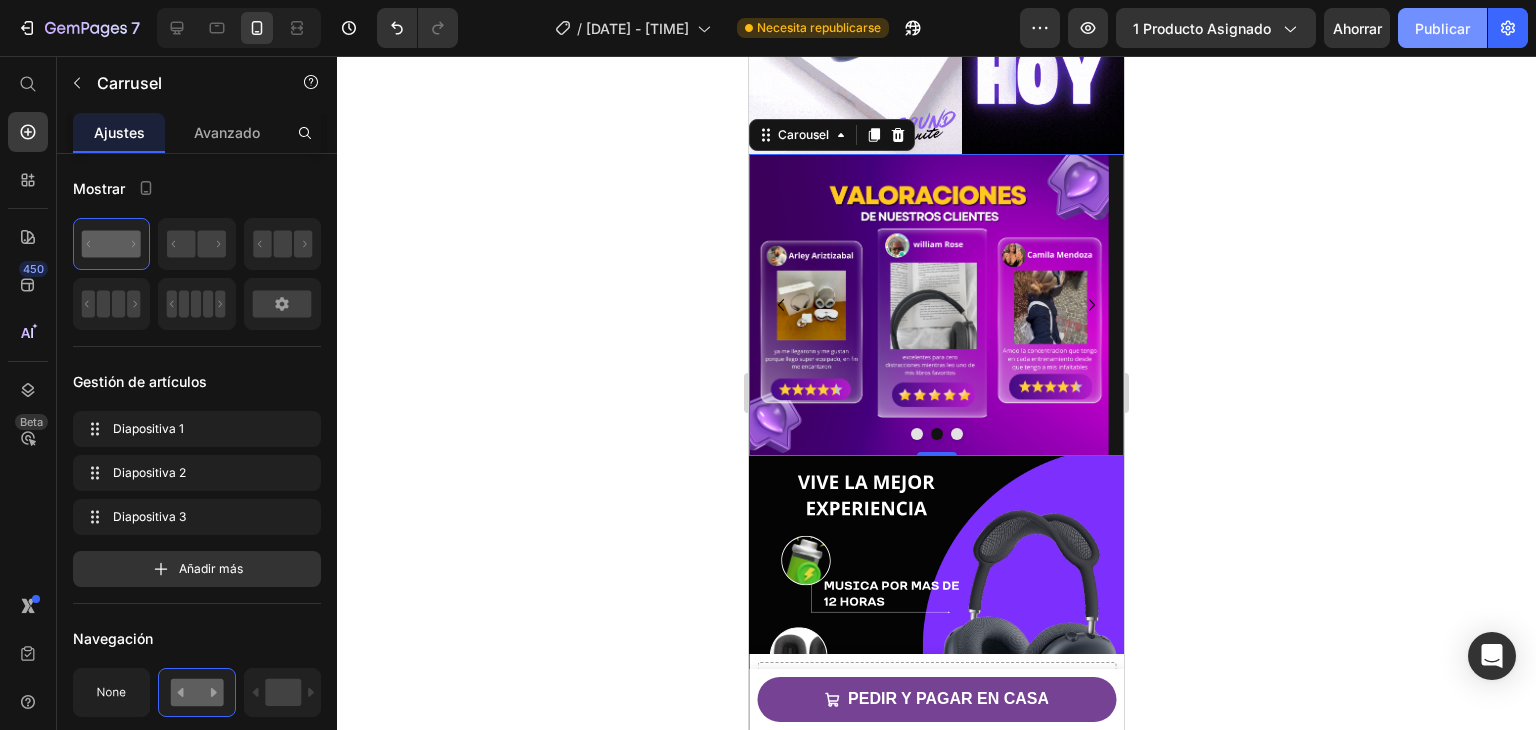 click on "Publicar" at bounding box center [1442, 28] 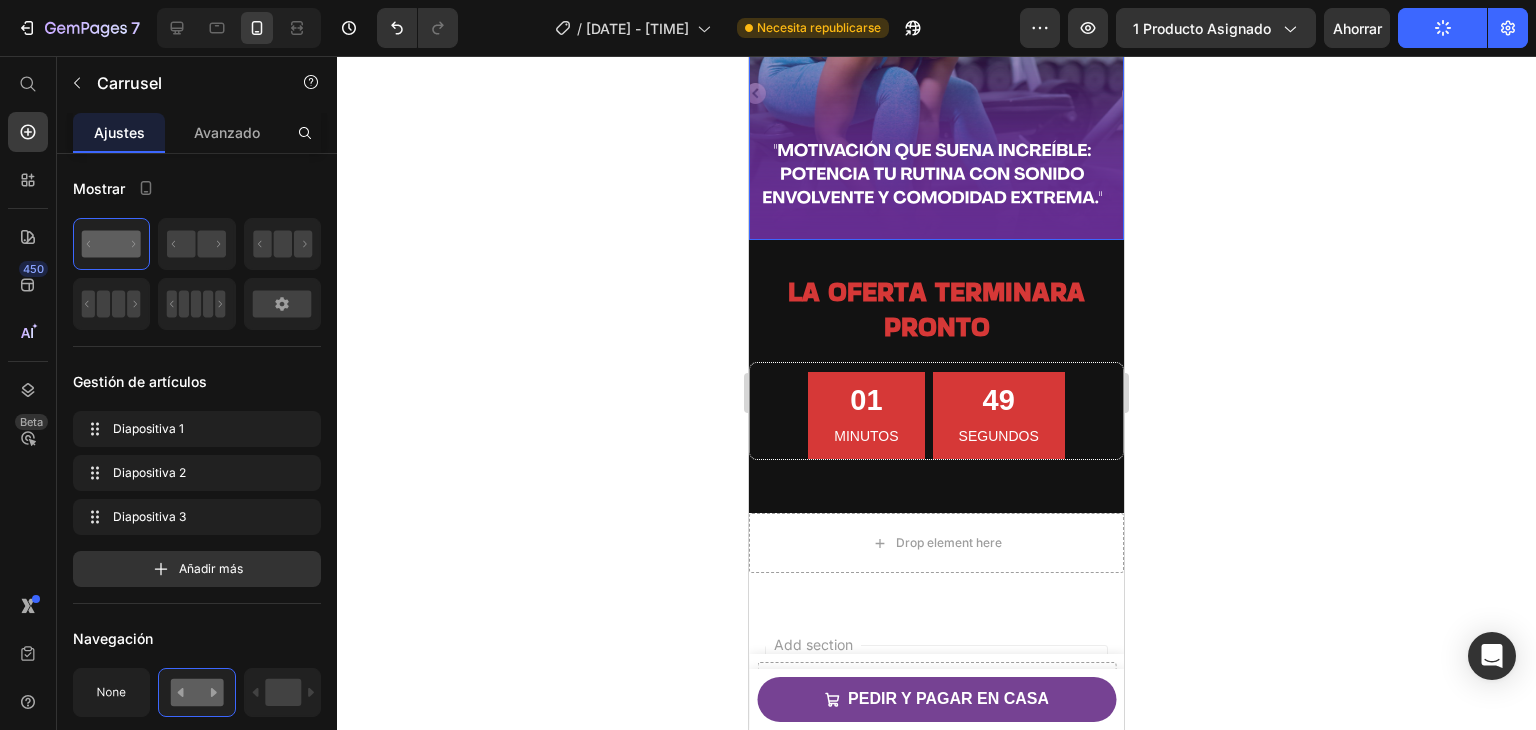 scroll, scrollTop: 2511, scrollLeft: 0, axis: vertical 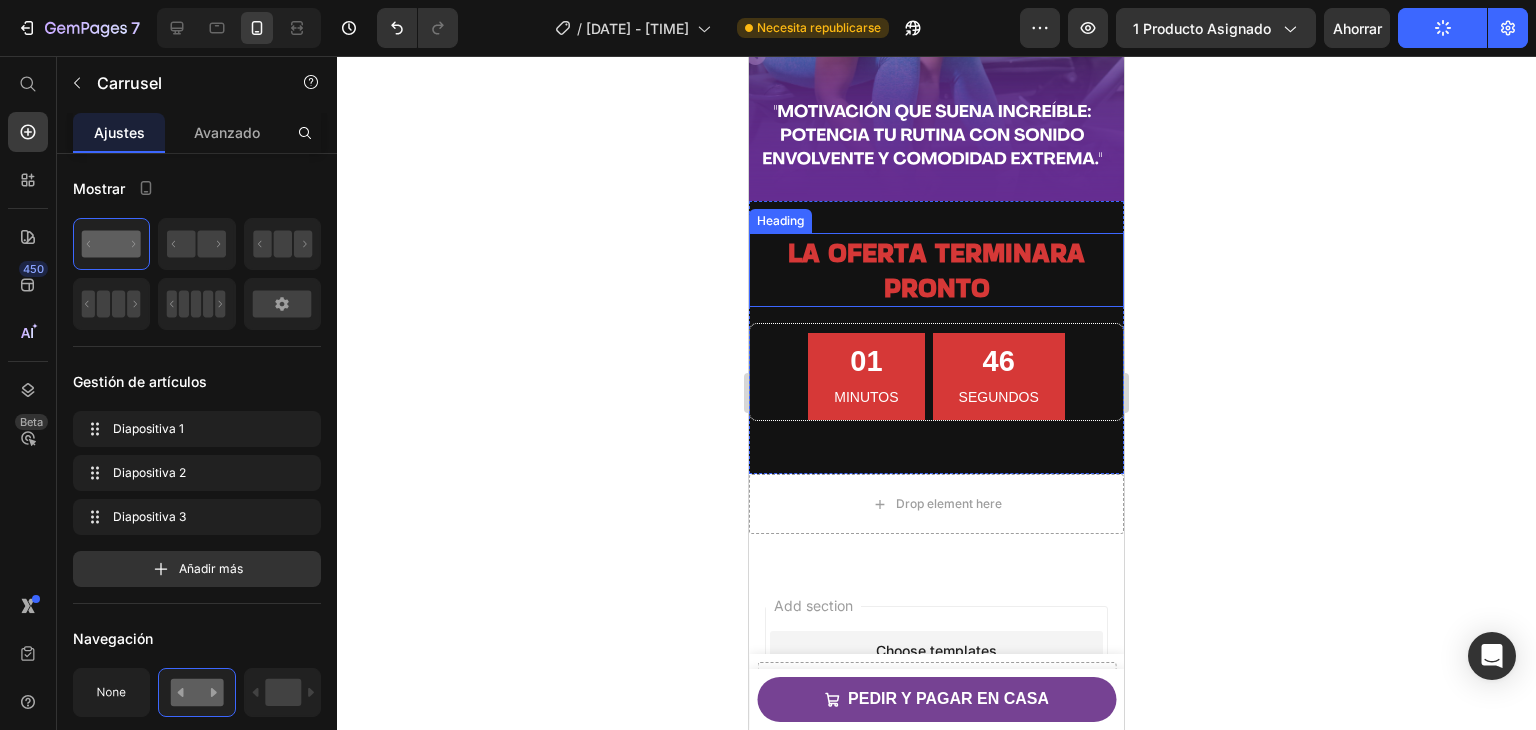 click on "LA OFERTA TERMINARA PRONTO" at bounding box center [936, 270] 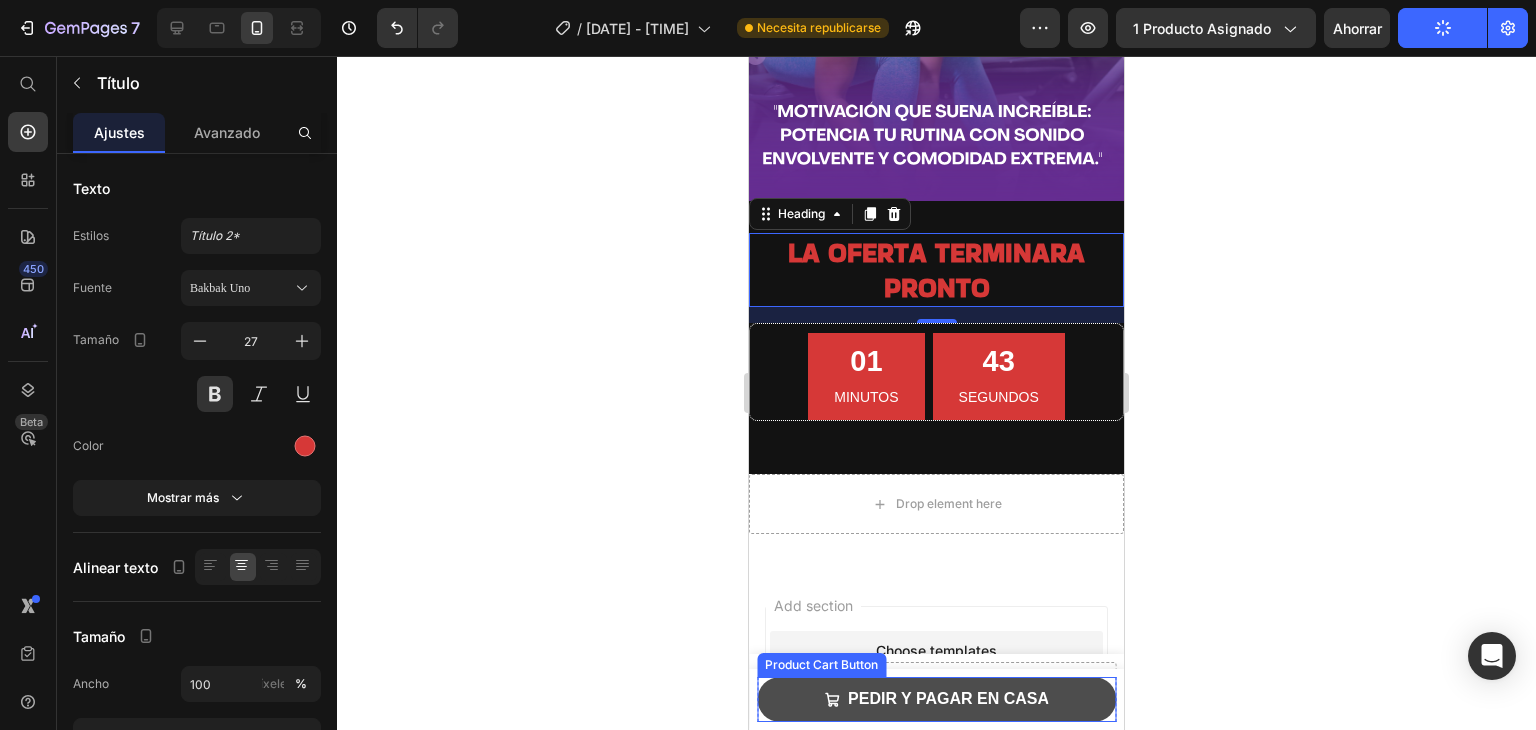 click on "PEDIR Y PAGAR EN CASA" at bounding box center (936, 699) 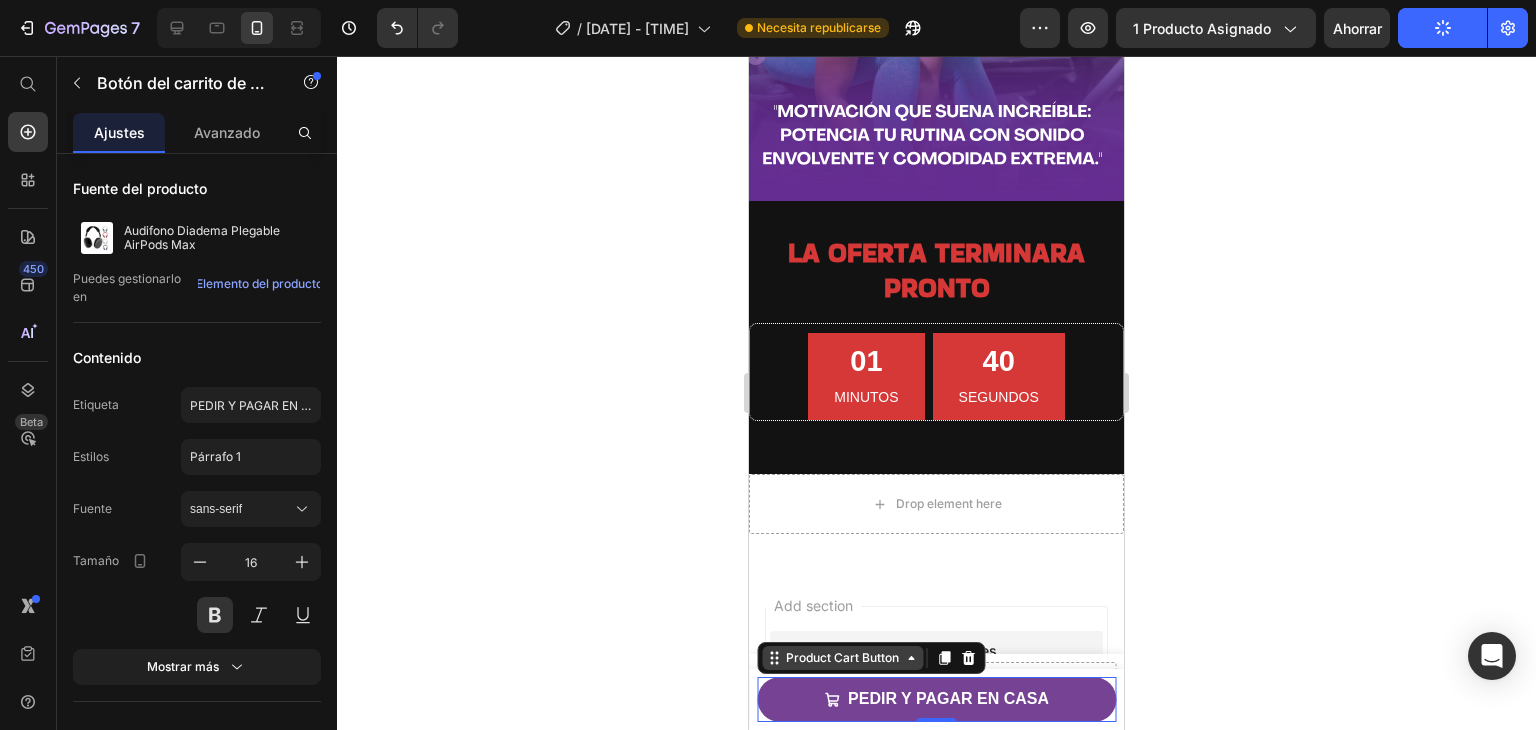 click on "Product Cart Button" at bounding box center (842, 658) 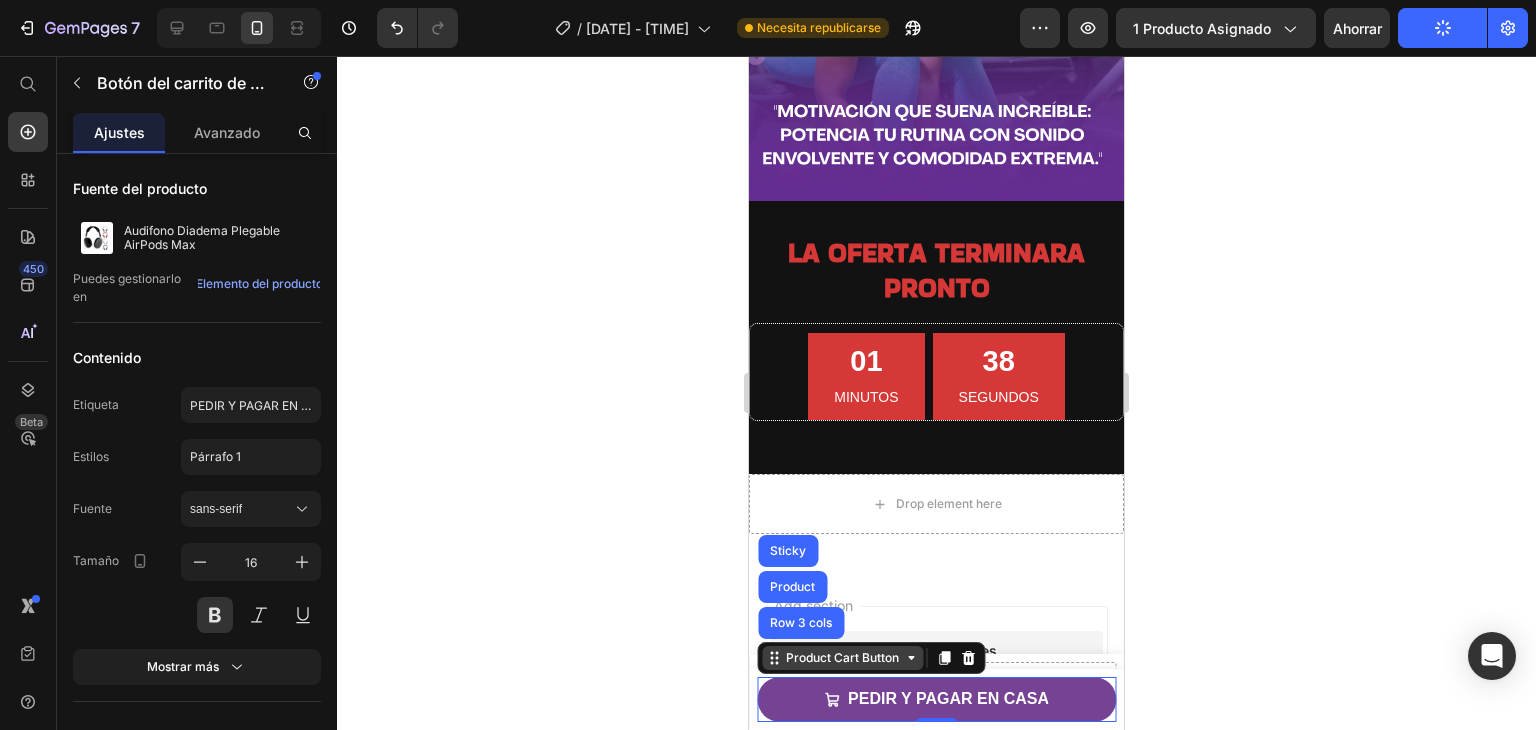 click on "Product Cart Button" at bounding box center [842, 658] 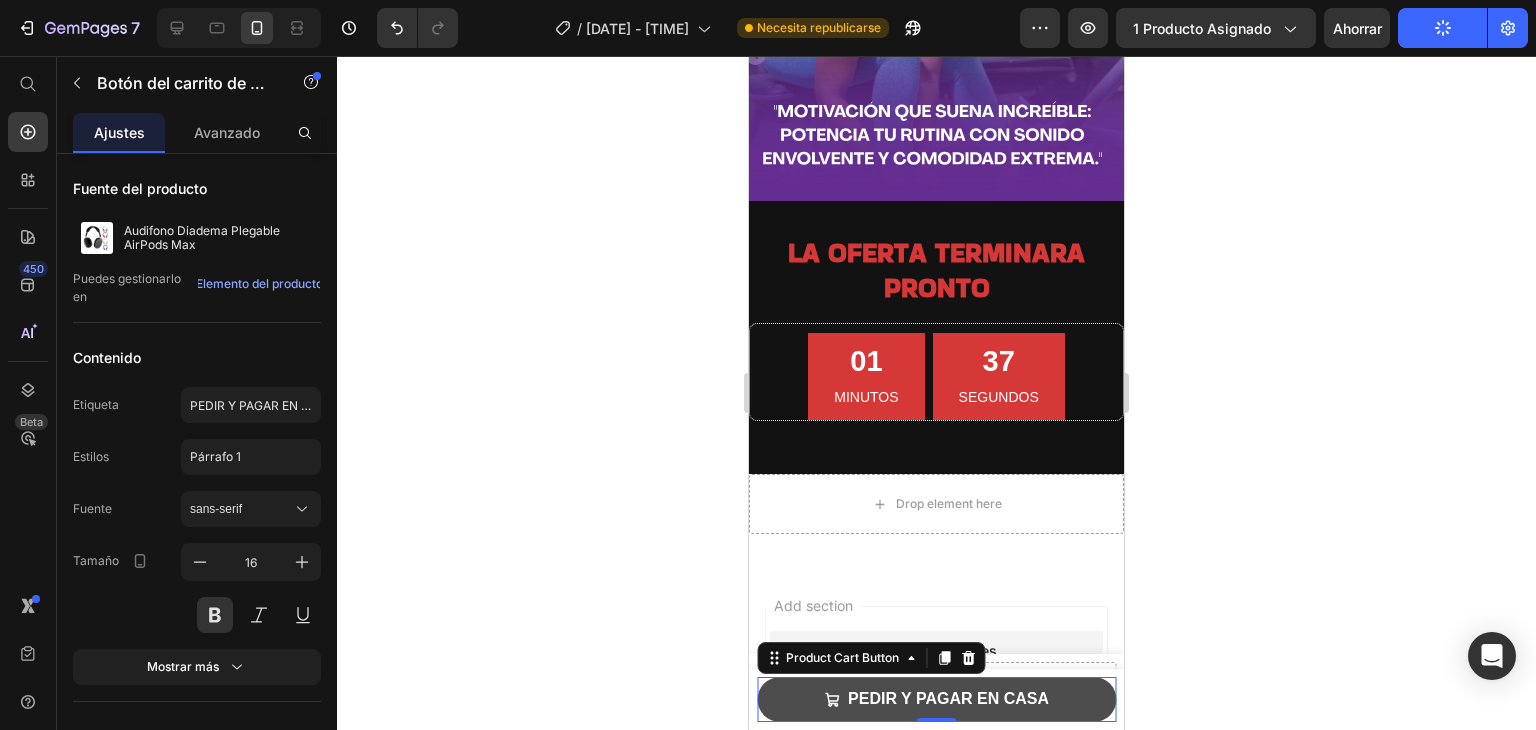 click 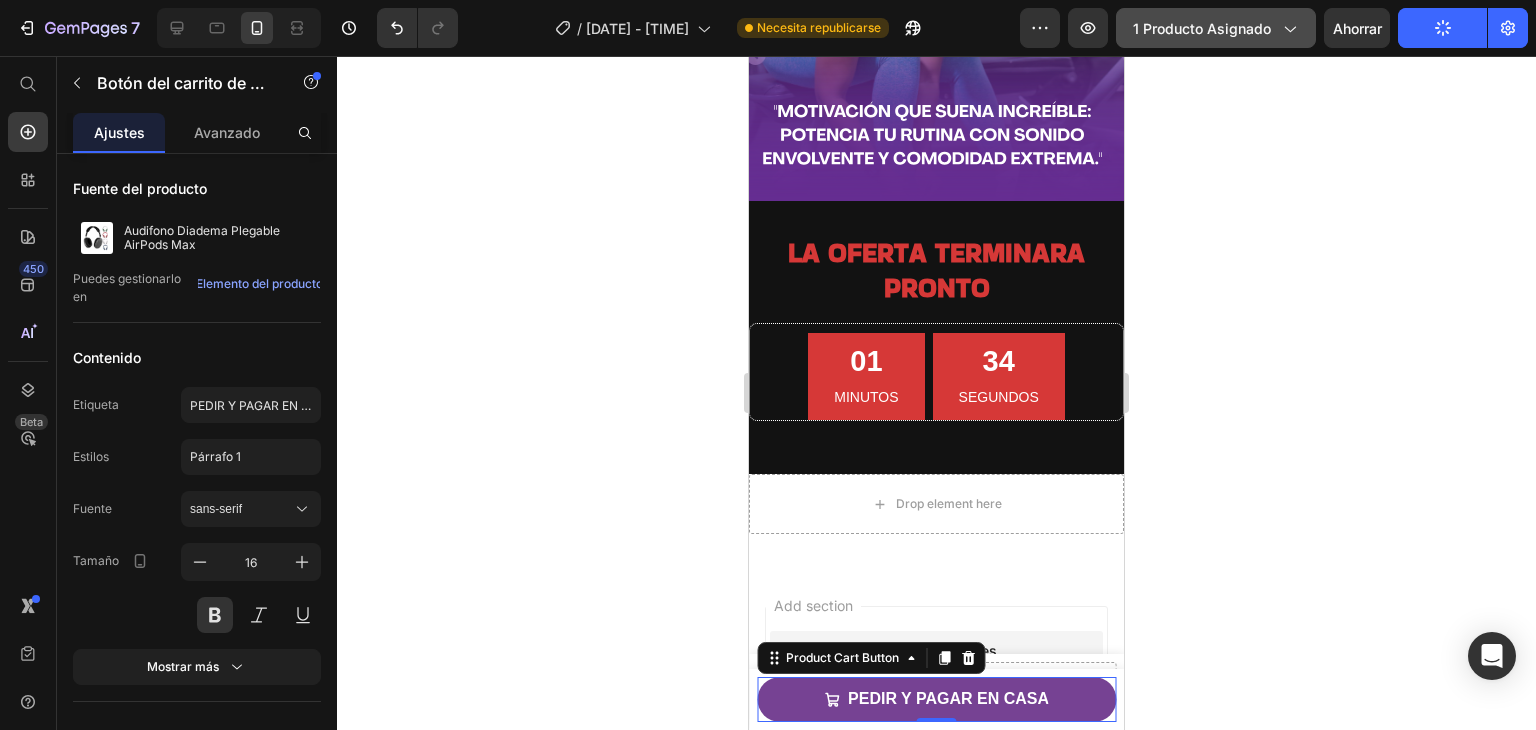 click on "1 producto asignado" 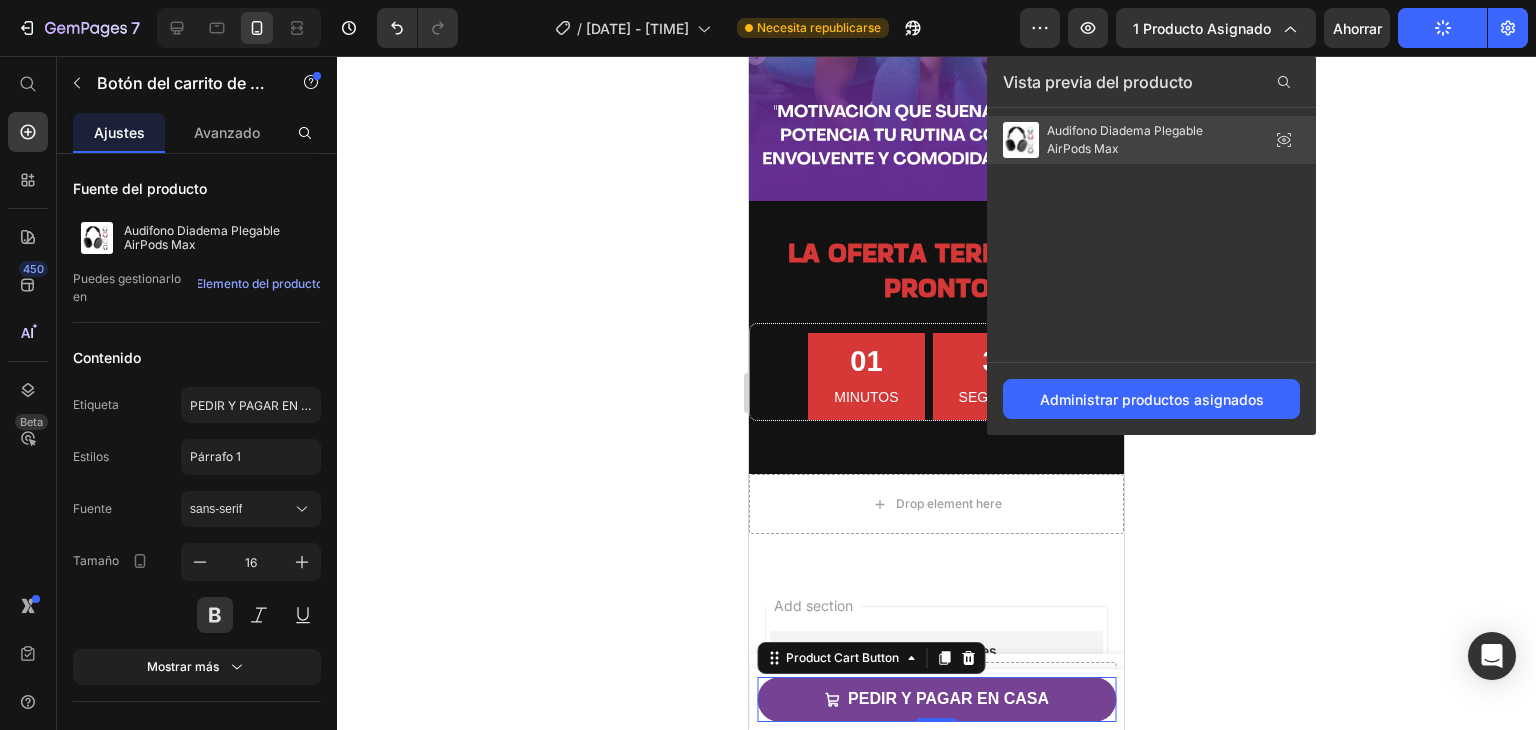 click on "Audifono Diadema Plegable AirPods Max" at bounding box center (1125, 139) 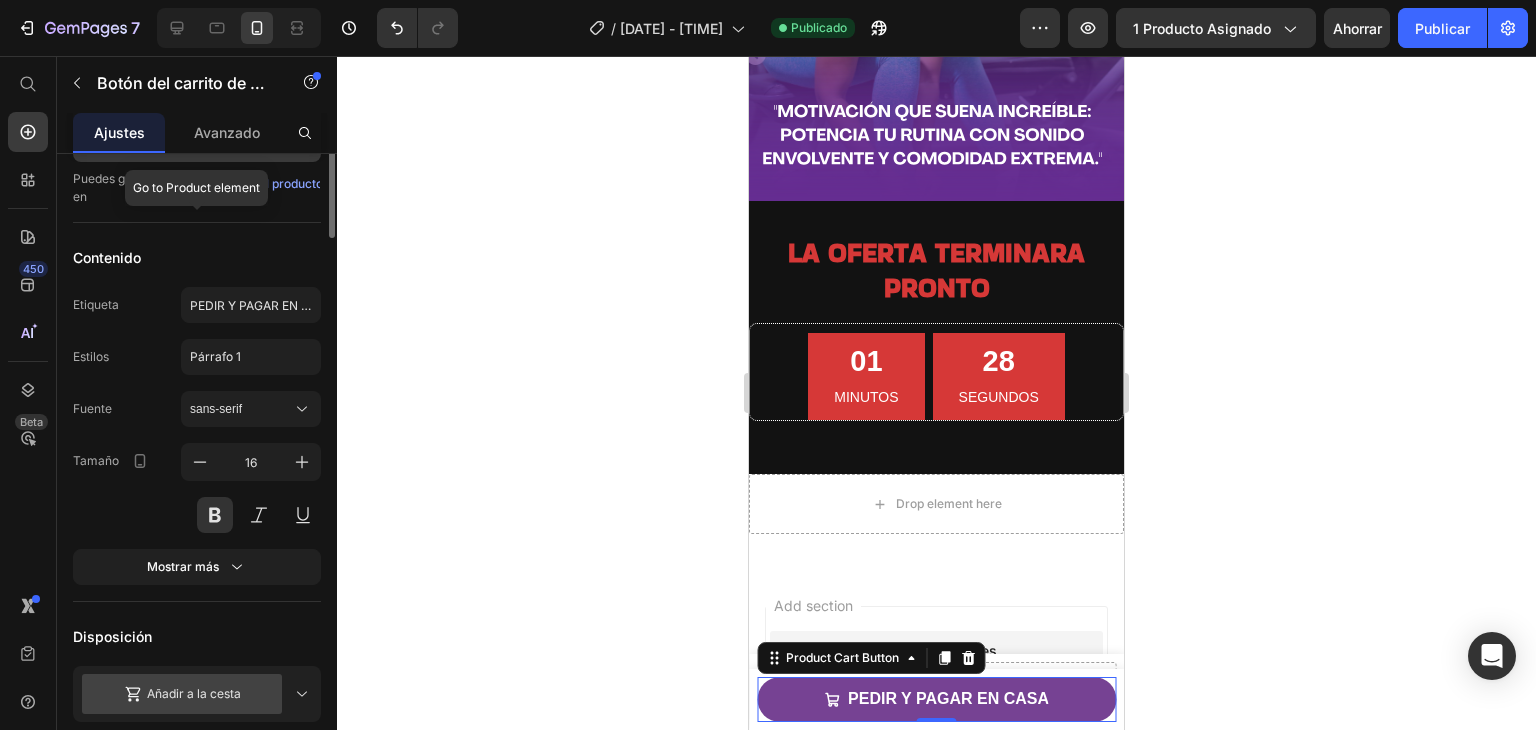 scroll, scrollTop: 0, scrollLeft: 0, axis: both 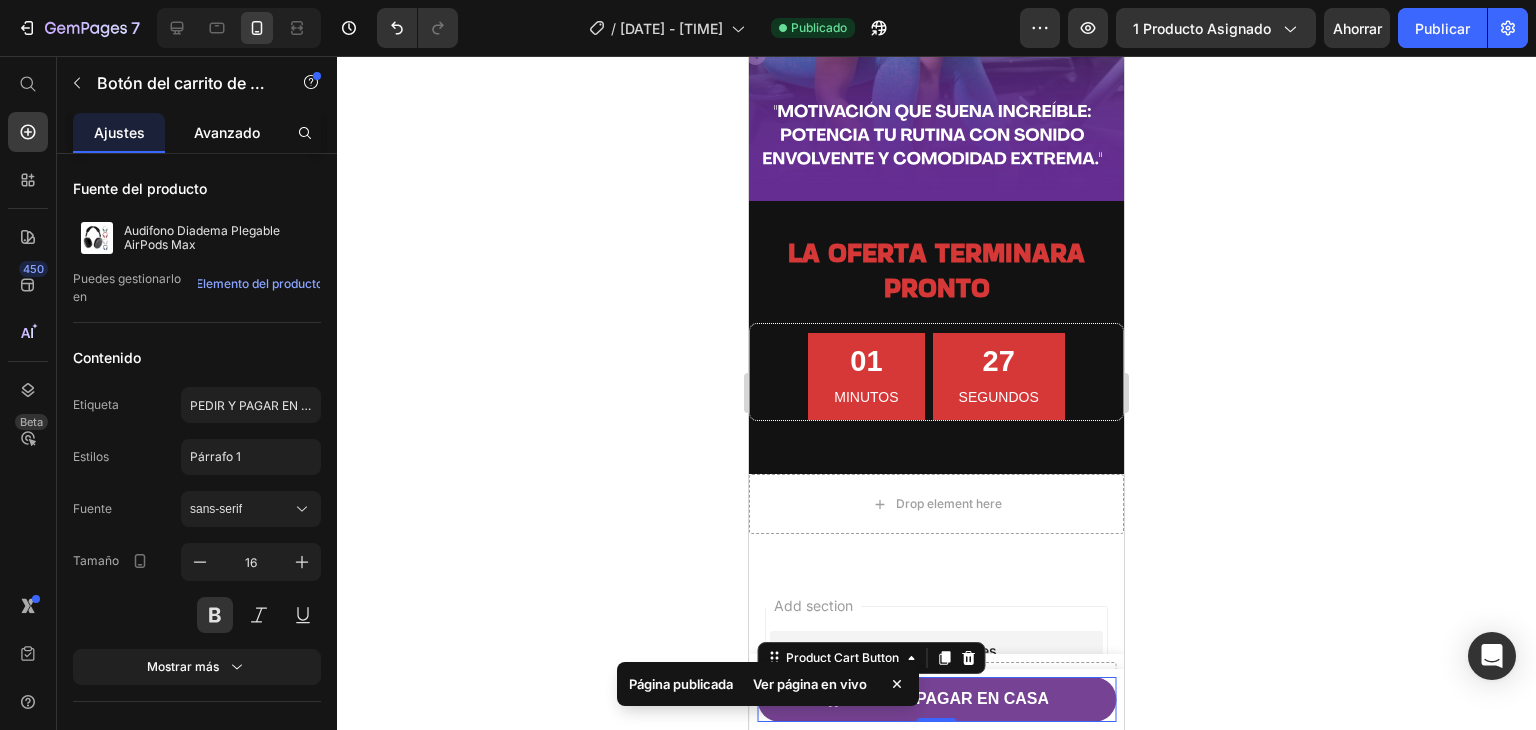 click on "Avanzado" 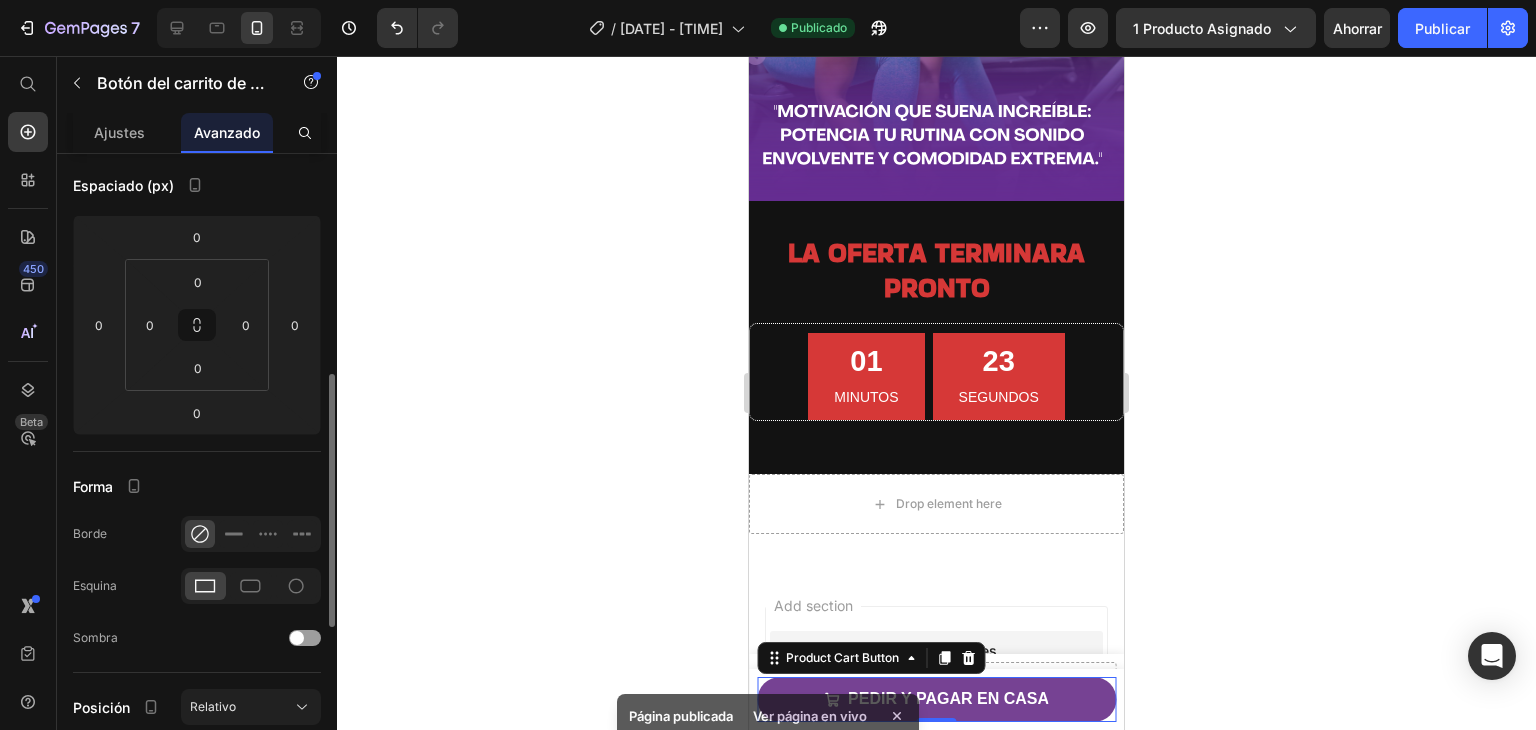 scroll, scrollTop: 400, scrollLeft: 0, axis: vertical 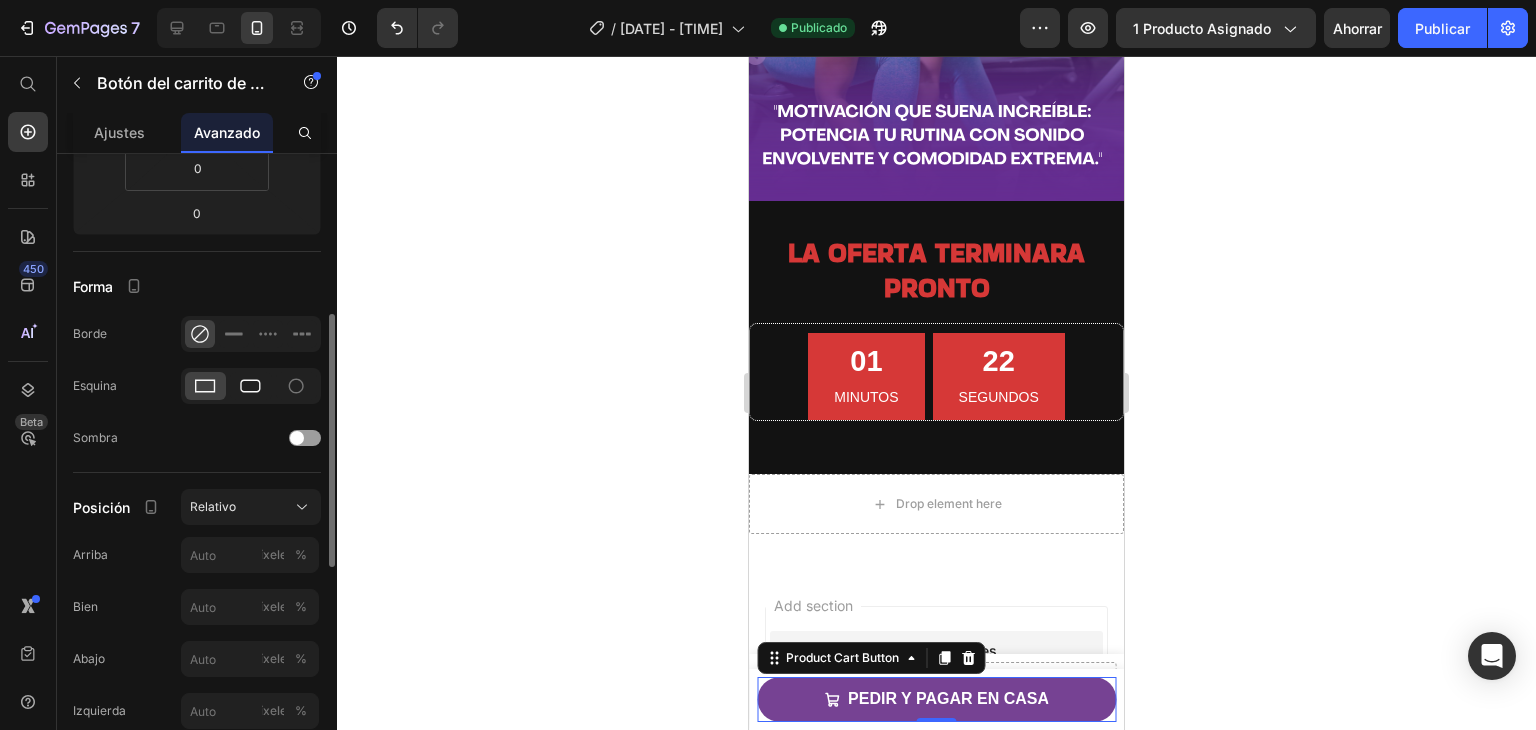 click 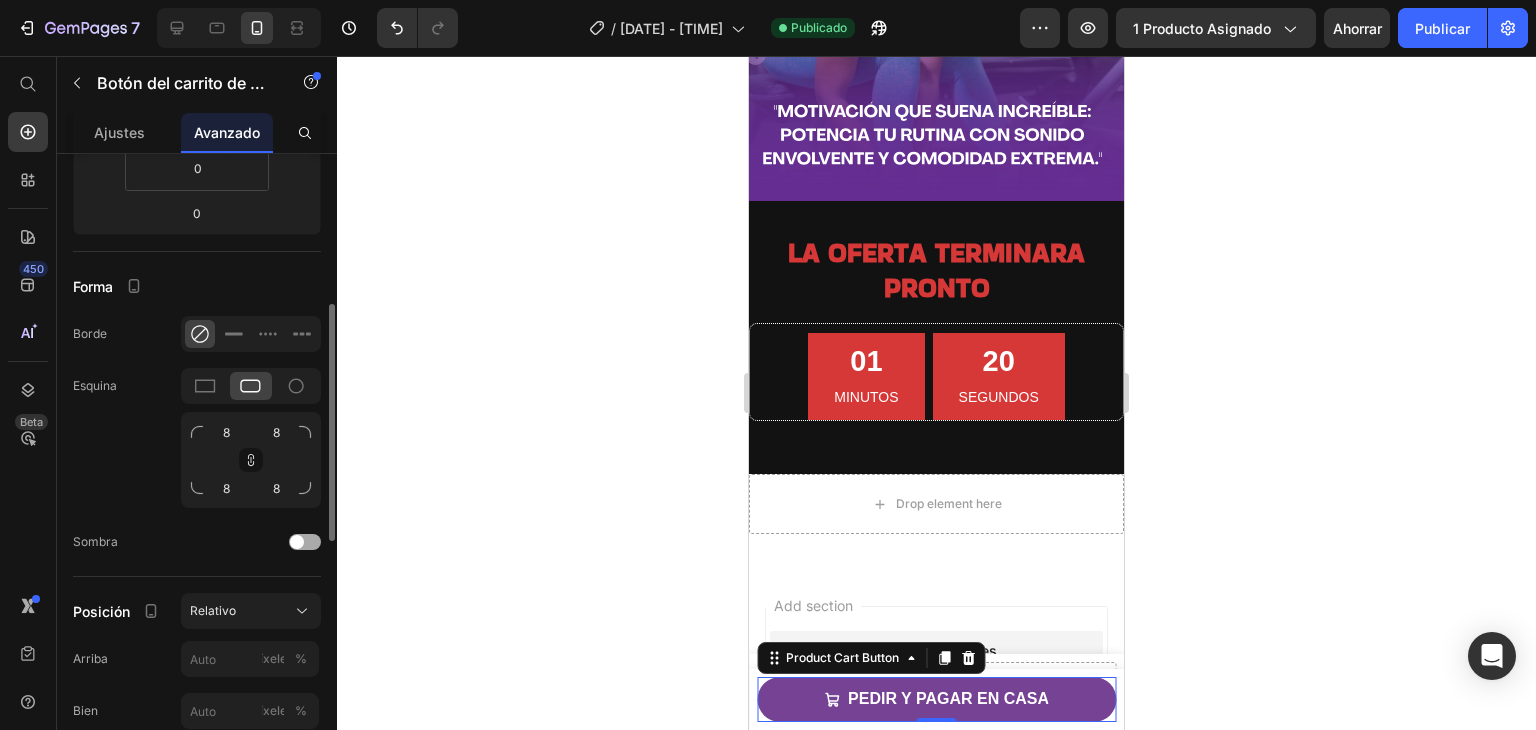 click at bounding box center (305, 542) 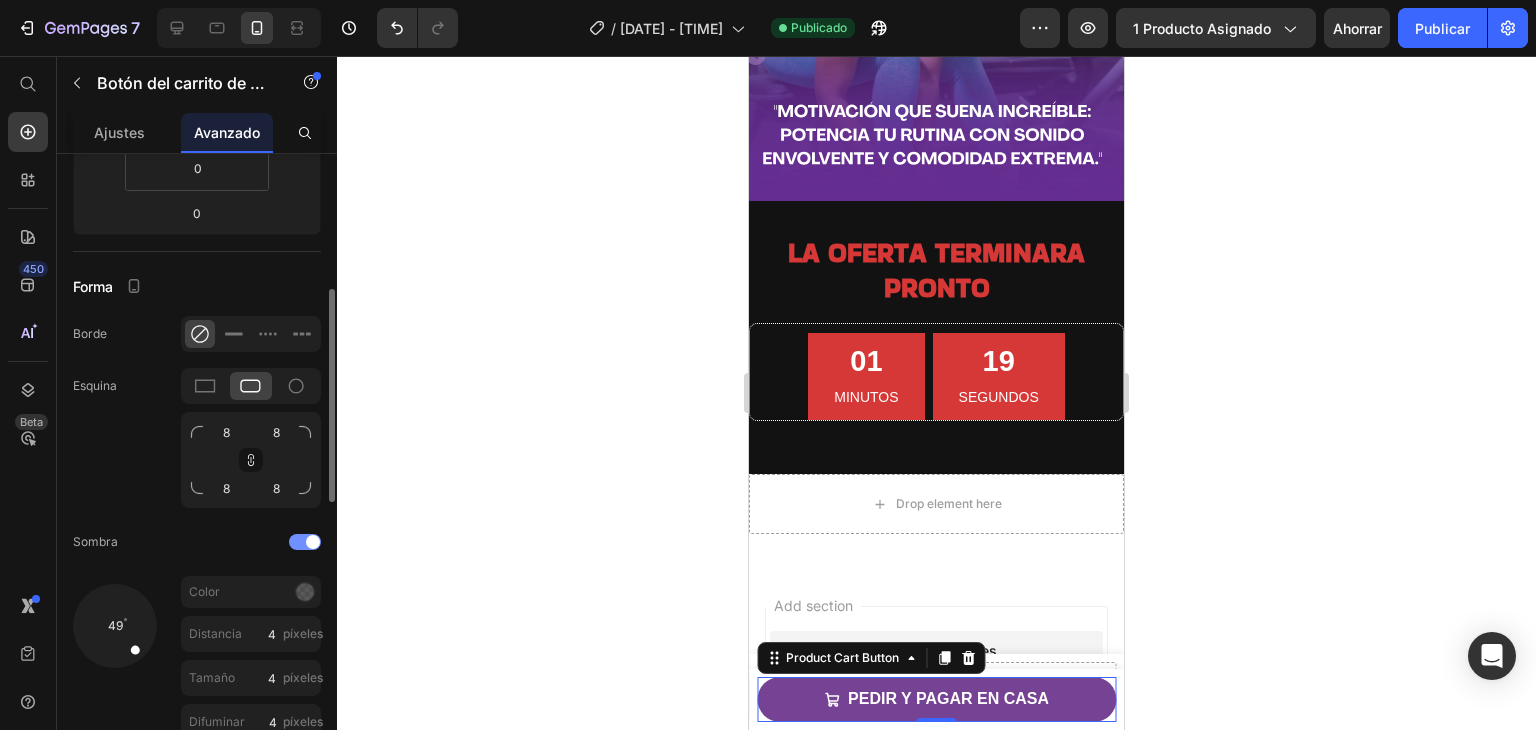 click at bounding box center [313, 542] 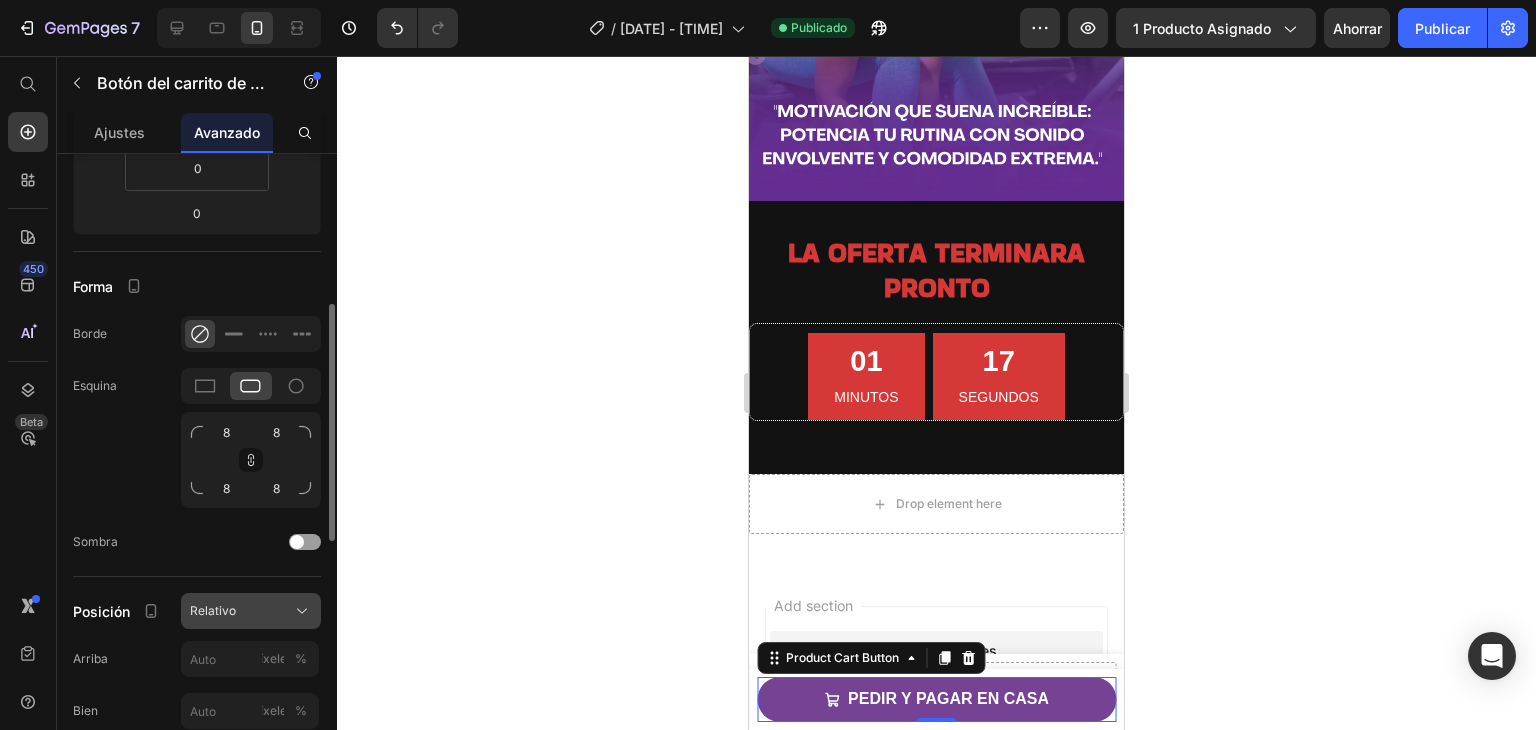 click on "Relativo" at bounding box center (213, 610) 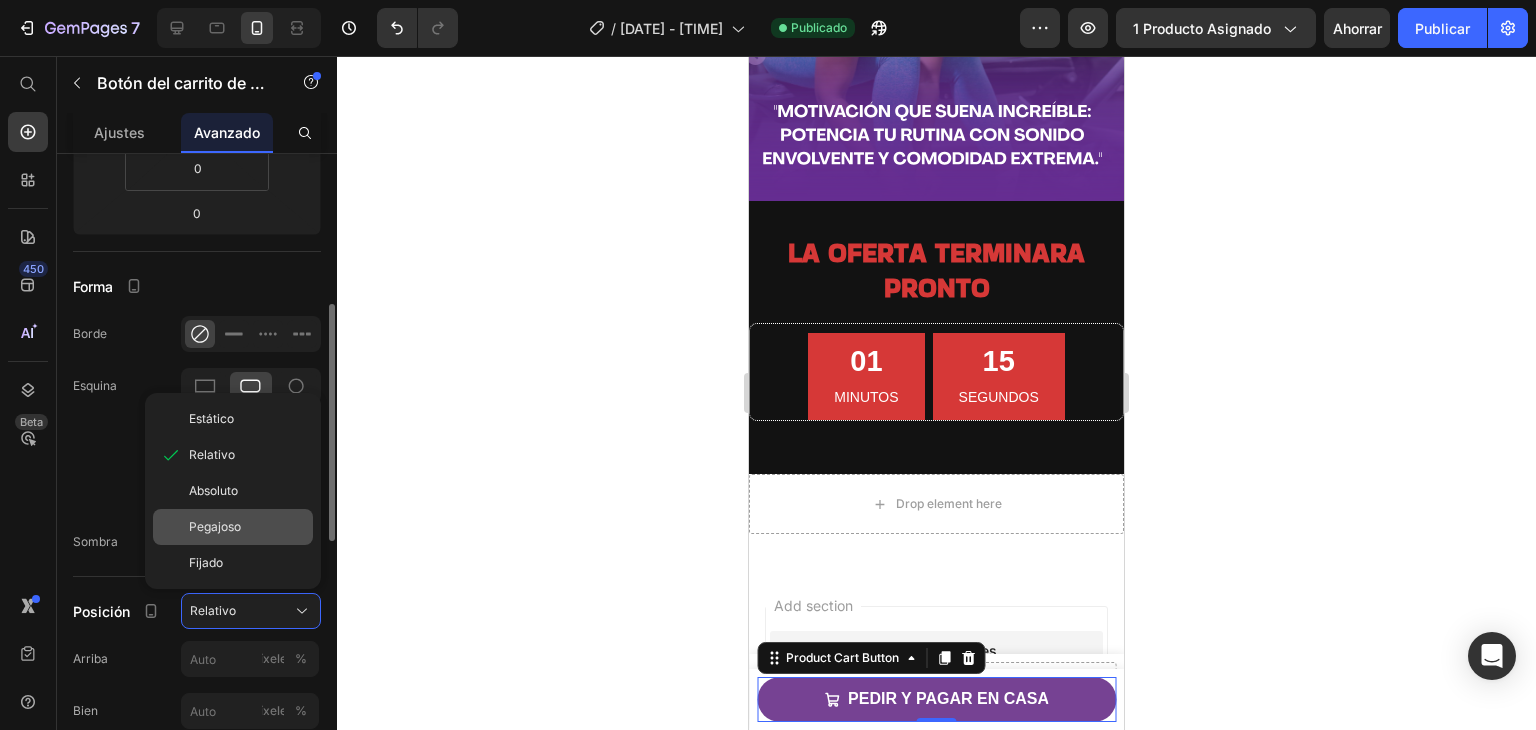 click on "Pegajoso" at bounding box center (247, 527) 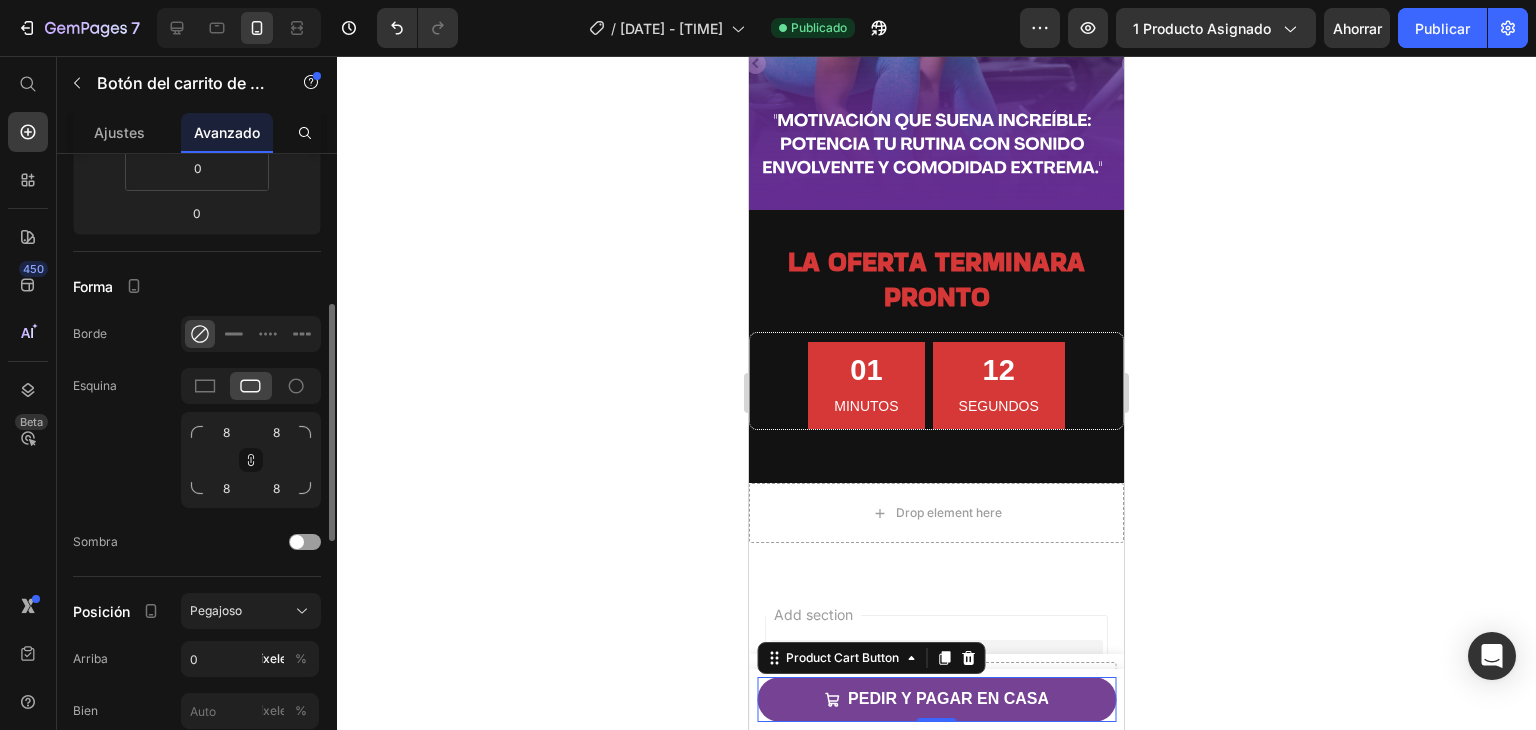 scroll, scrollTop: 2511, scrollLeft: 0, axis: vertical 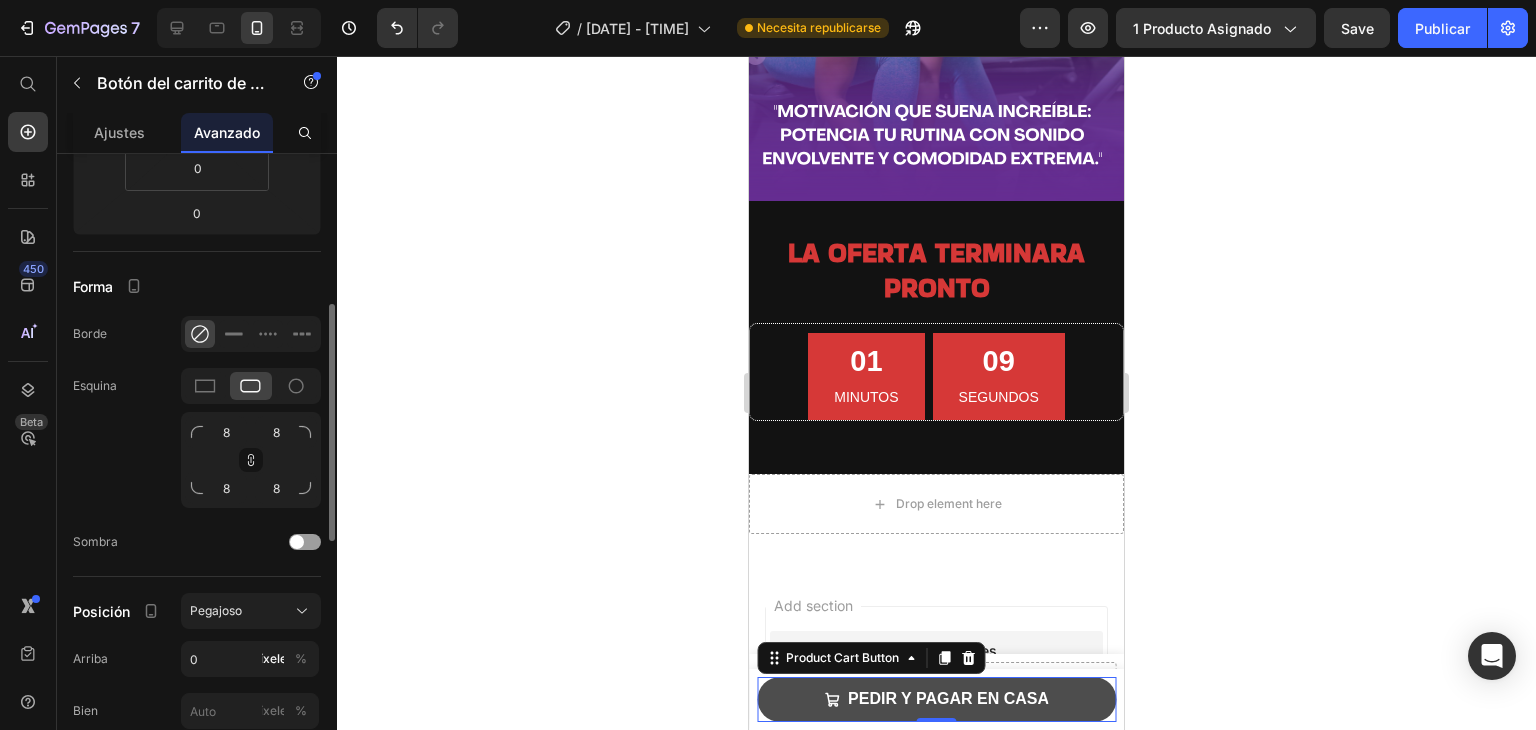 click on "PEDIR Y PAGAR EN CASA" at bounding box center [936, 699] 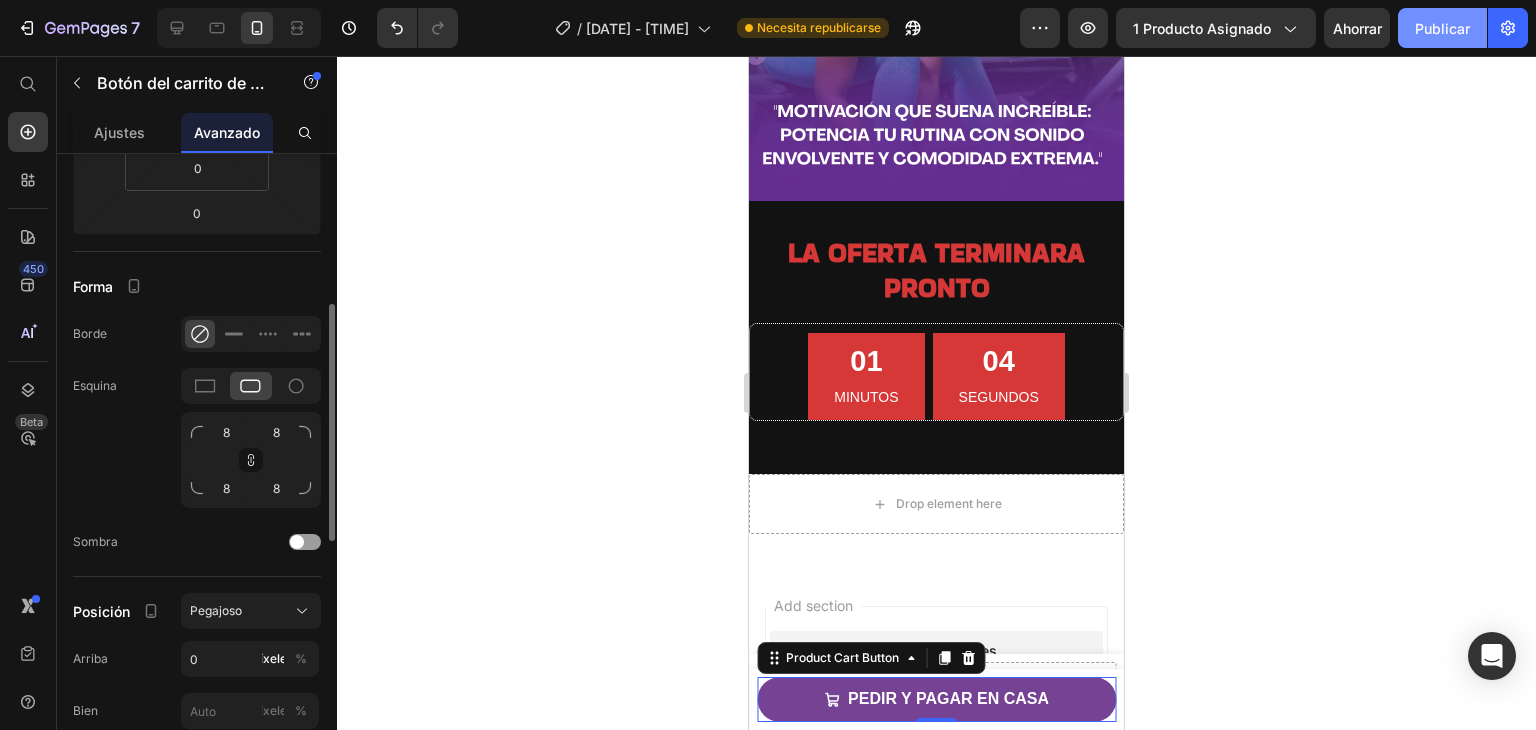 click on "Publicar" at bounding box center [1442, 28] 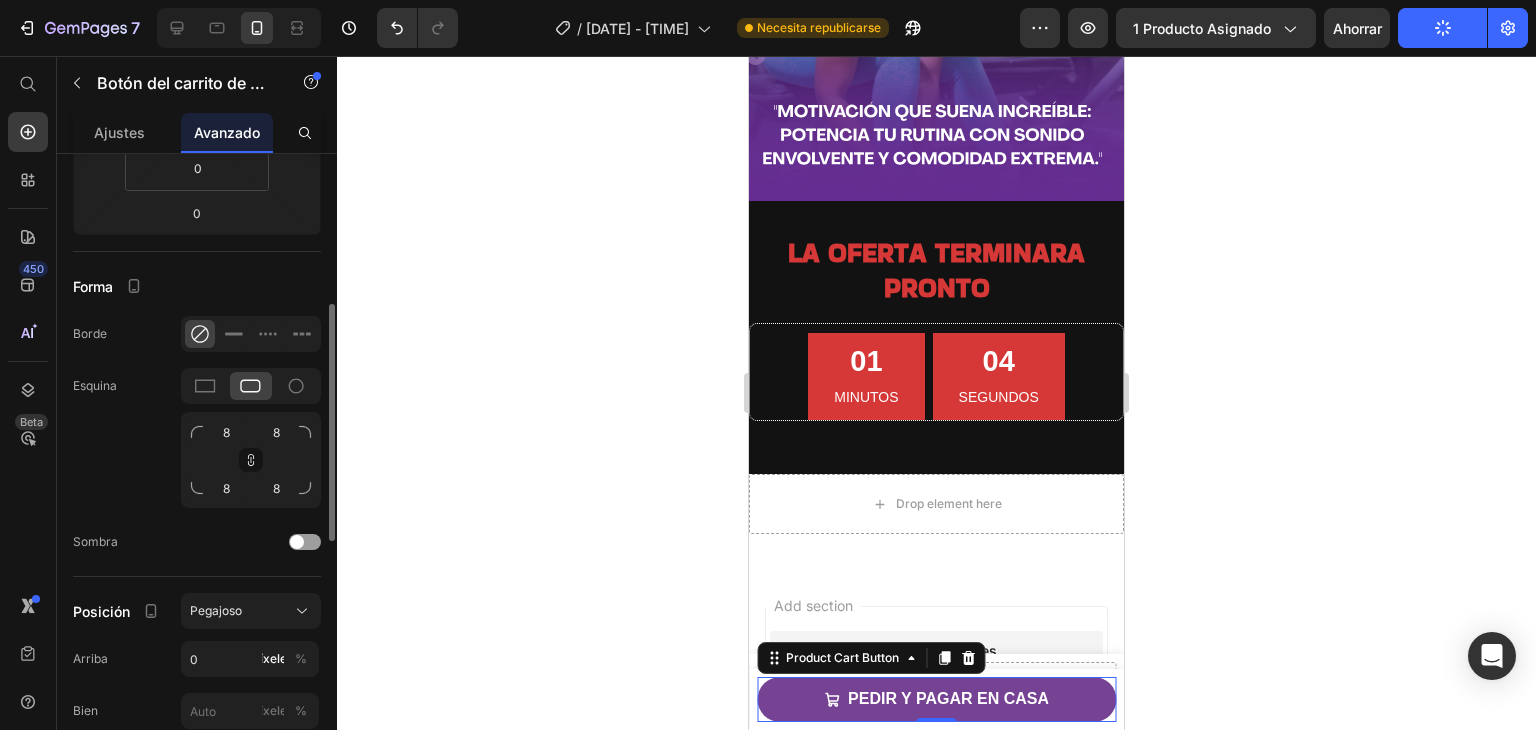 click 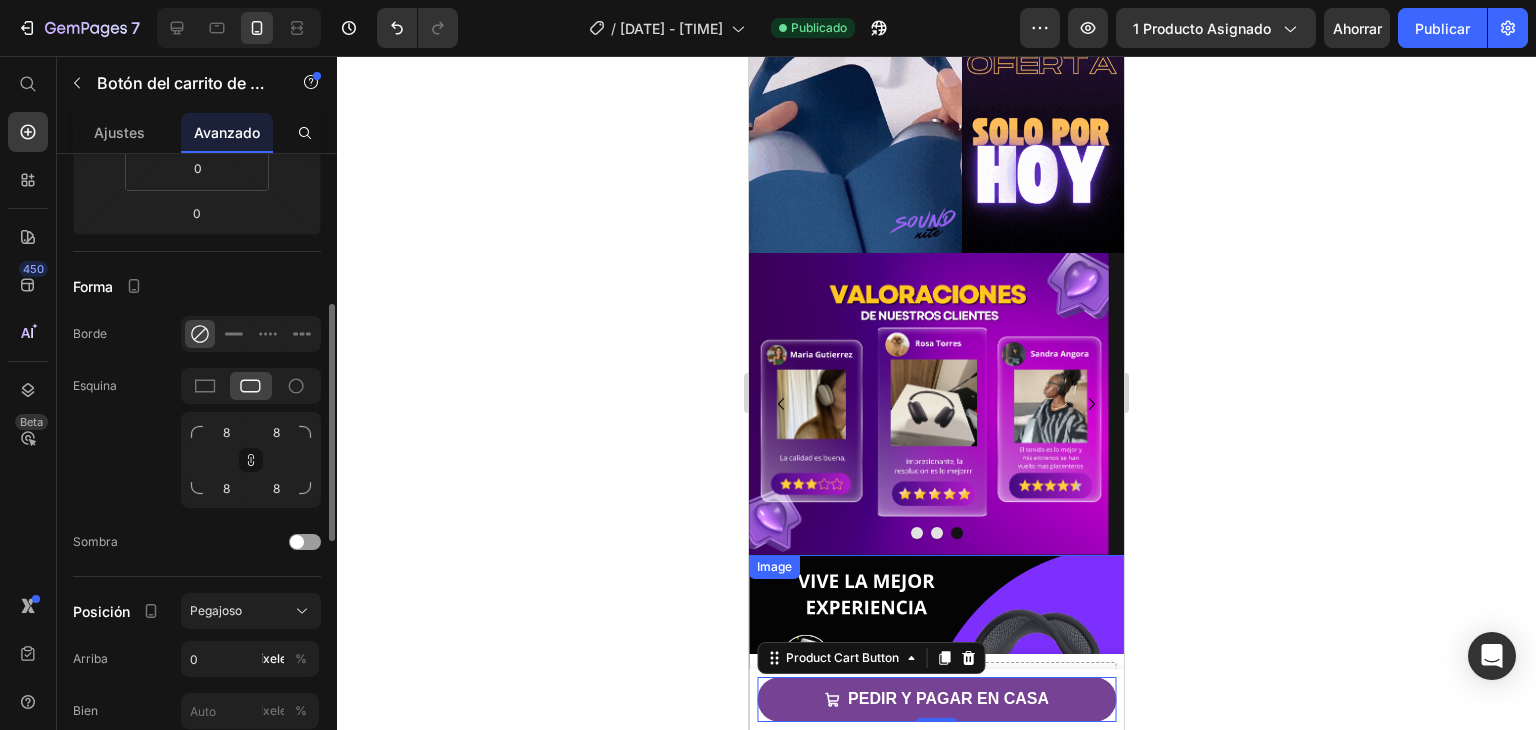 scroll, scrollTop: 511, scrollLeft: 0, axis: vertical 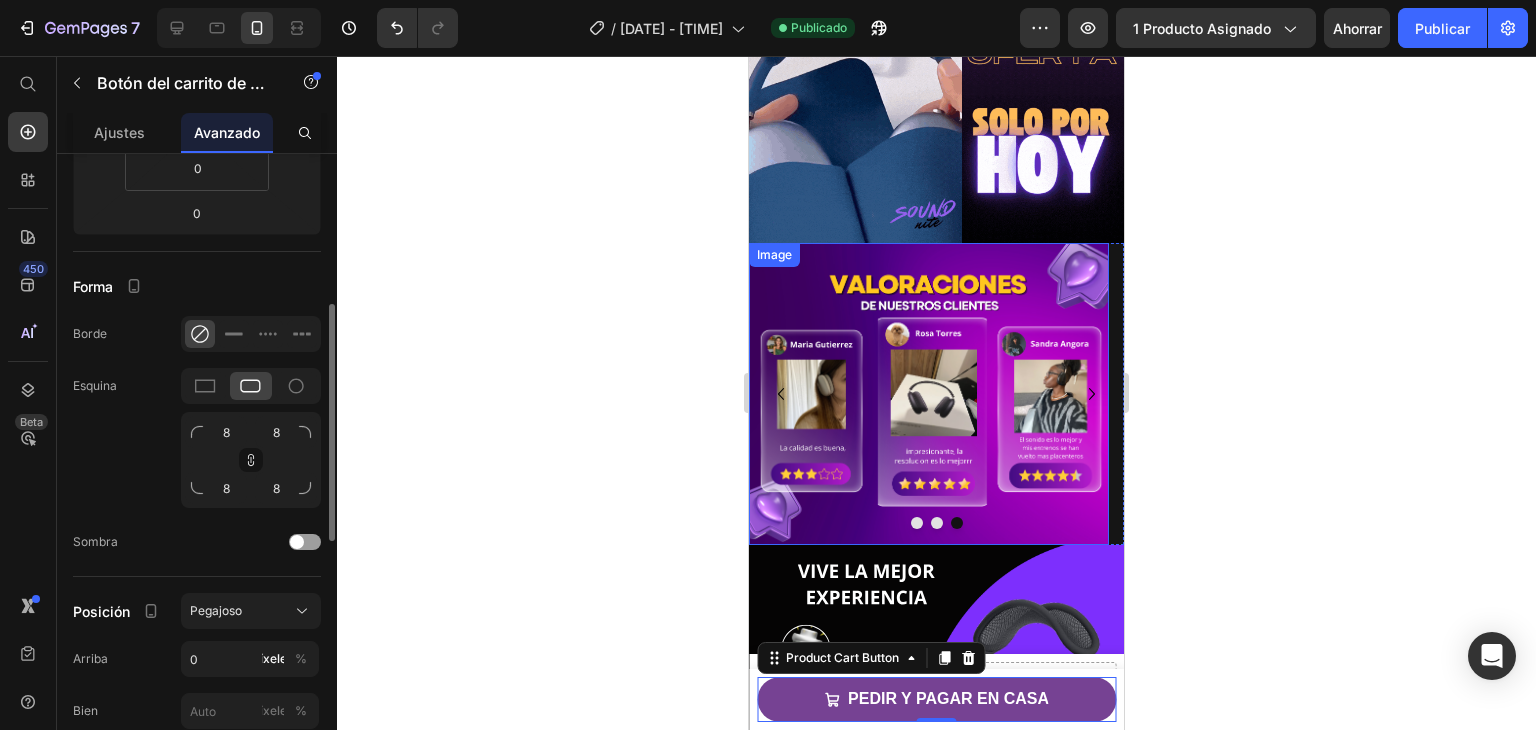 click at bounding box center [929, 394] 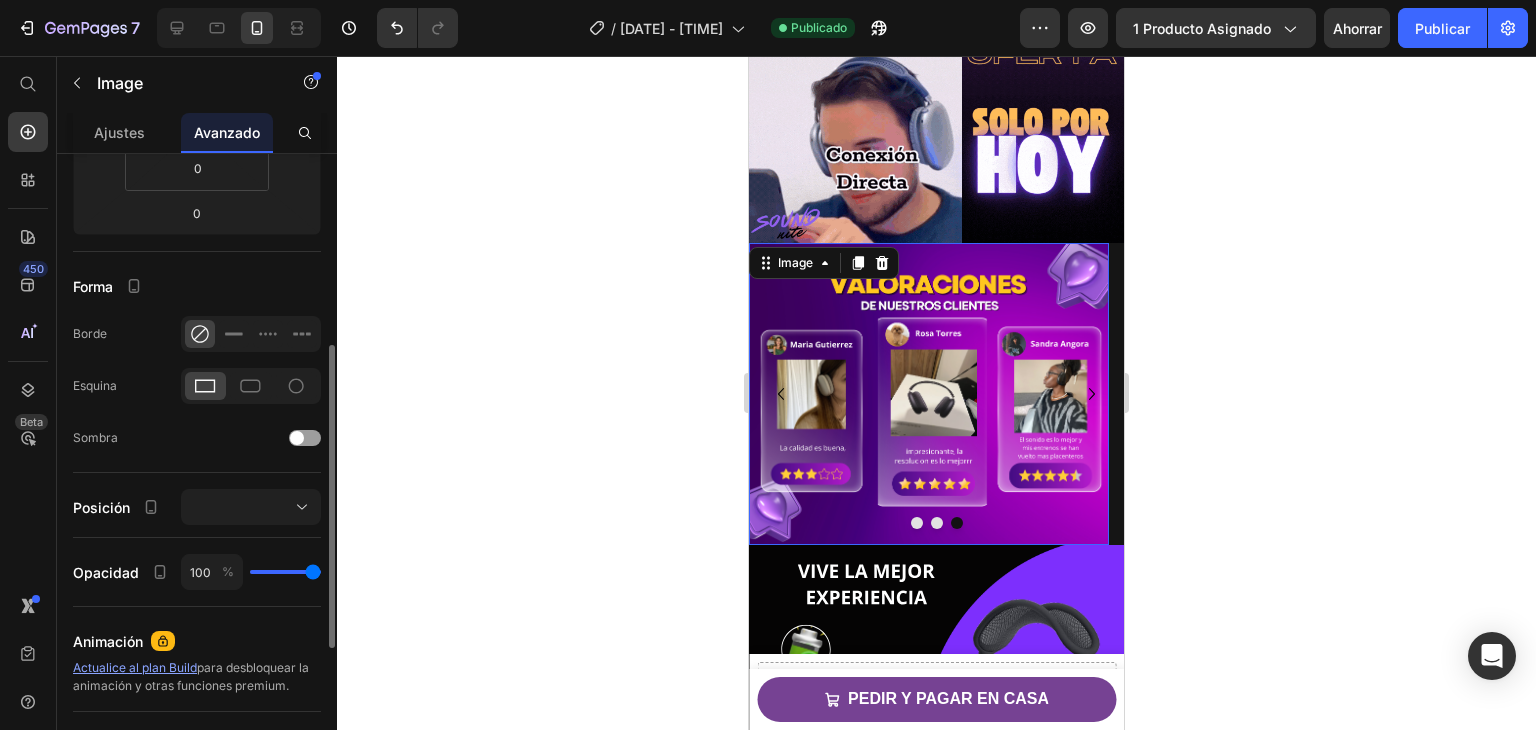 scroll, scrollTop: 0, scrollLeft: 0, axis: both 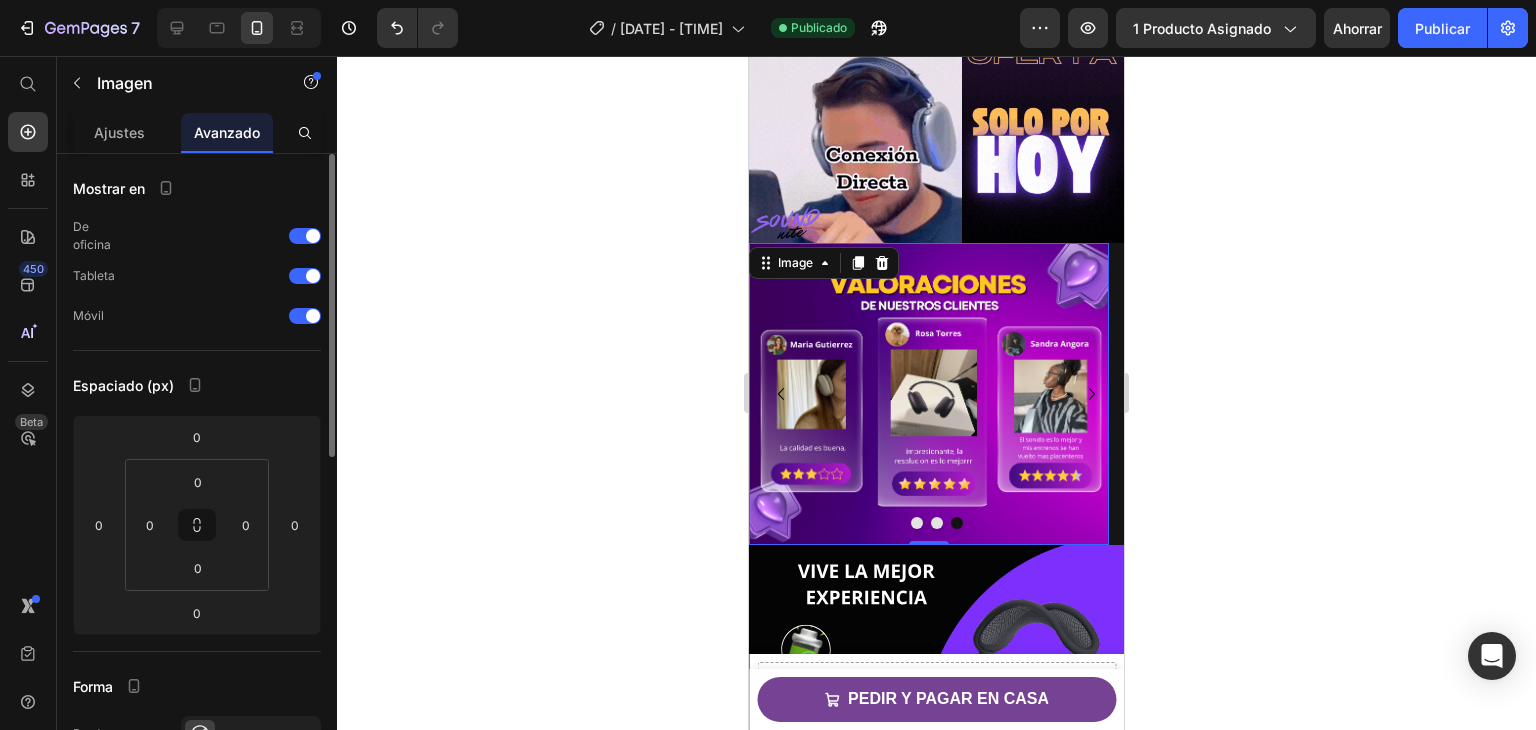 click at bounding box center [929, 394] 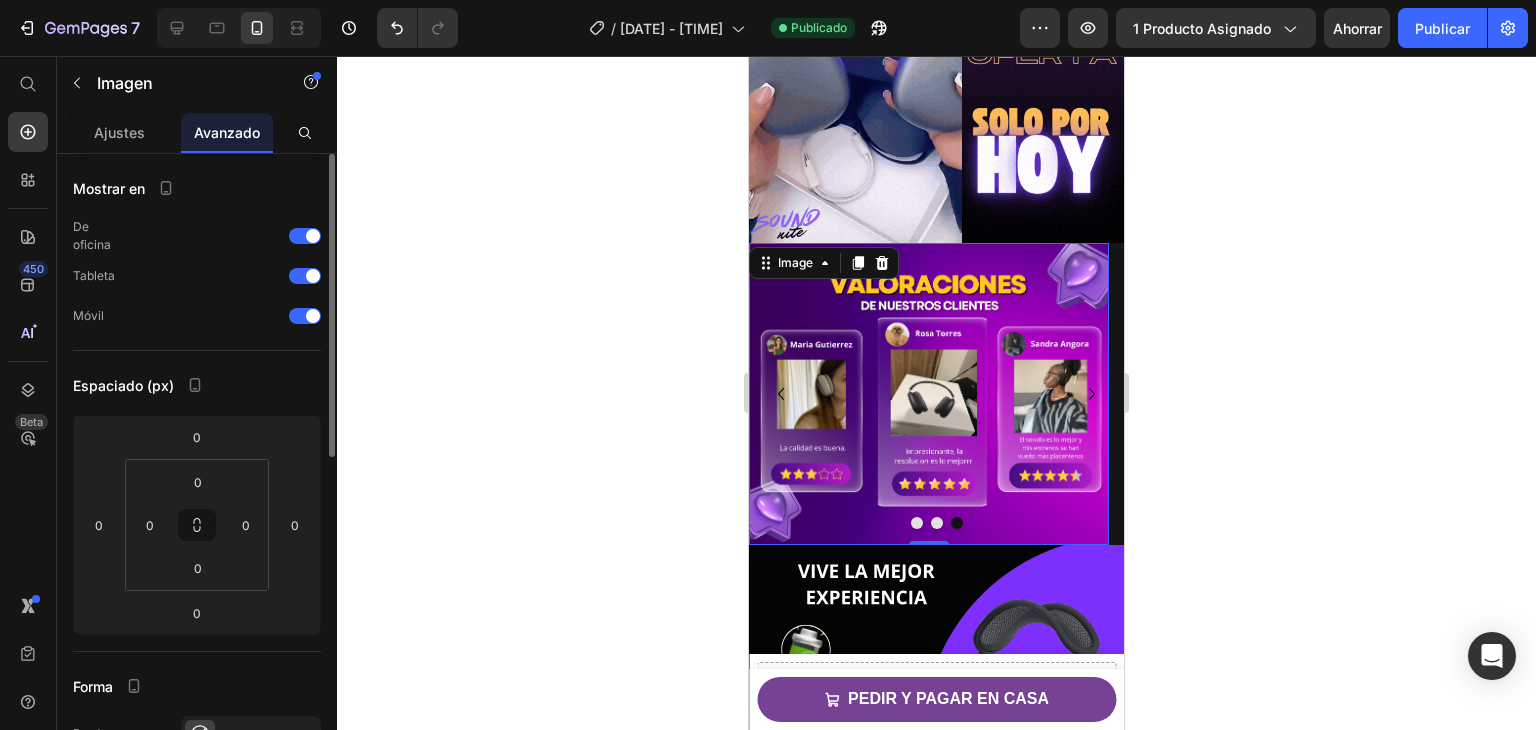click at bounding box center (929, 394) 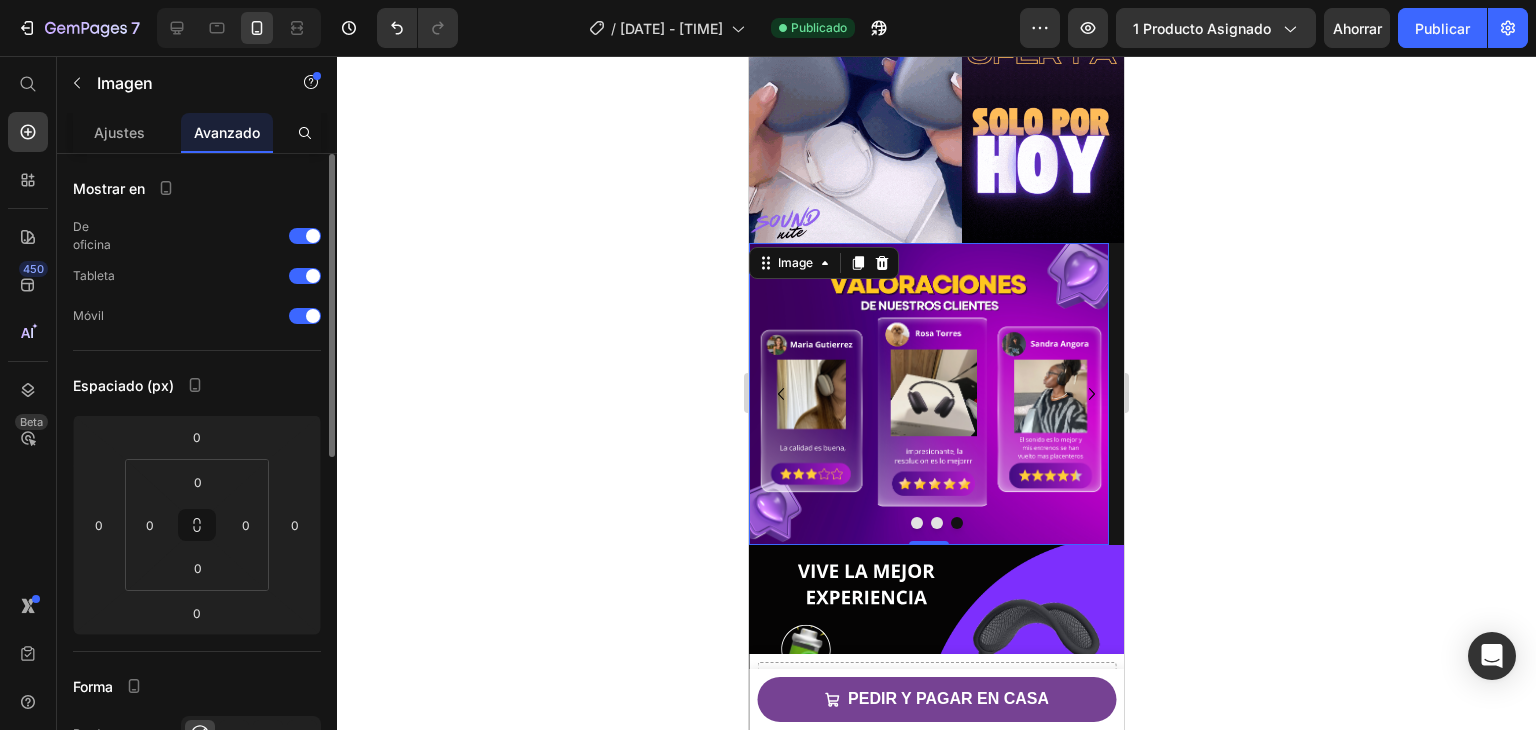 click at bounding box center (929, 394) 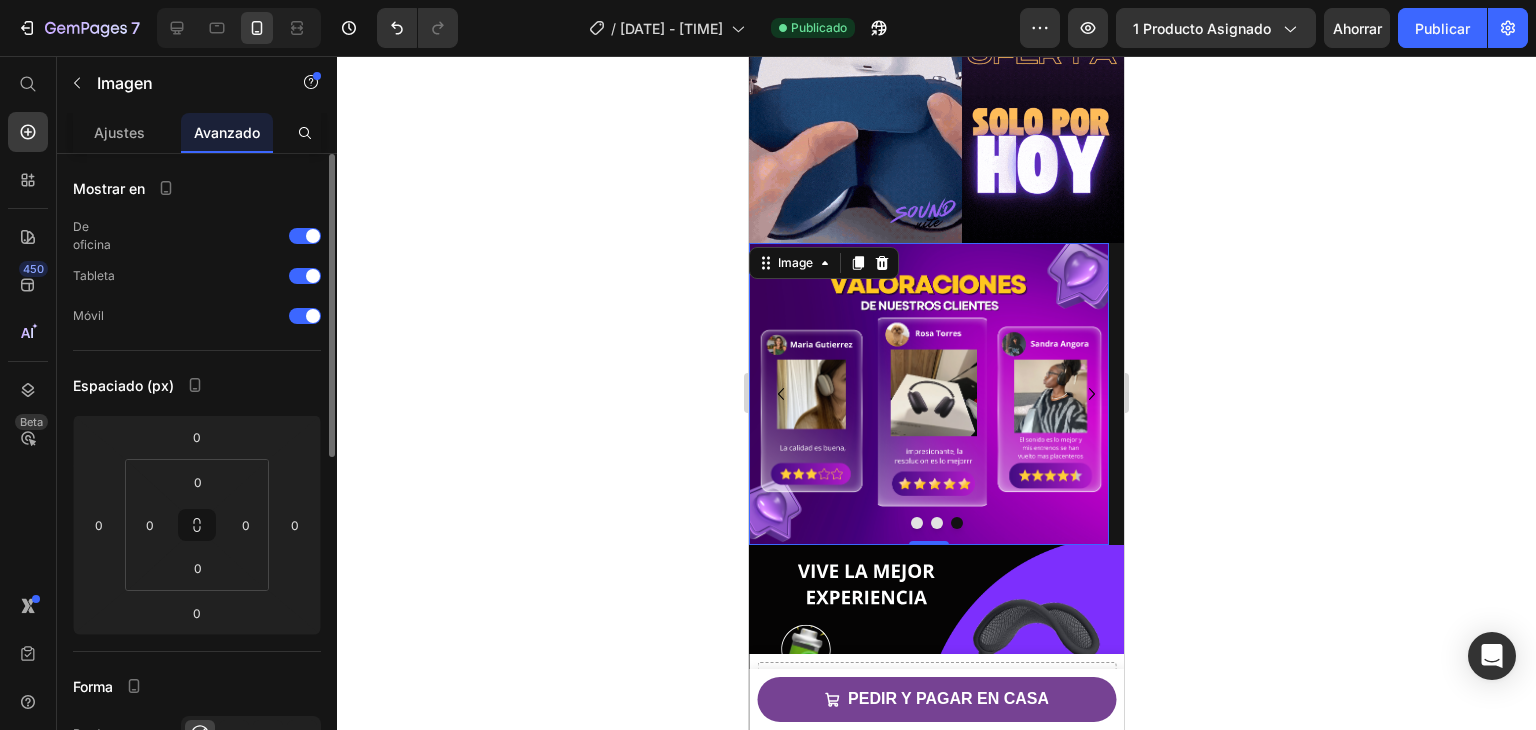 click 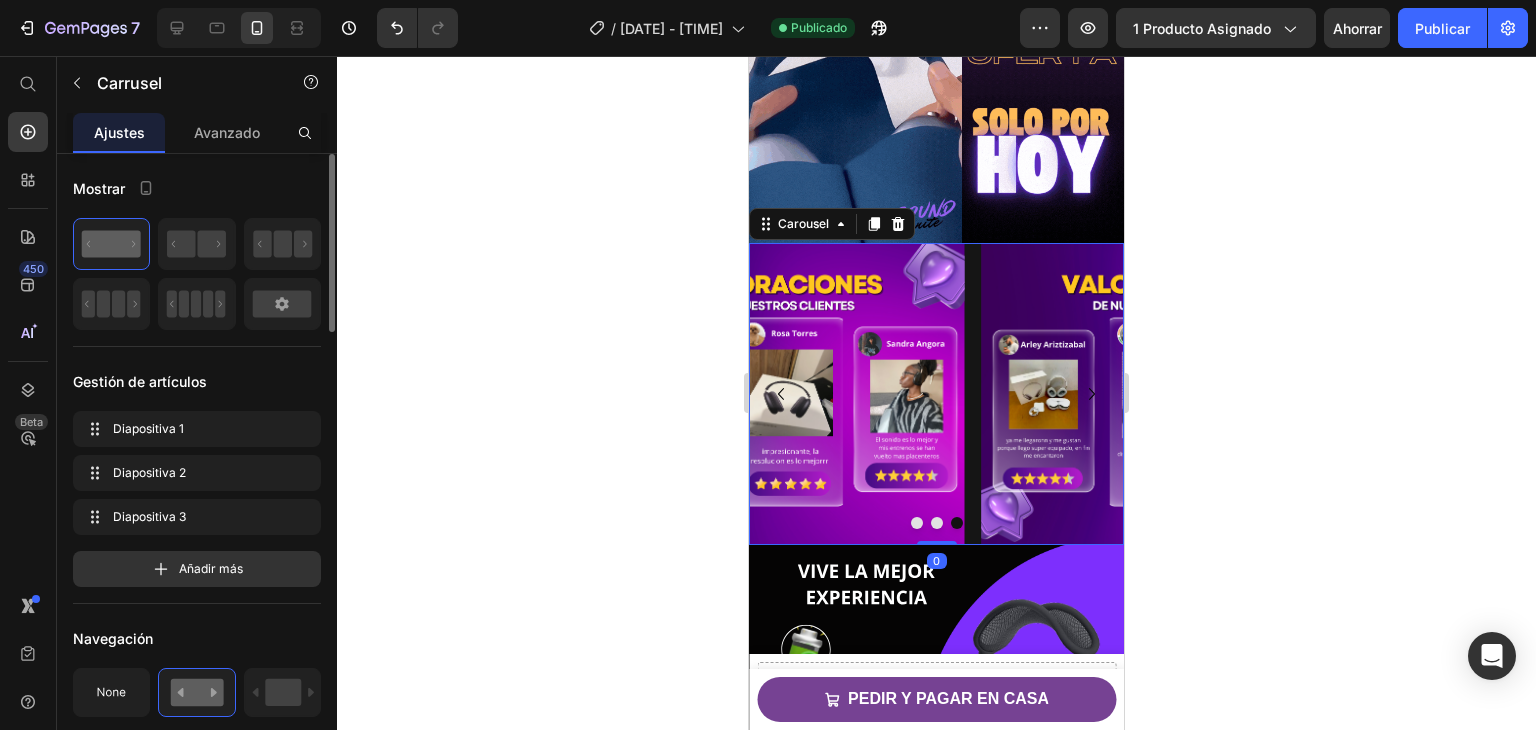 click 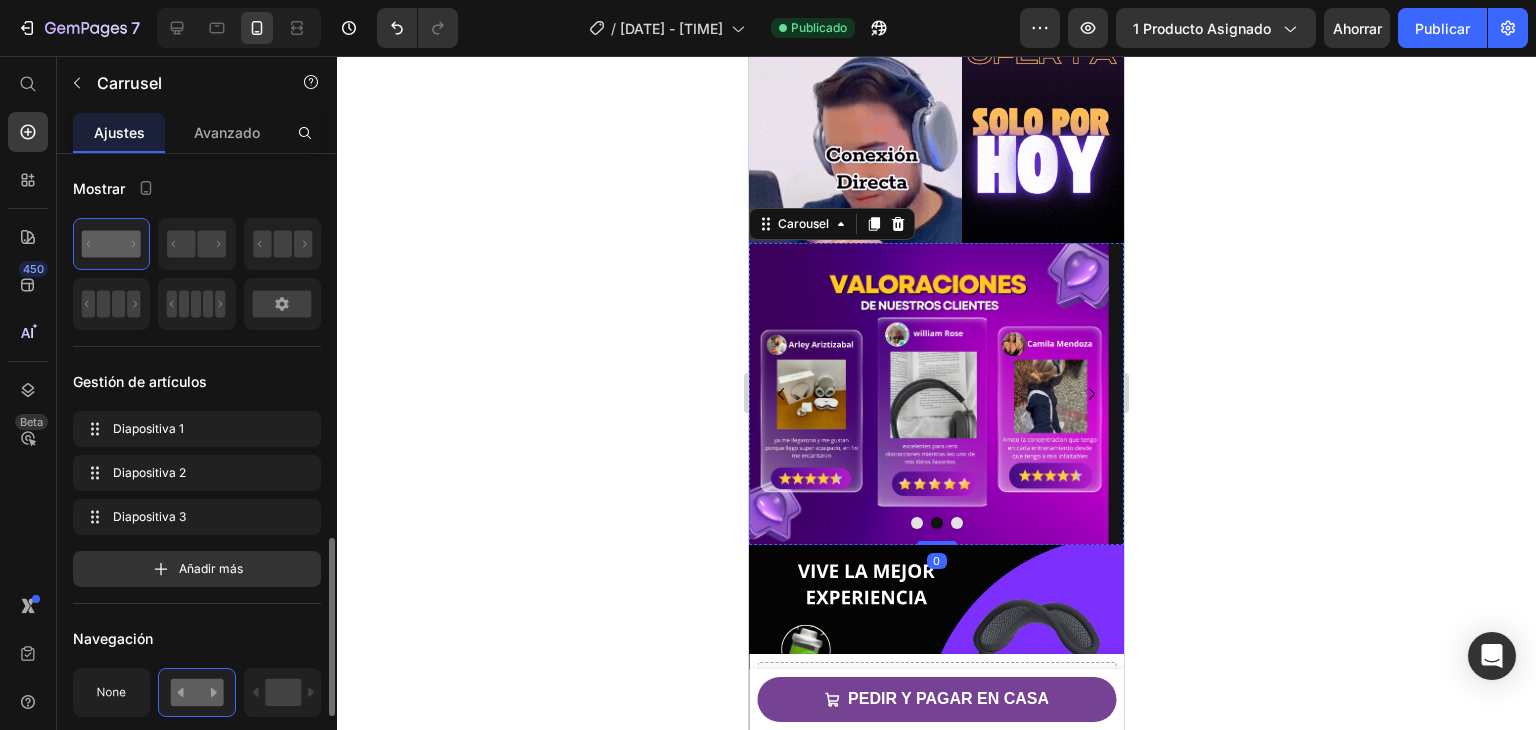 scroll, scrollTop: 300, scrollLeft: 0, axis: vertical 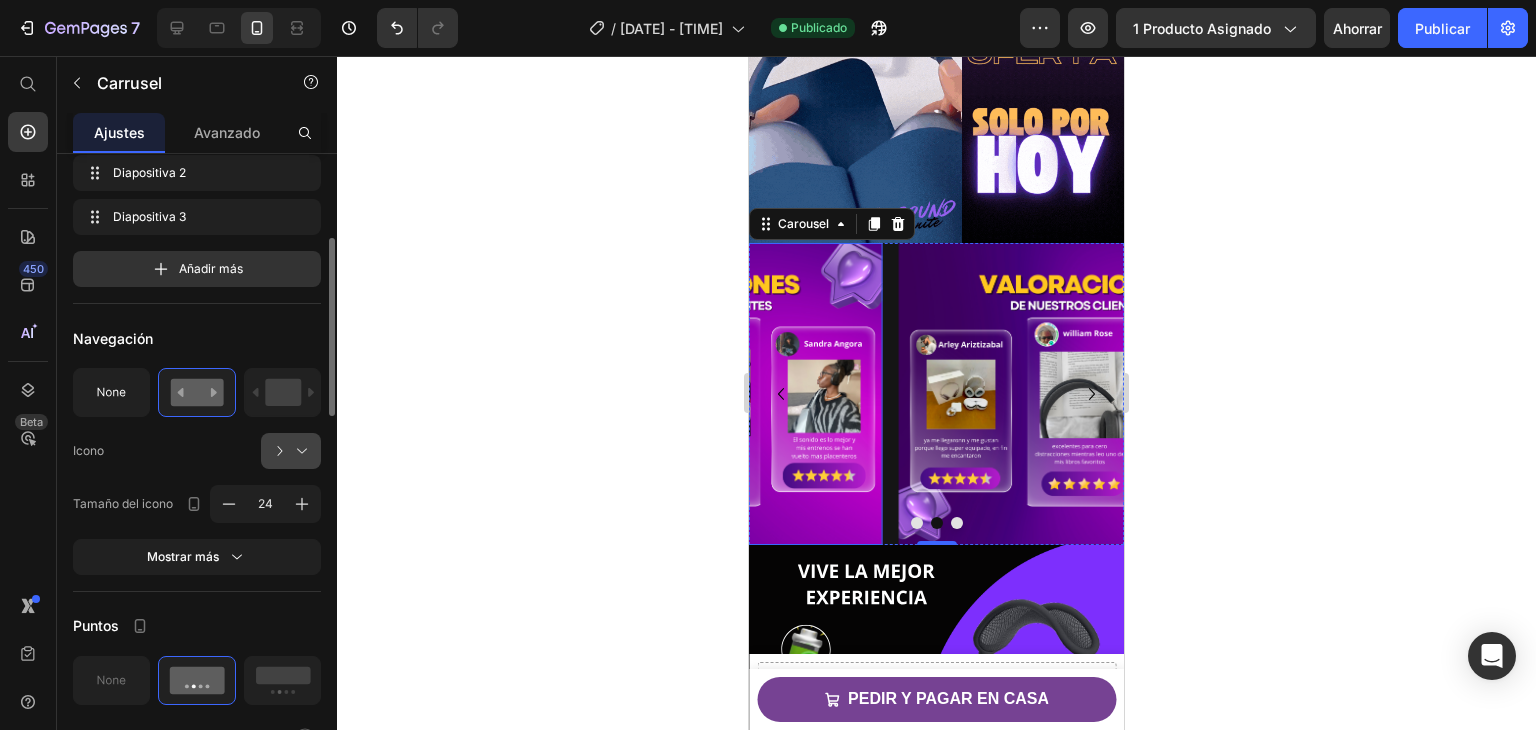 click at bounding box center (299, 451) 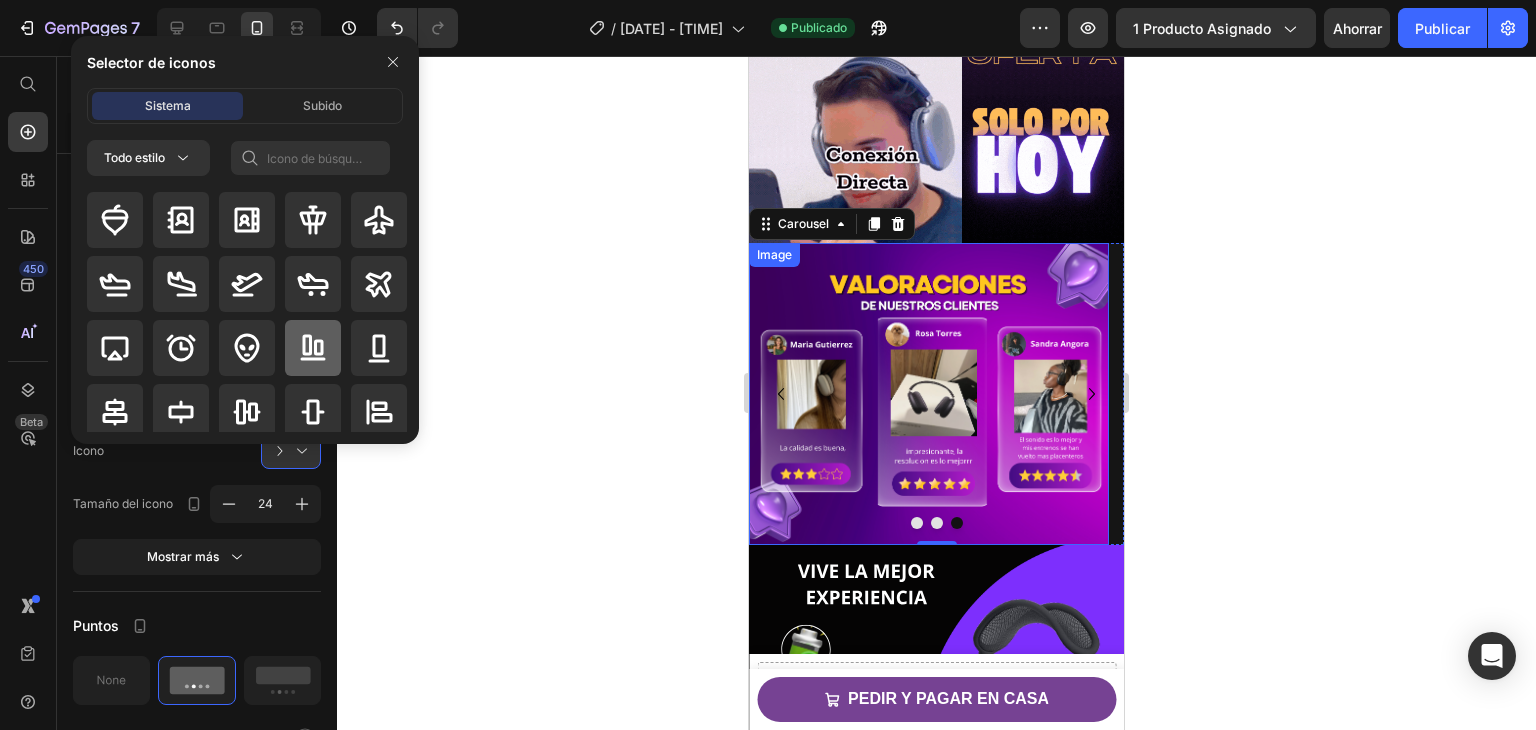 scroll, scrollTop: 400, scrollLeft: 0, axis: vertical 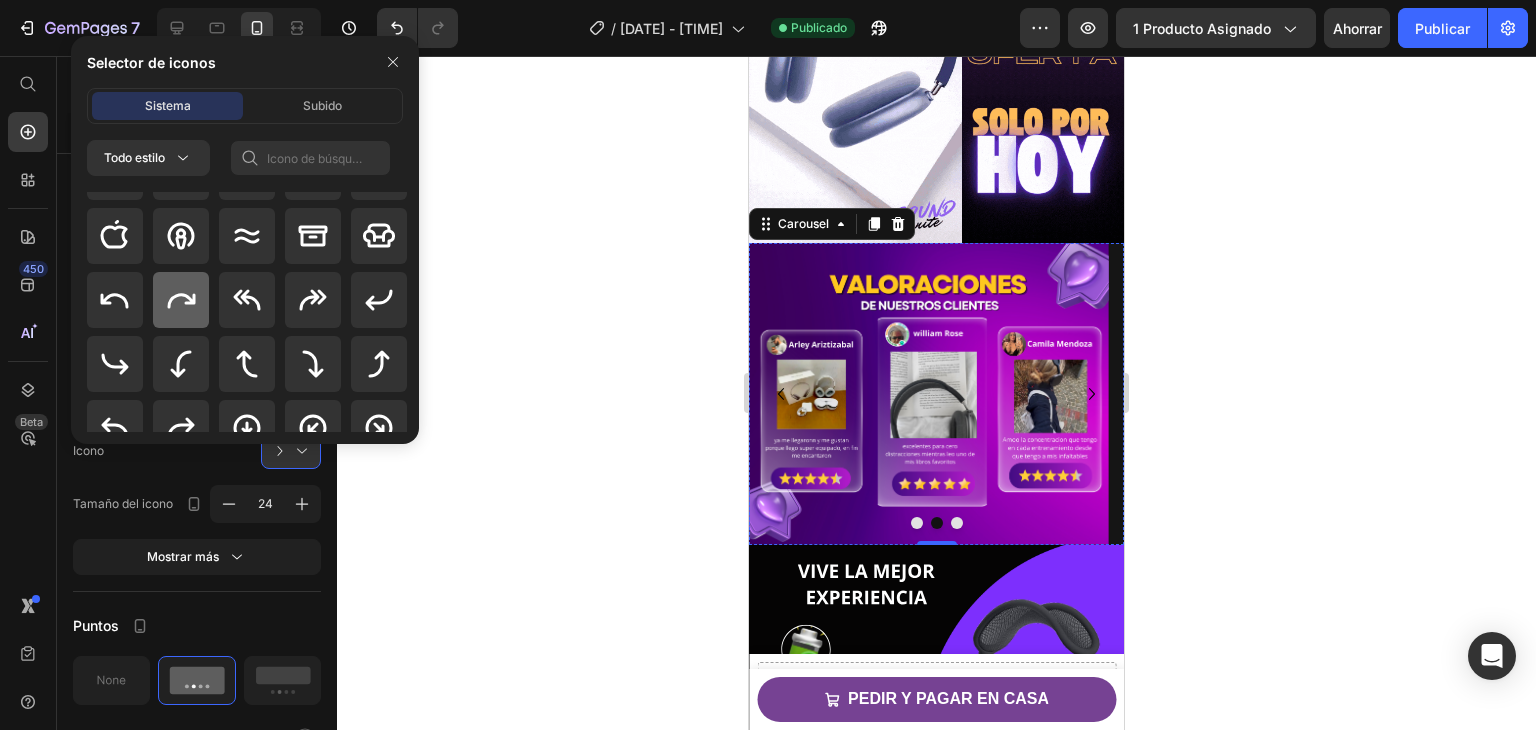 click 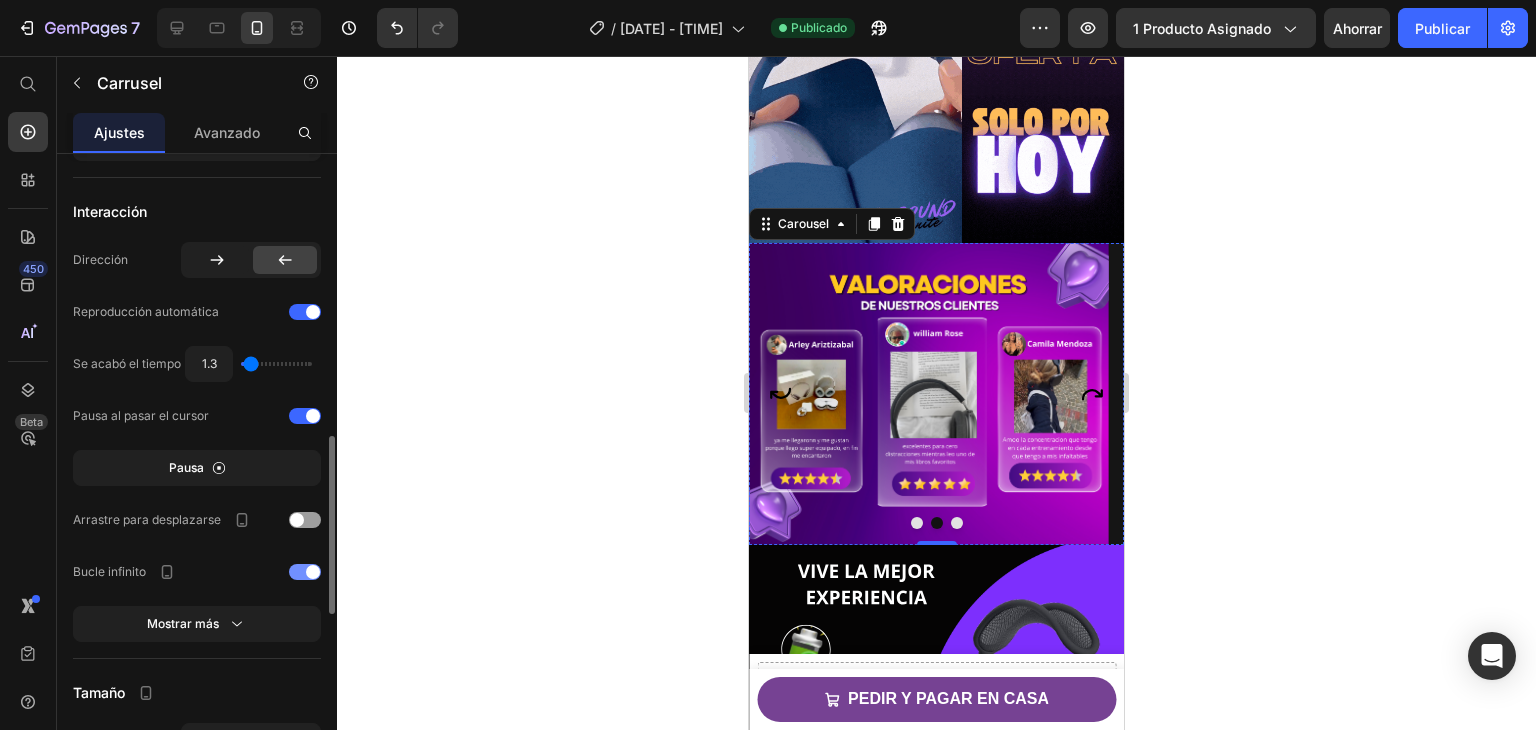 scroll, scrollTop: 1100, scrollLeft: 0, axis: vertical 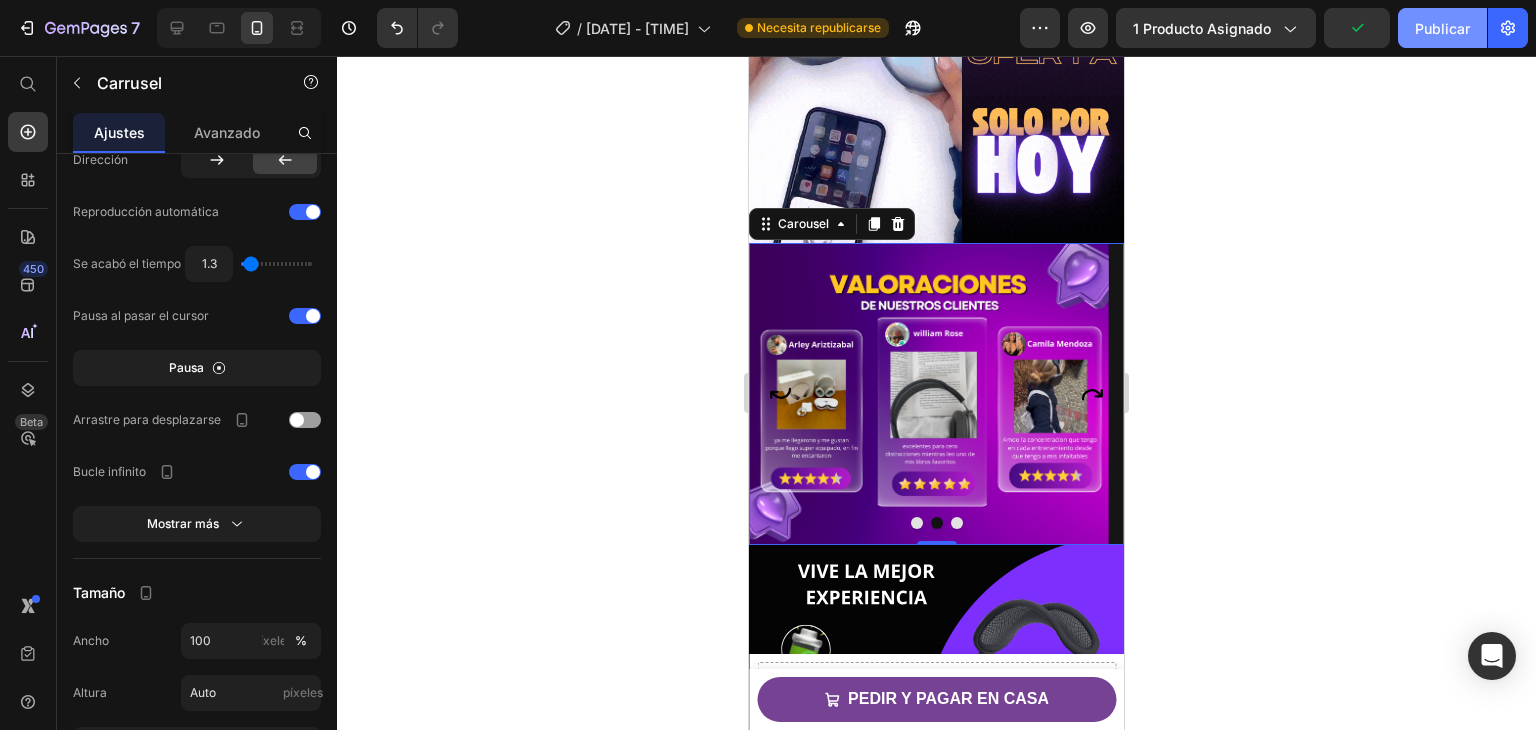 click on "Publicar" at bounding box center [1442, 28] 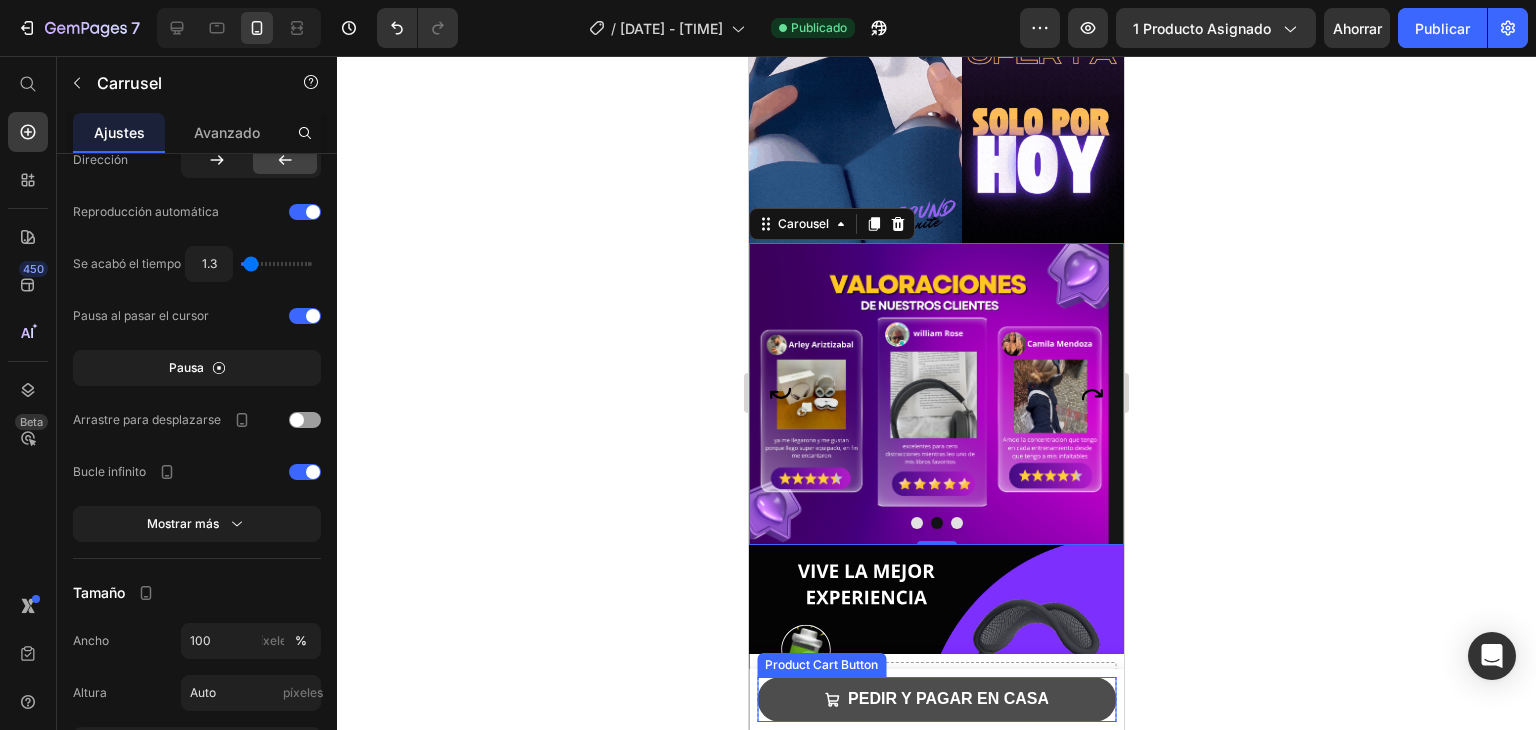 click on "PEDIR Y PAGAR EN CASA" at bounding box center [936, 699] 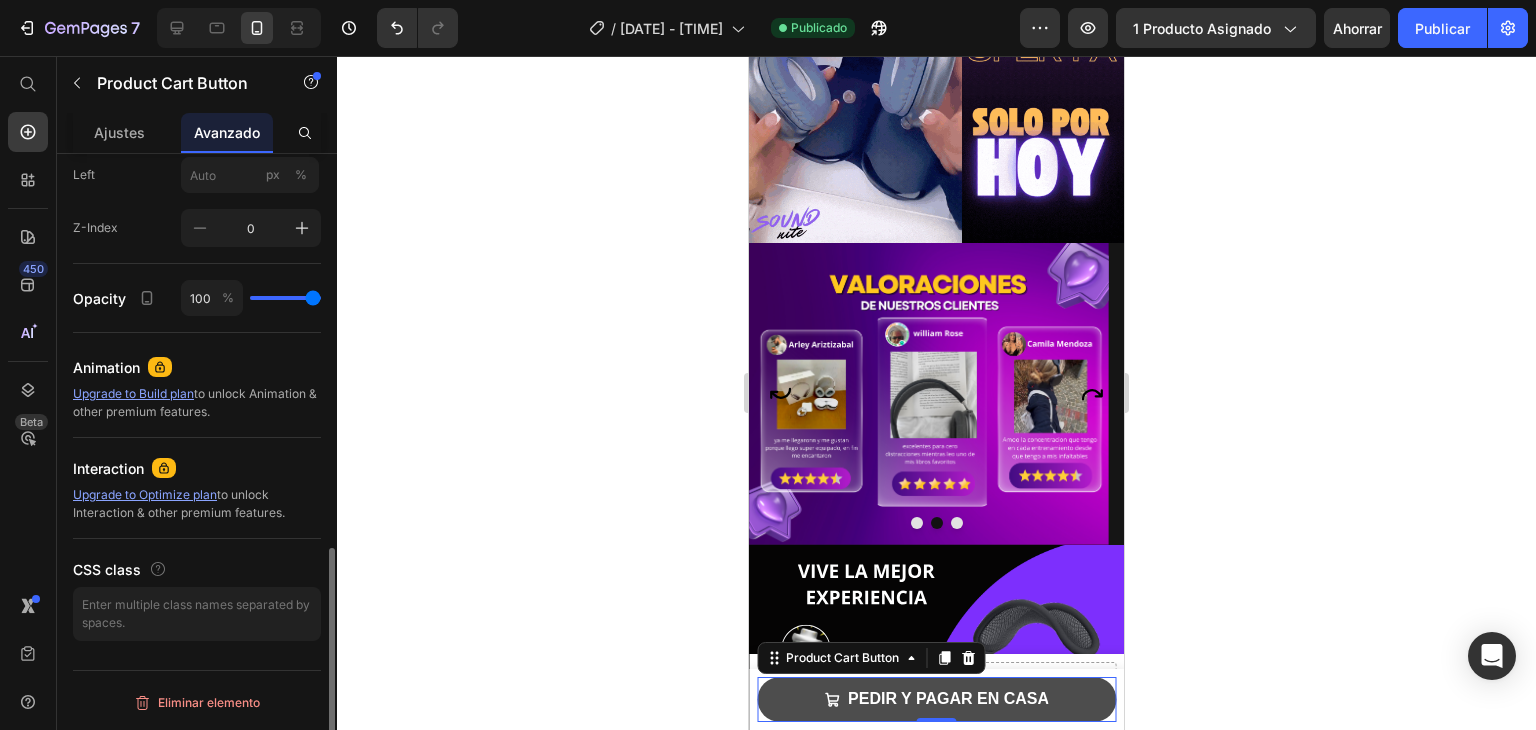 scroll, scrollTop: 0, scrollLeft: 0, axis: both 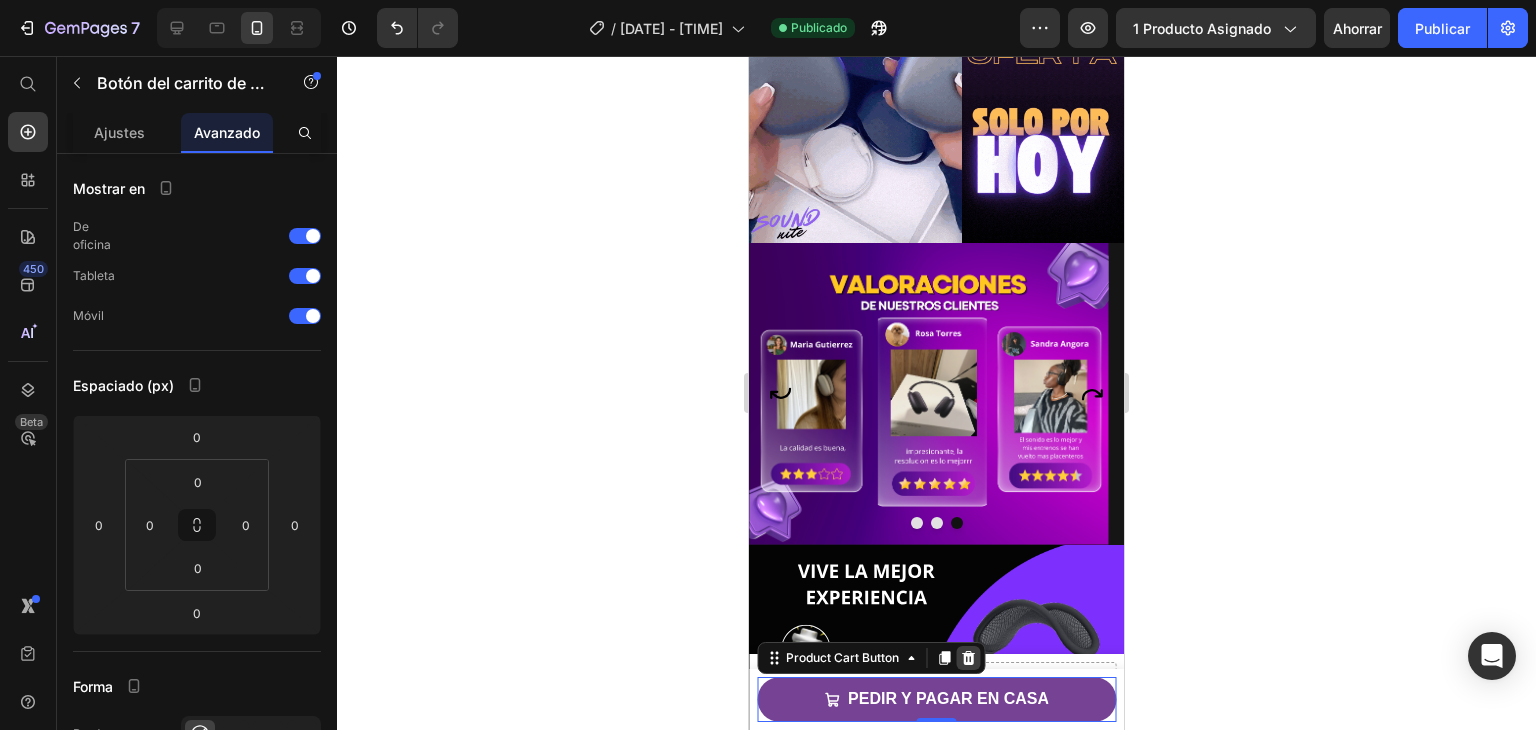 click 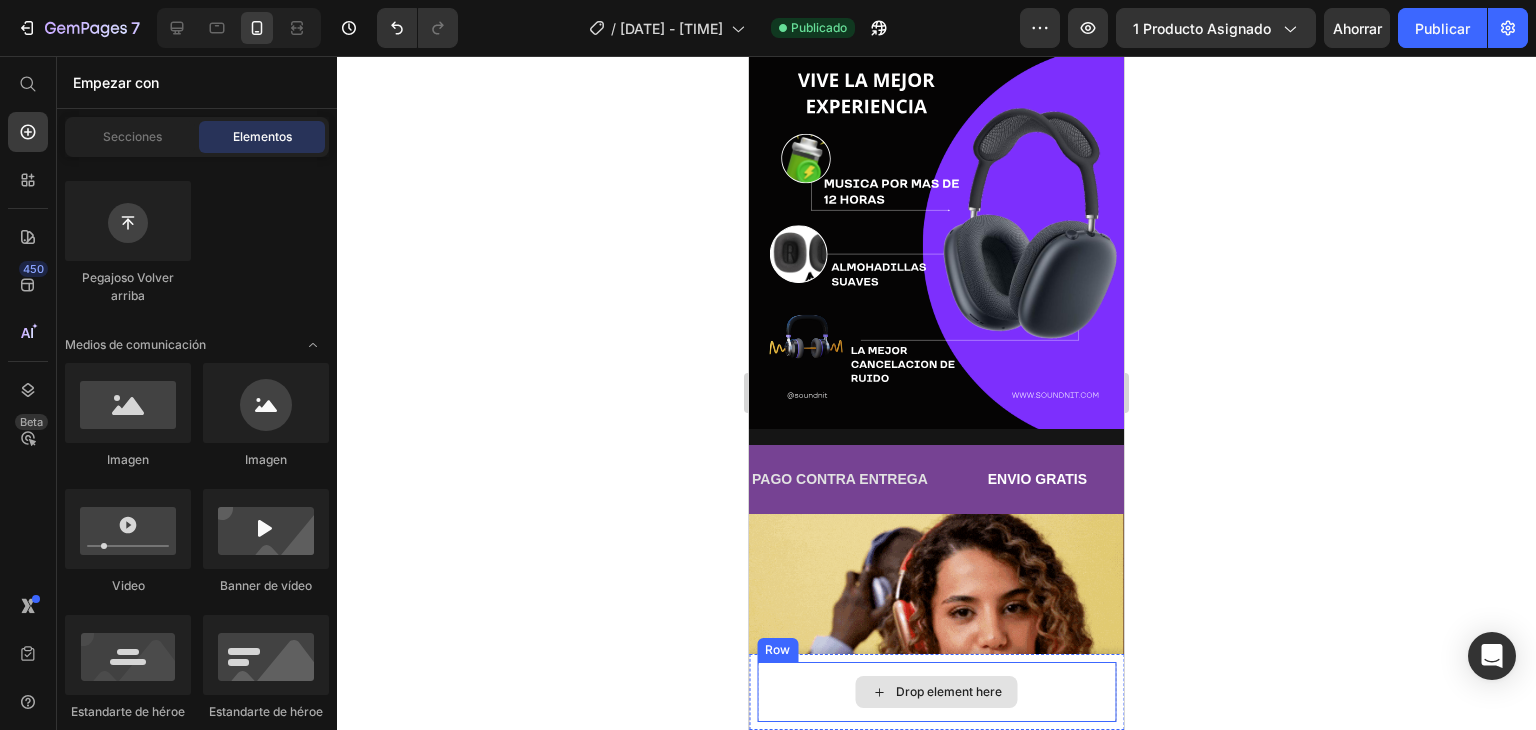 scroll, scrollTop: 1011, scrollLeft: 0, axis: vertical 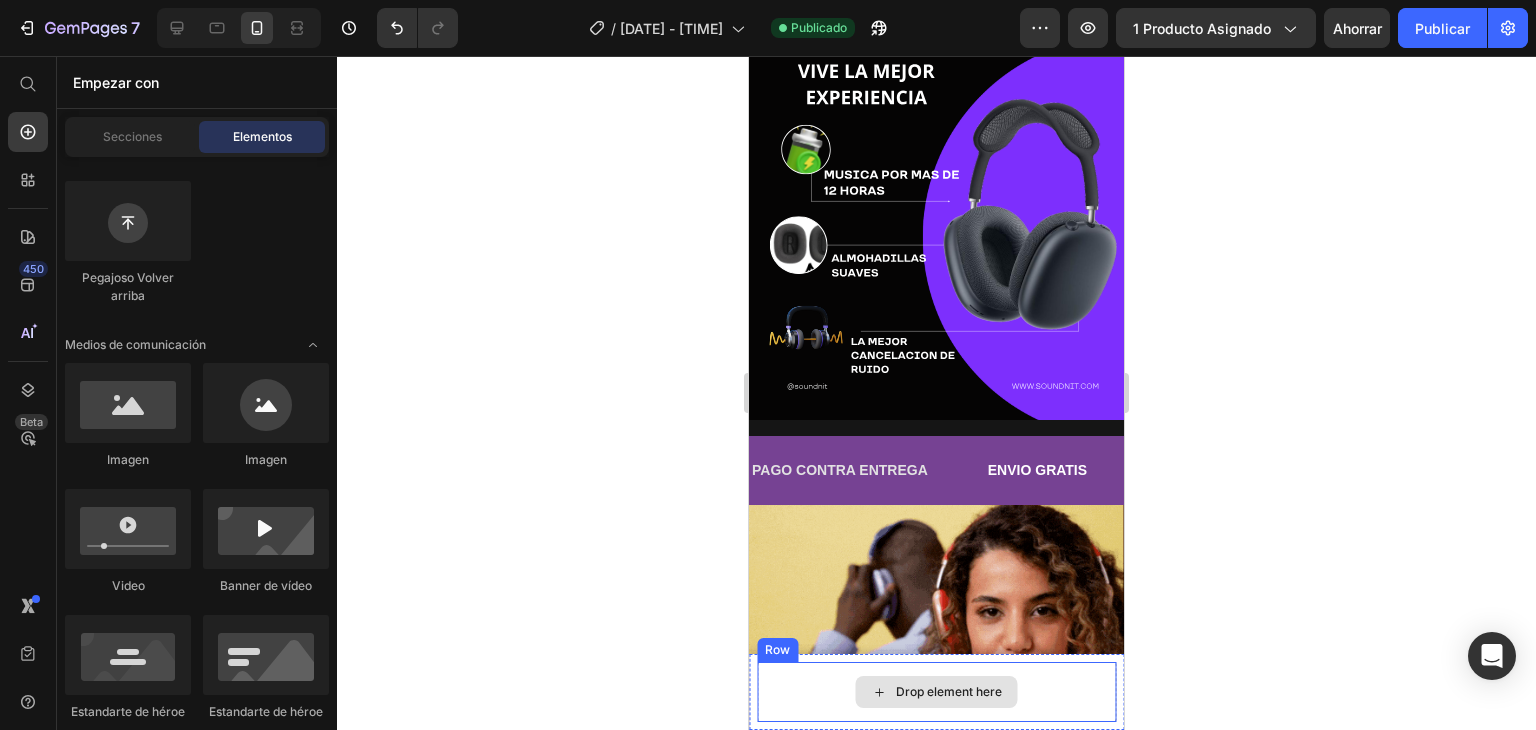 click on "Drop element here" at bounding box center [936, 692] 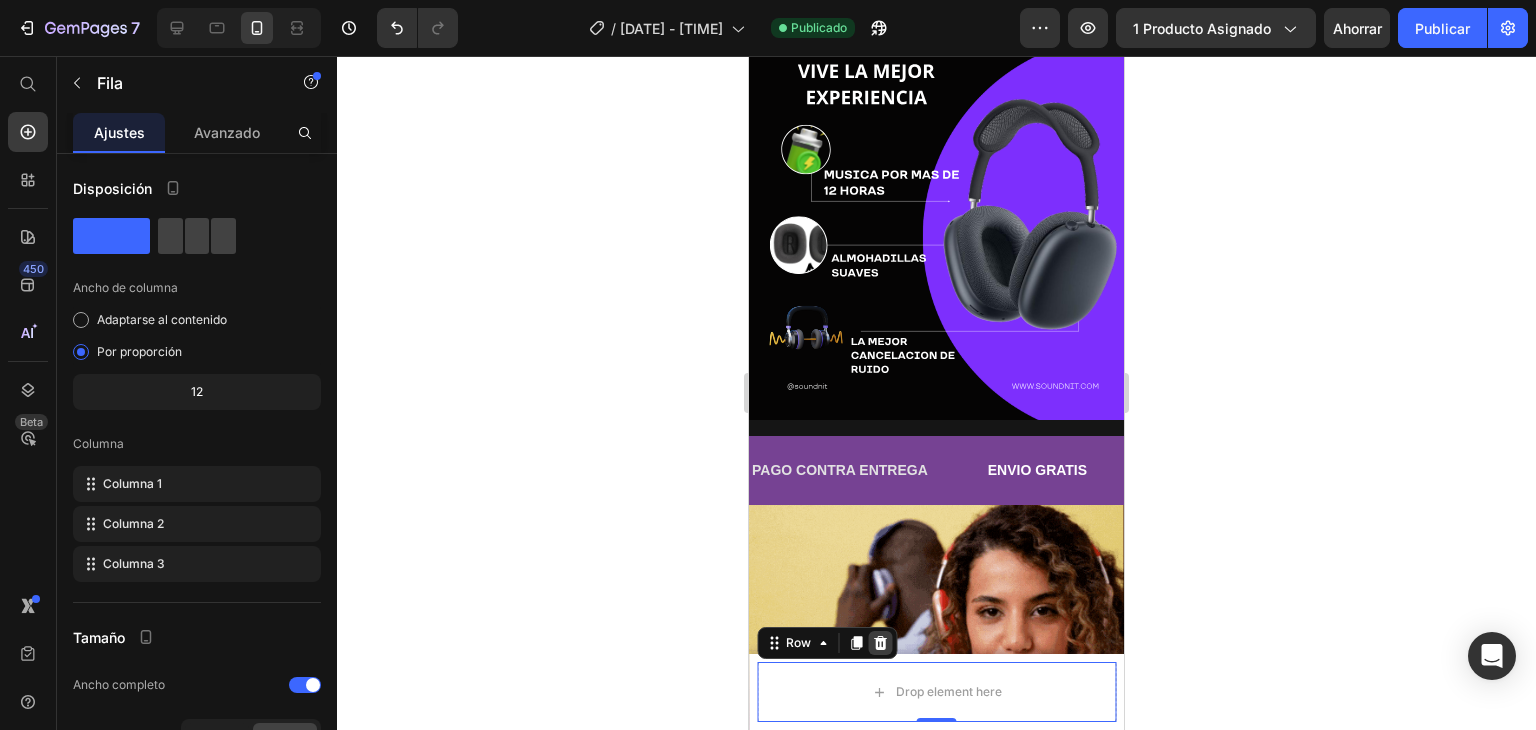click 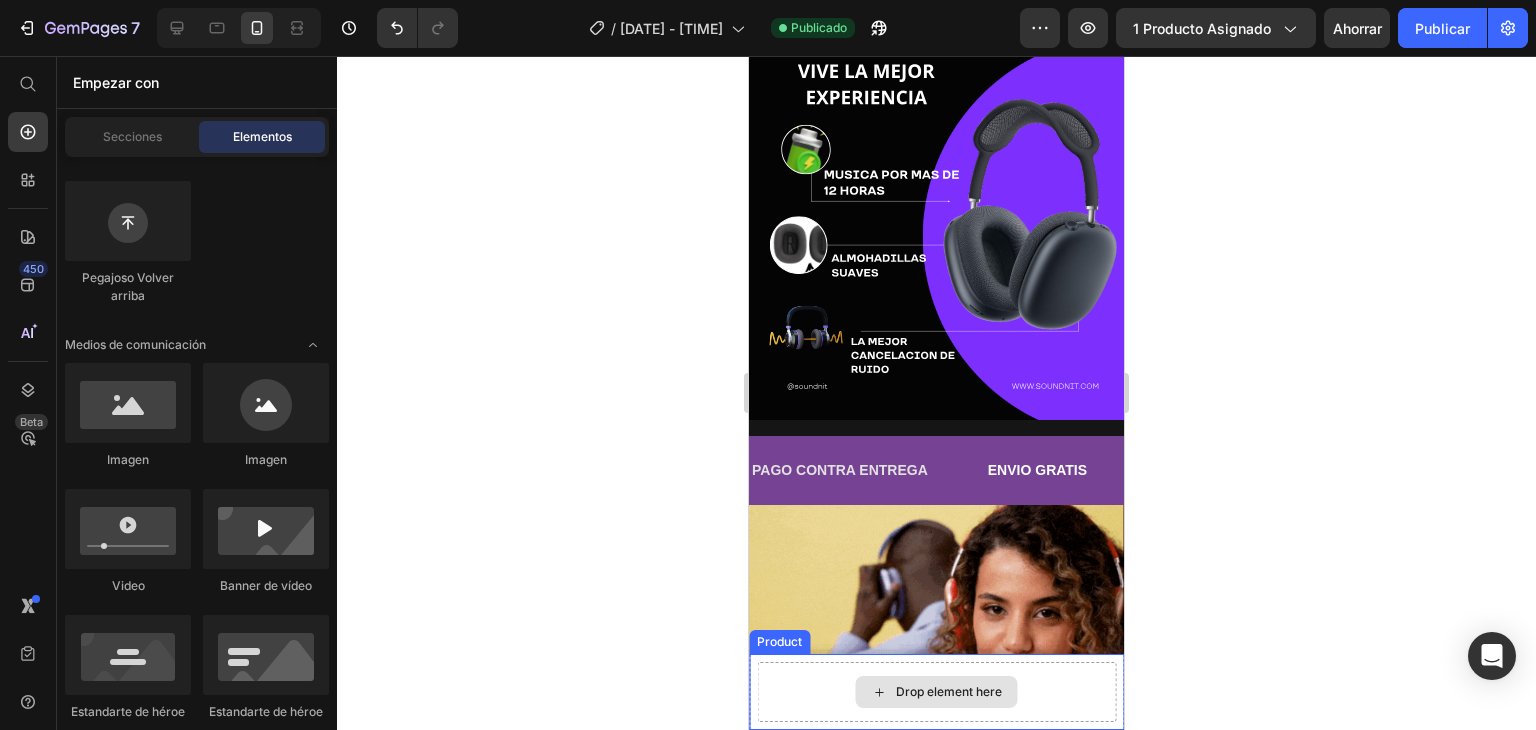 click on "Drop element here" at bounding box center [936, 692] 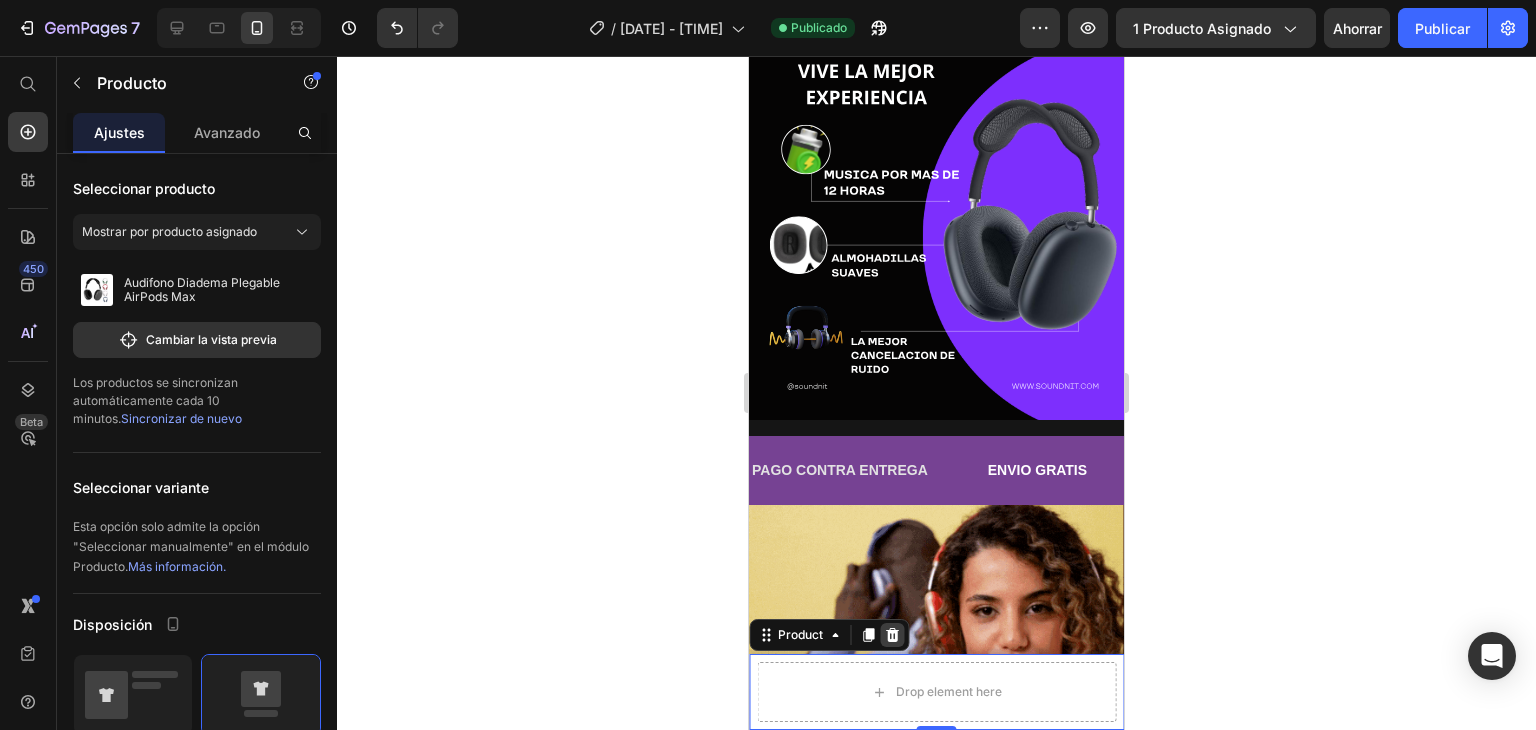 click 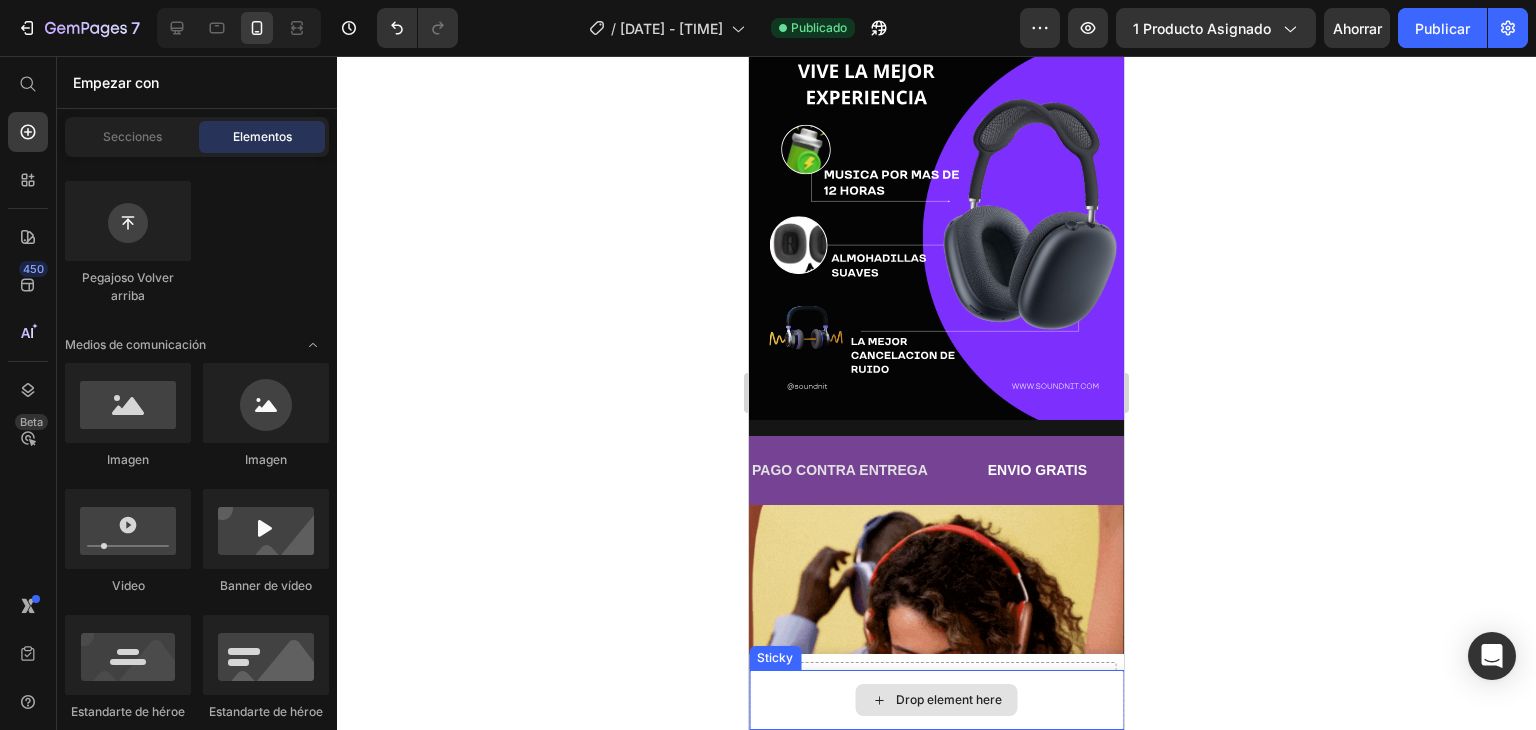 click on "Drop element here" at bounding box center (936, 700) 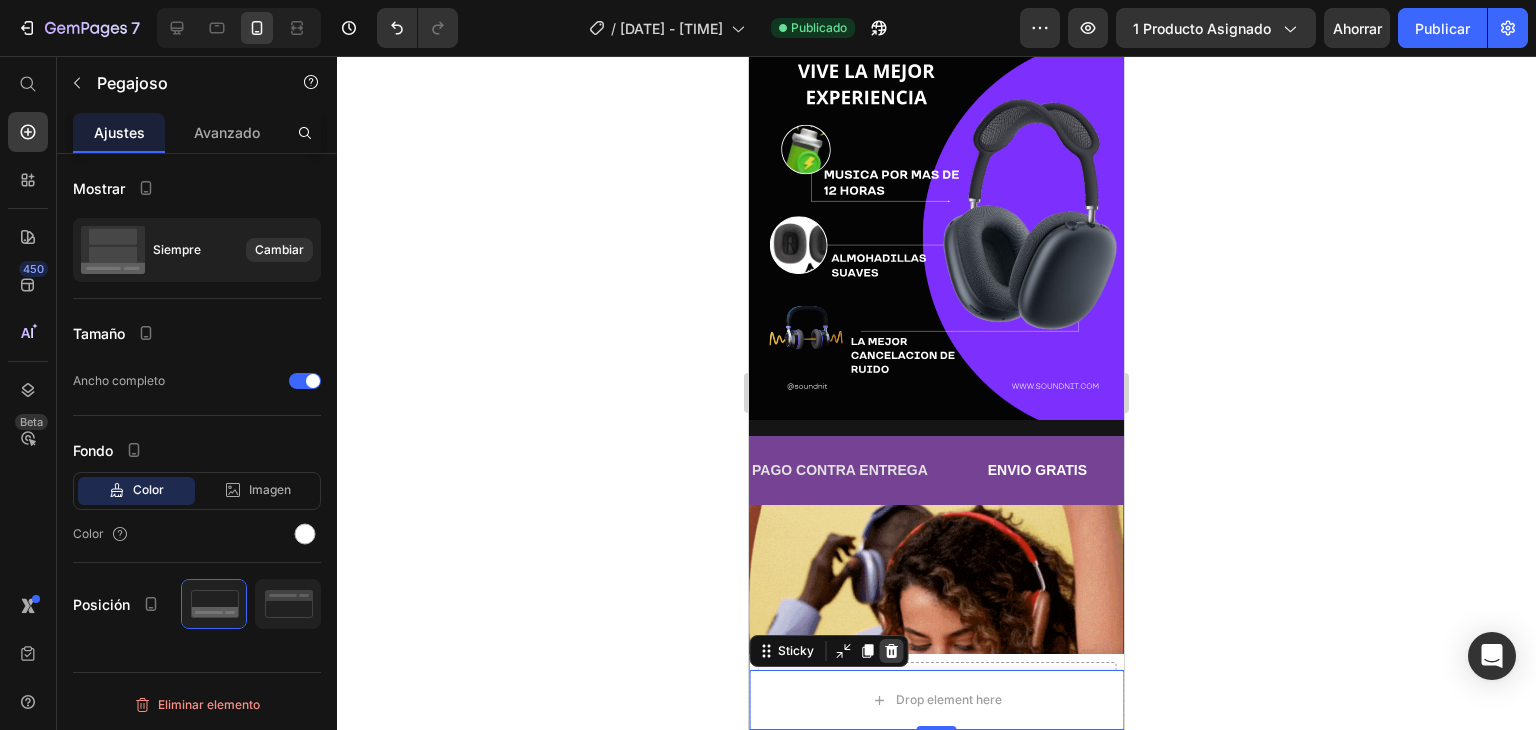 click 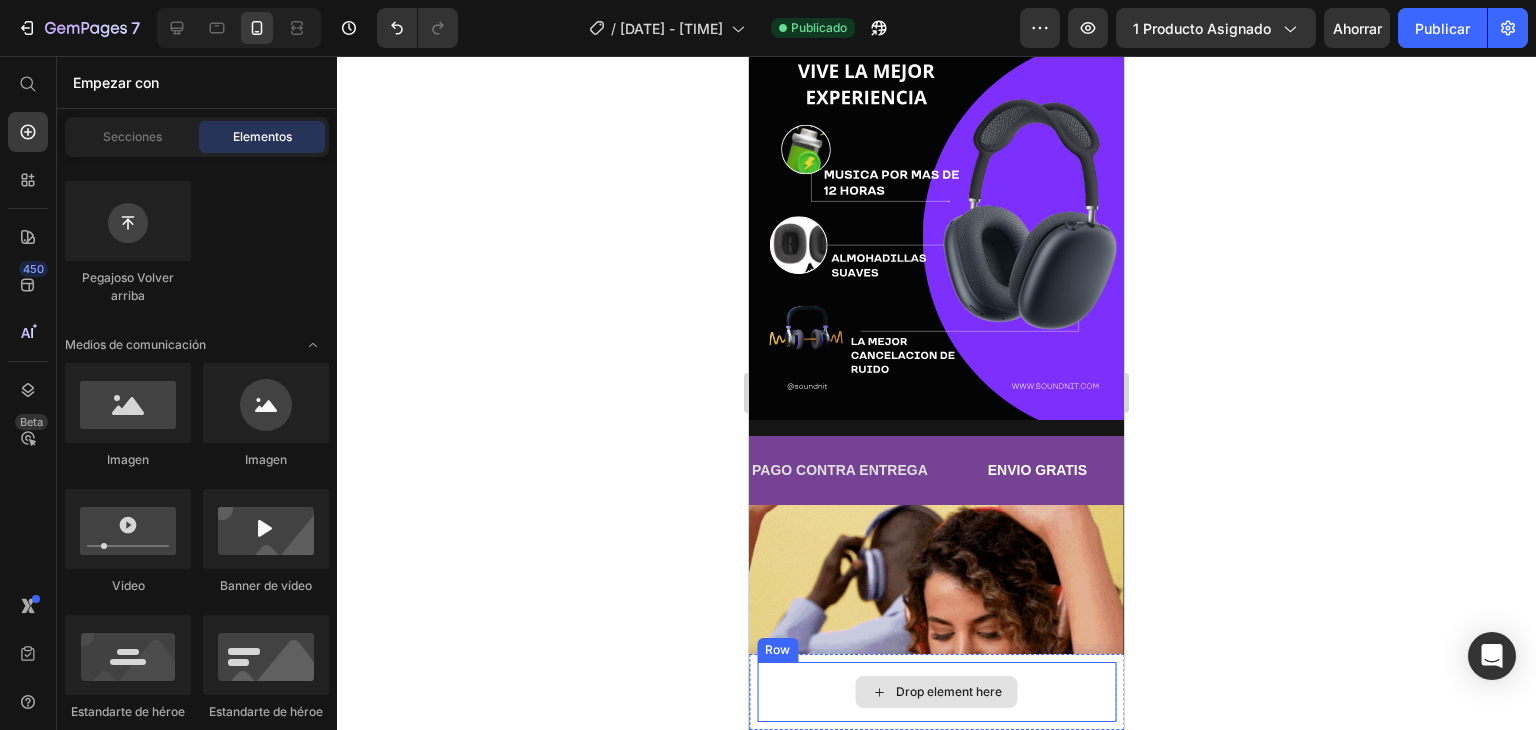 click on "Drop element here" at bounding box center (936, 692) 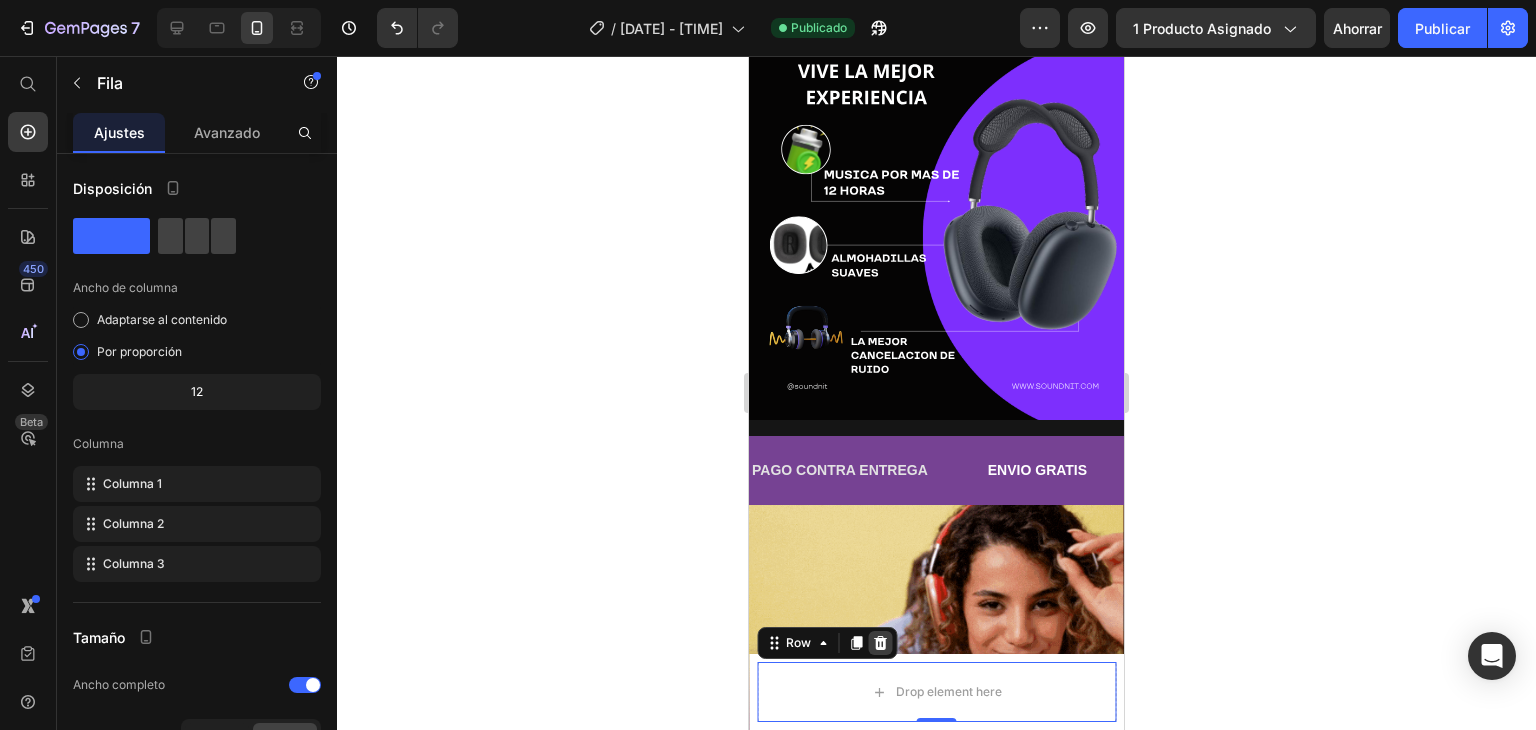 click 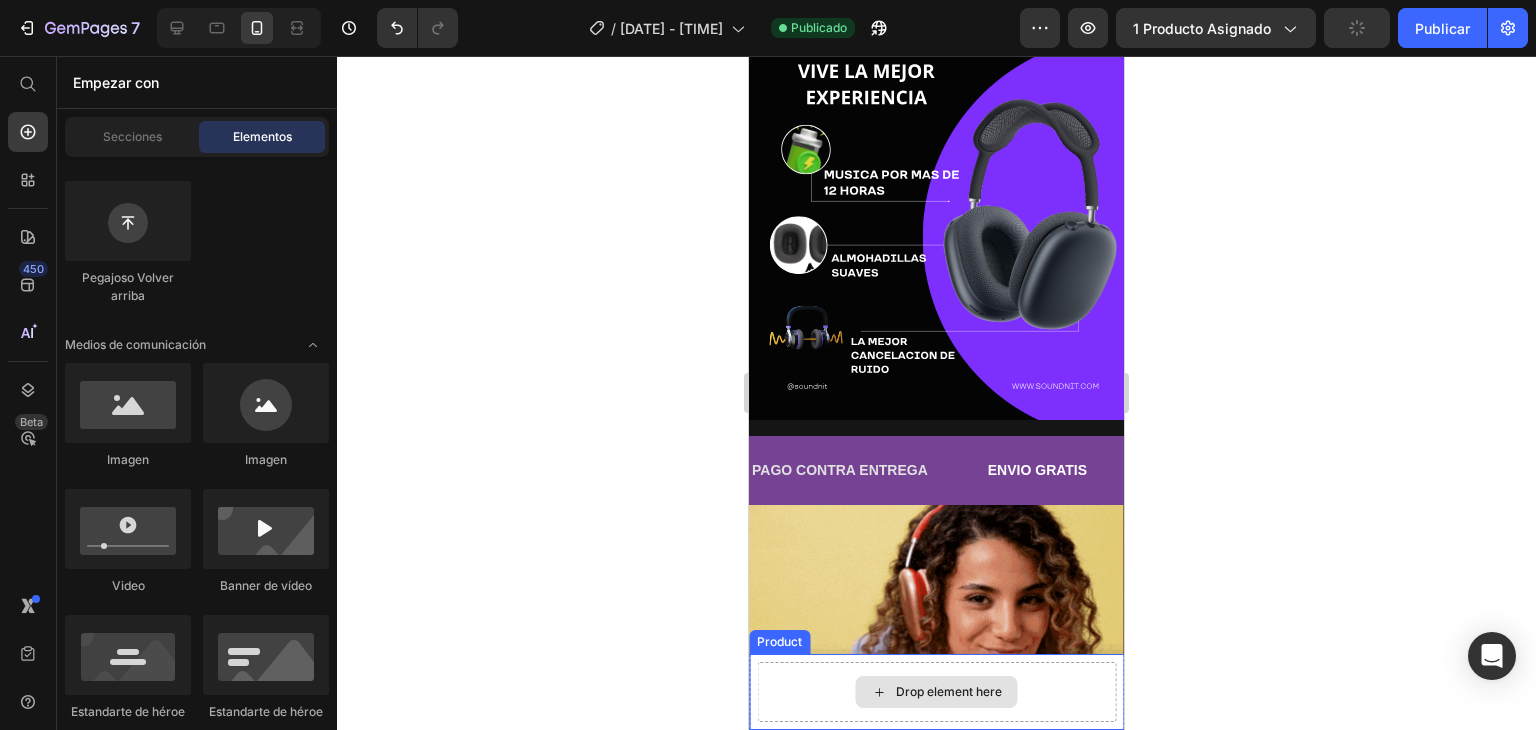 click on "Drop element here" at bounding box center [936, 692] 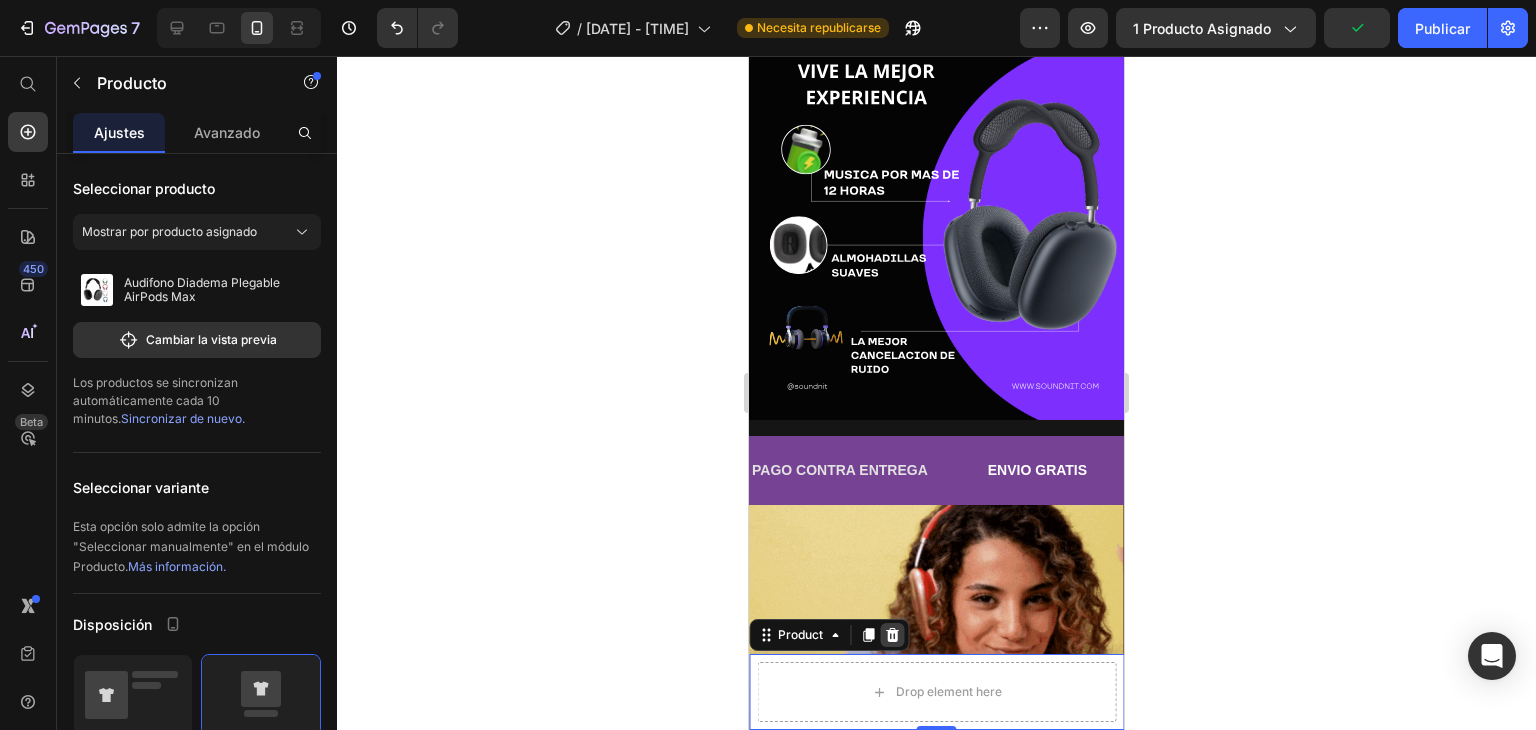 click 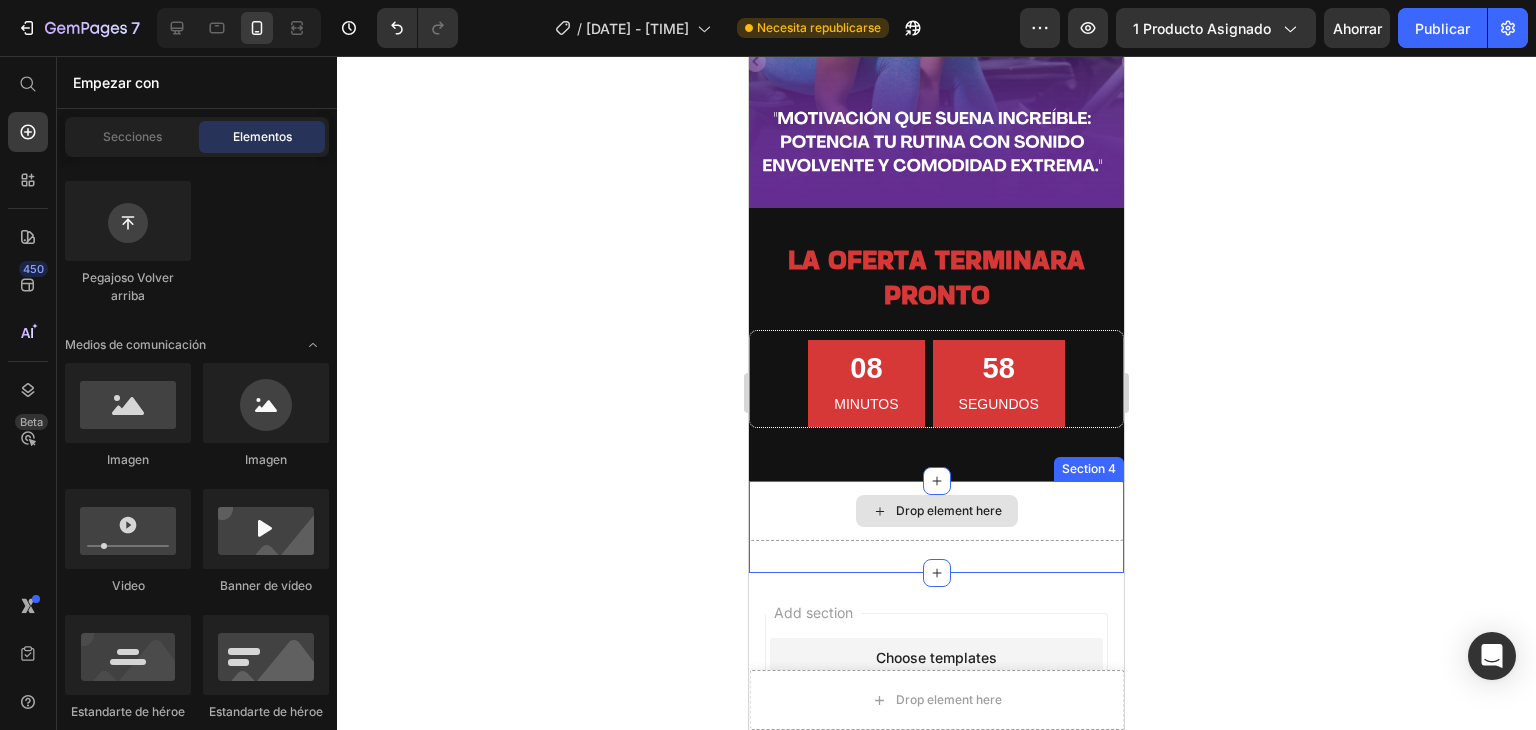 scroll, scrollTop: 2511, scrollLeft: 0, axis: vertical 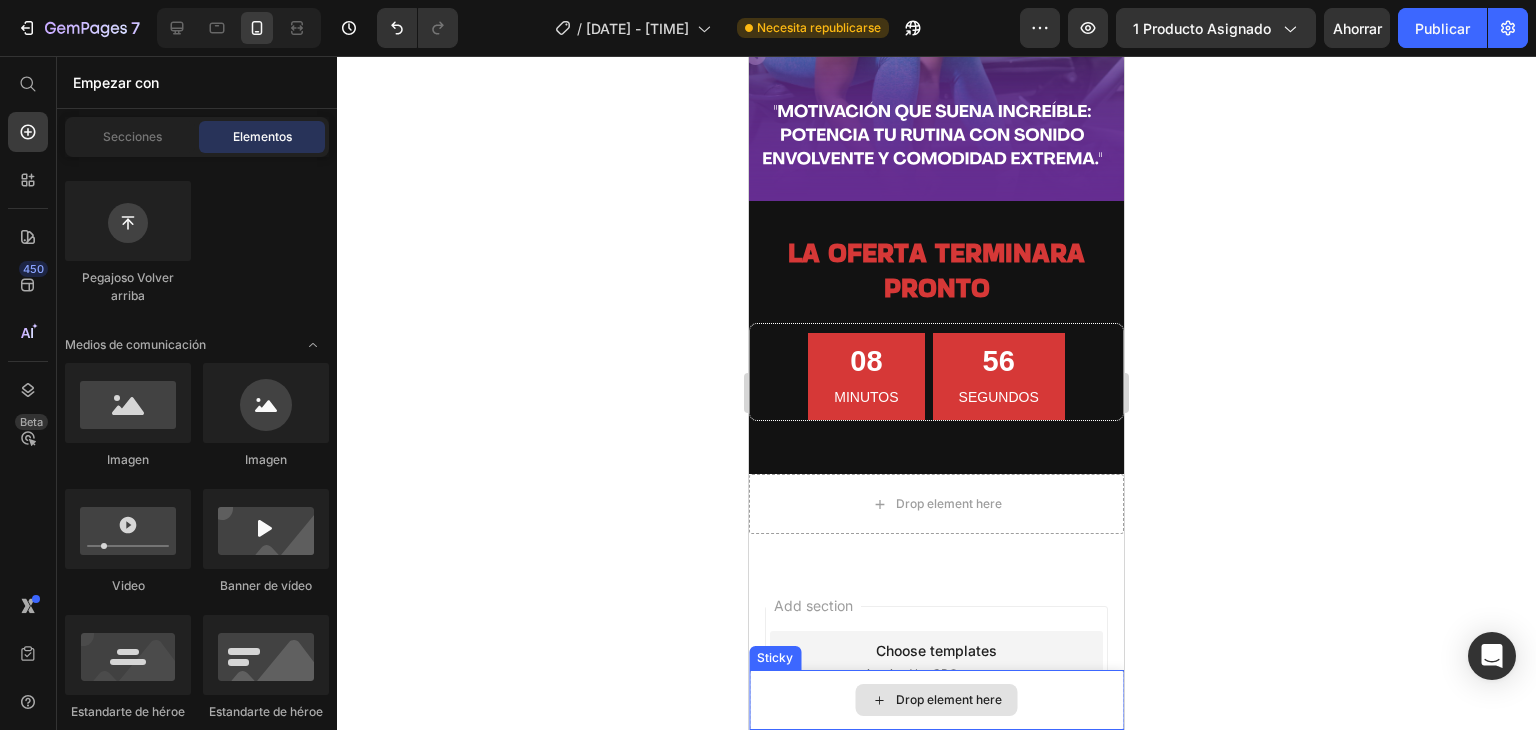 click on "Drop element here" at bounding box center [936, 700] 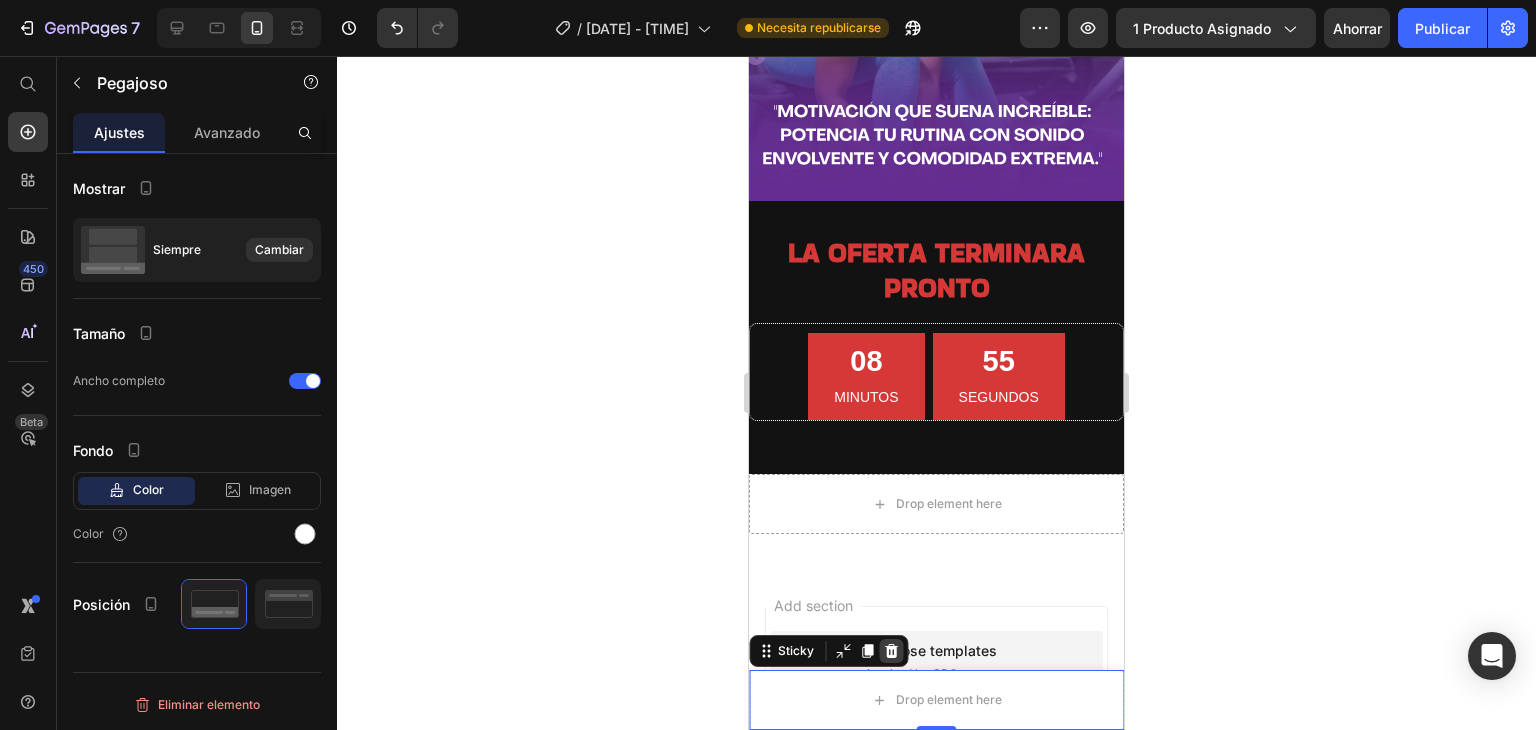 click 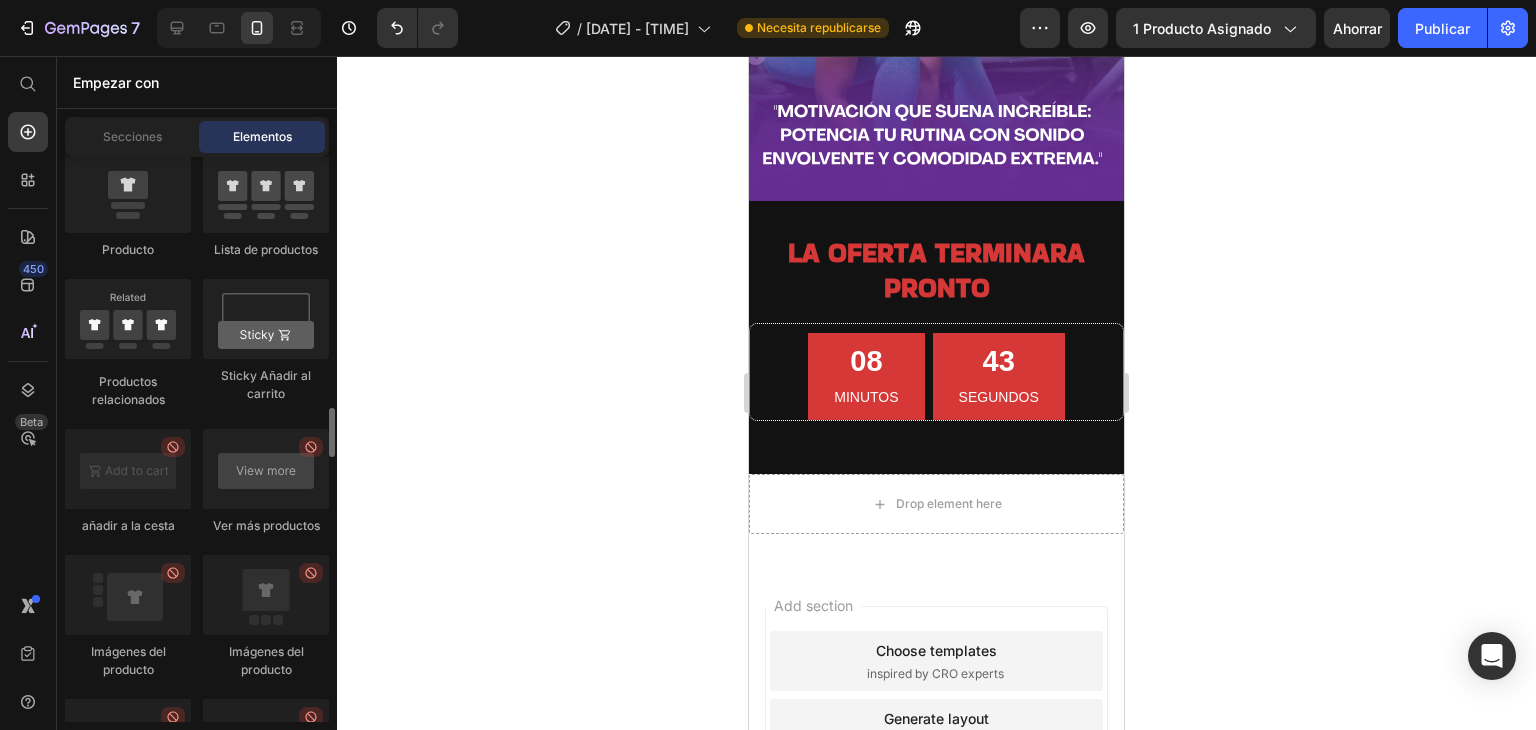 scroll, scrollTop: 2800, scrollLeft: 0, axis: vertical 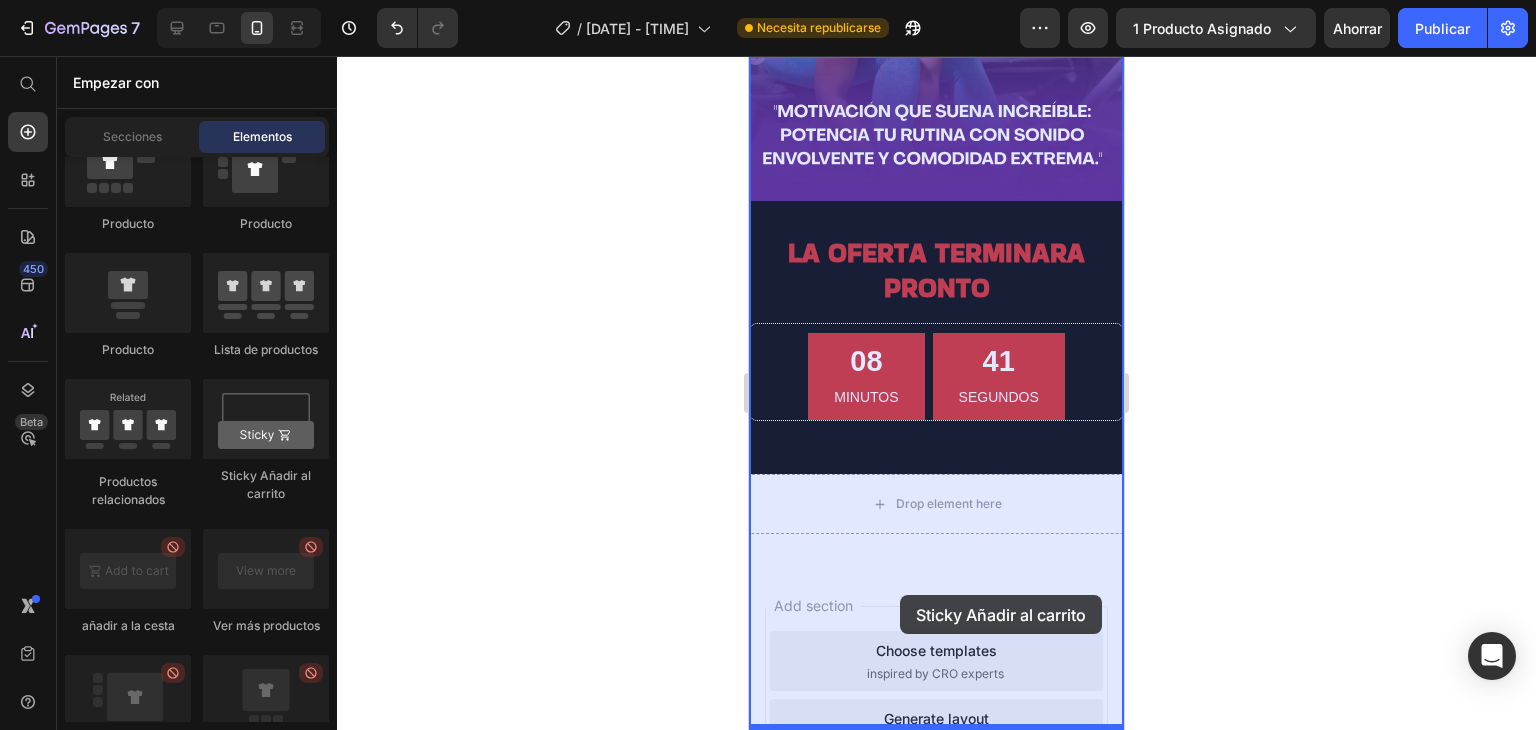 drag, startPoint x: 1010, startPoint y: 478, endPoint x: 908, endPoint y: 611, distance: 167.60966 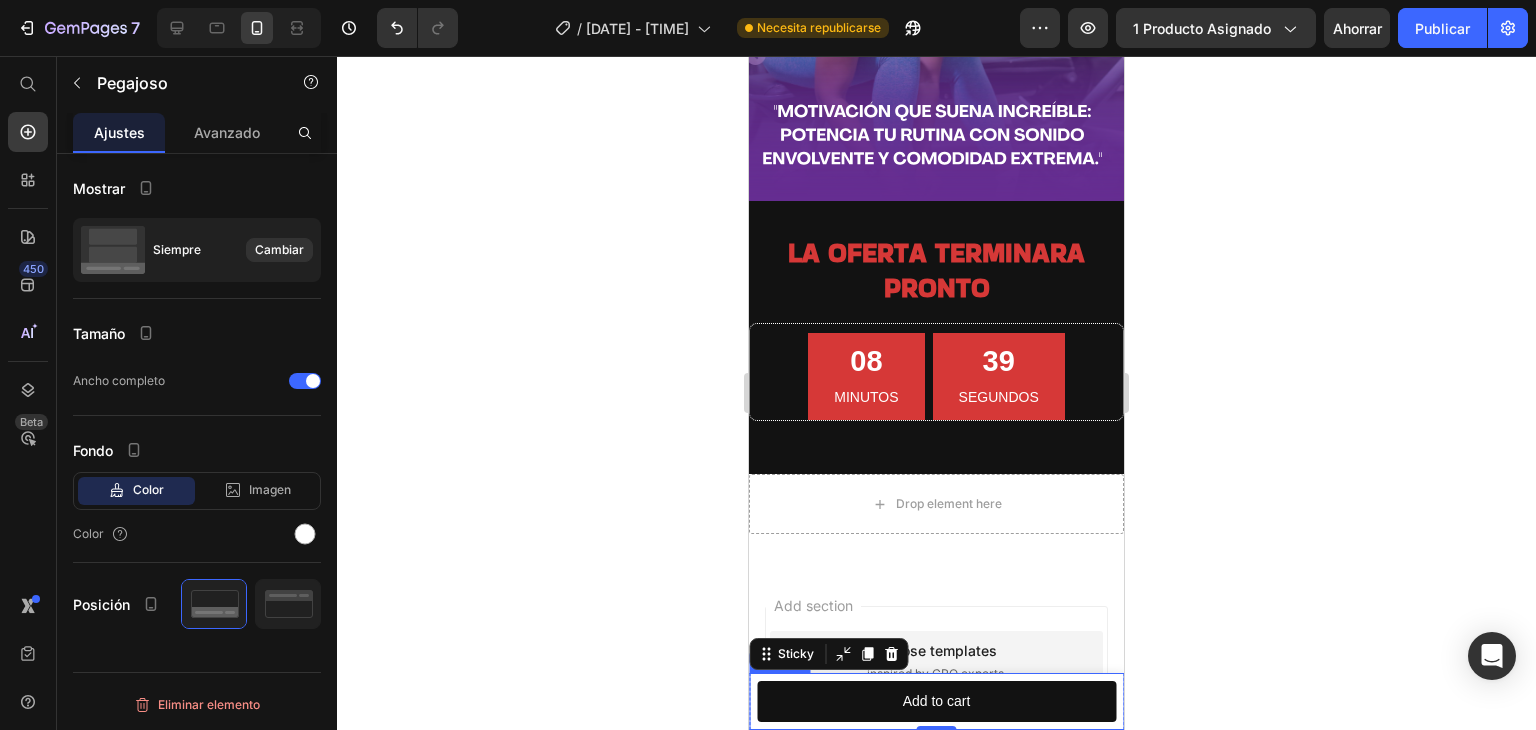 click on "Product Images Audifono Diadema Plegable AirPods Max Product Title $[PRICE] Product Price Row BLANCO - $[PRICE] AZUL - $[PRICE] NEGRO - $[PRICE] ROSA - $[PRICE] Product Variants & Swatches 1 Product Quantity Add to cart Product Cart Button Row Product" at bounding box center [936, 701] 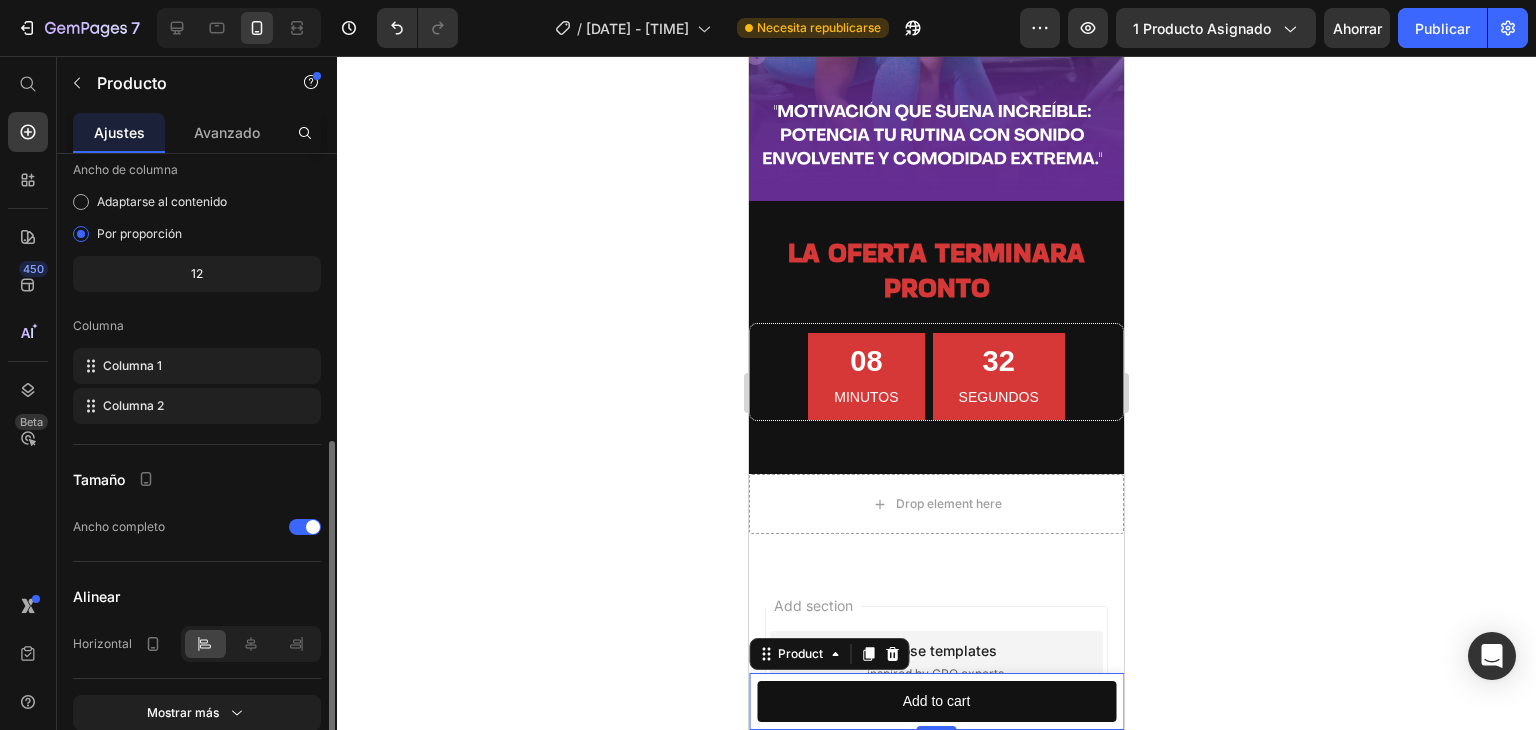 scroll, scrollTop: 690, scrollLeft: 0, axis: vertical 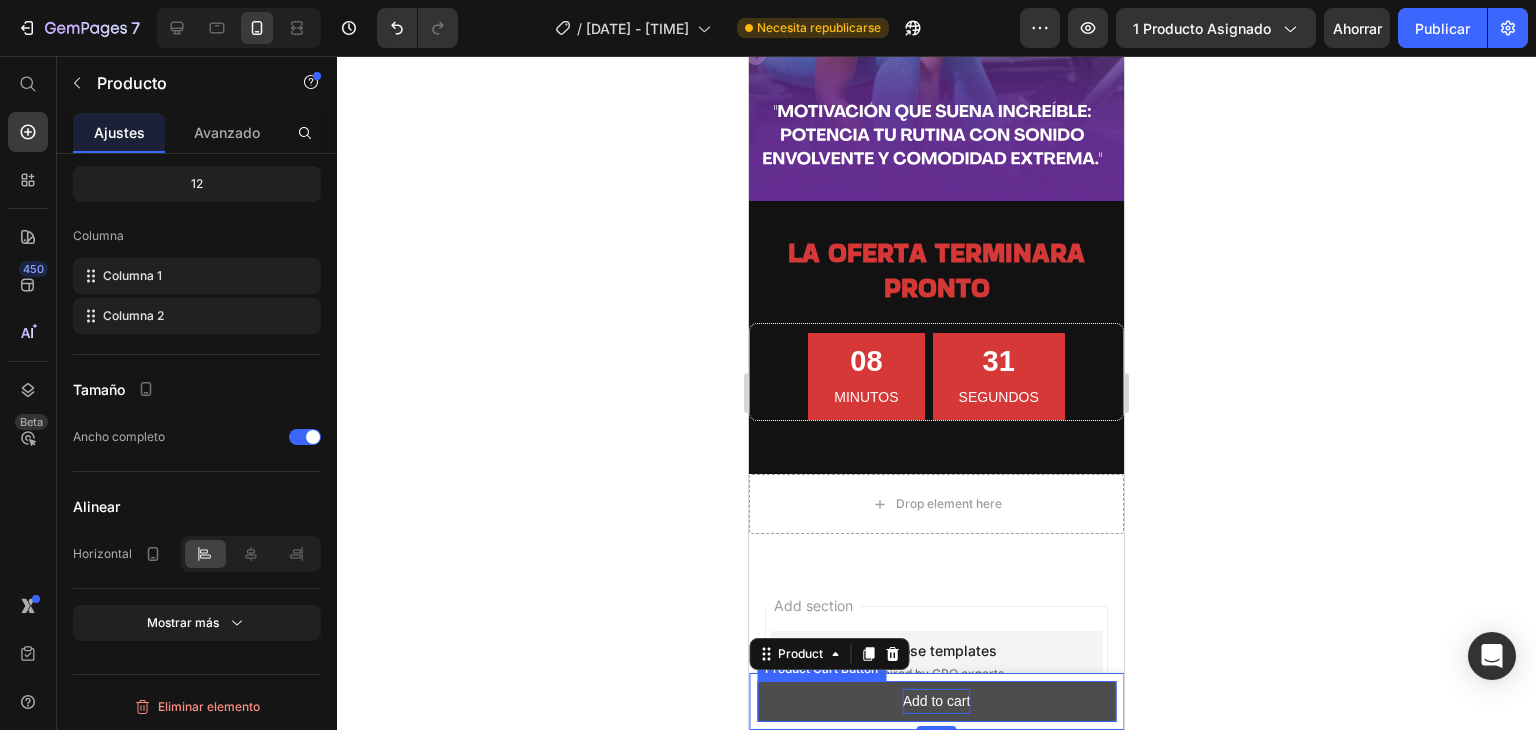 click on "Add to cart" at bounding box center [937, 701] 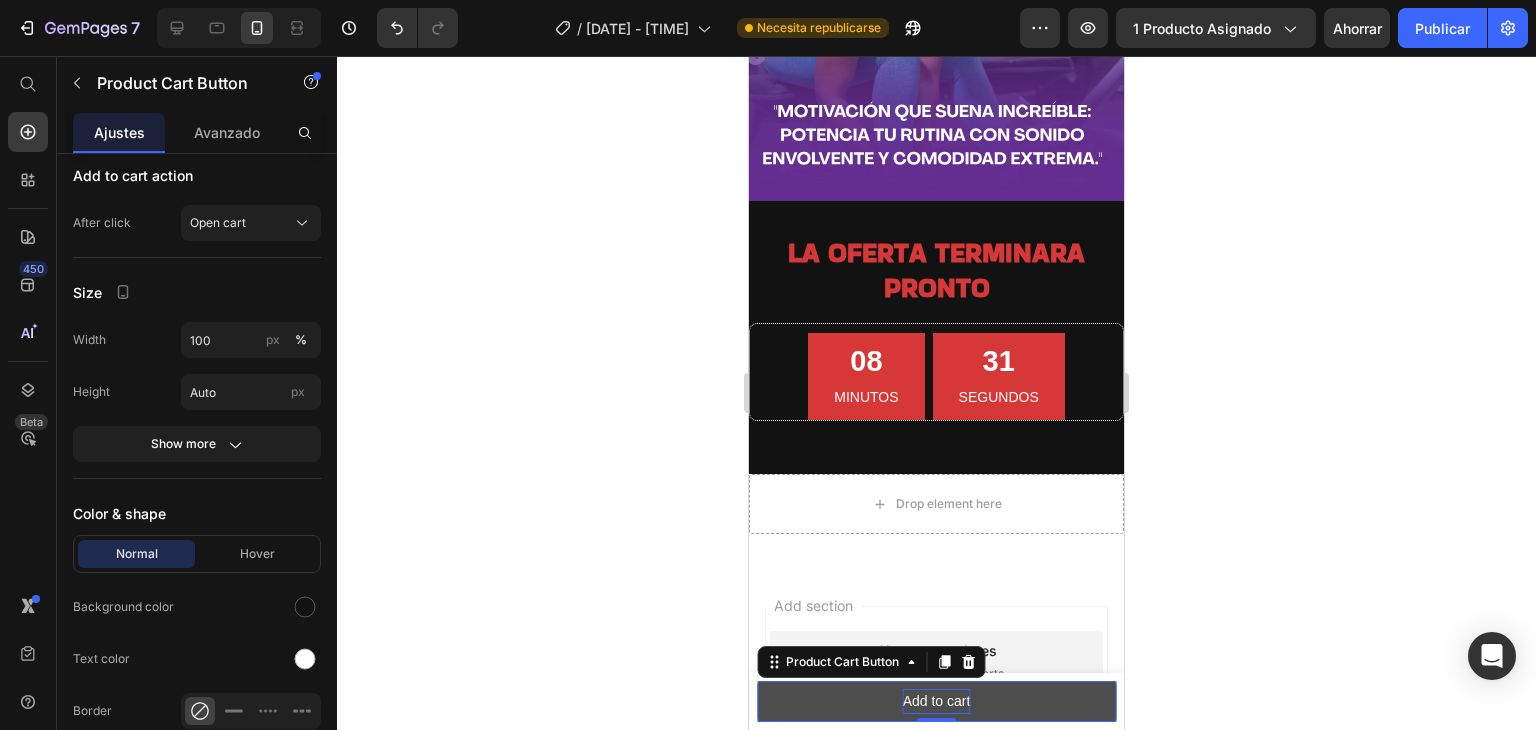 scroll, scrollTop: 0, scrollLeft: 0, axis: both 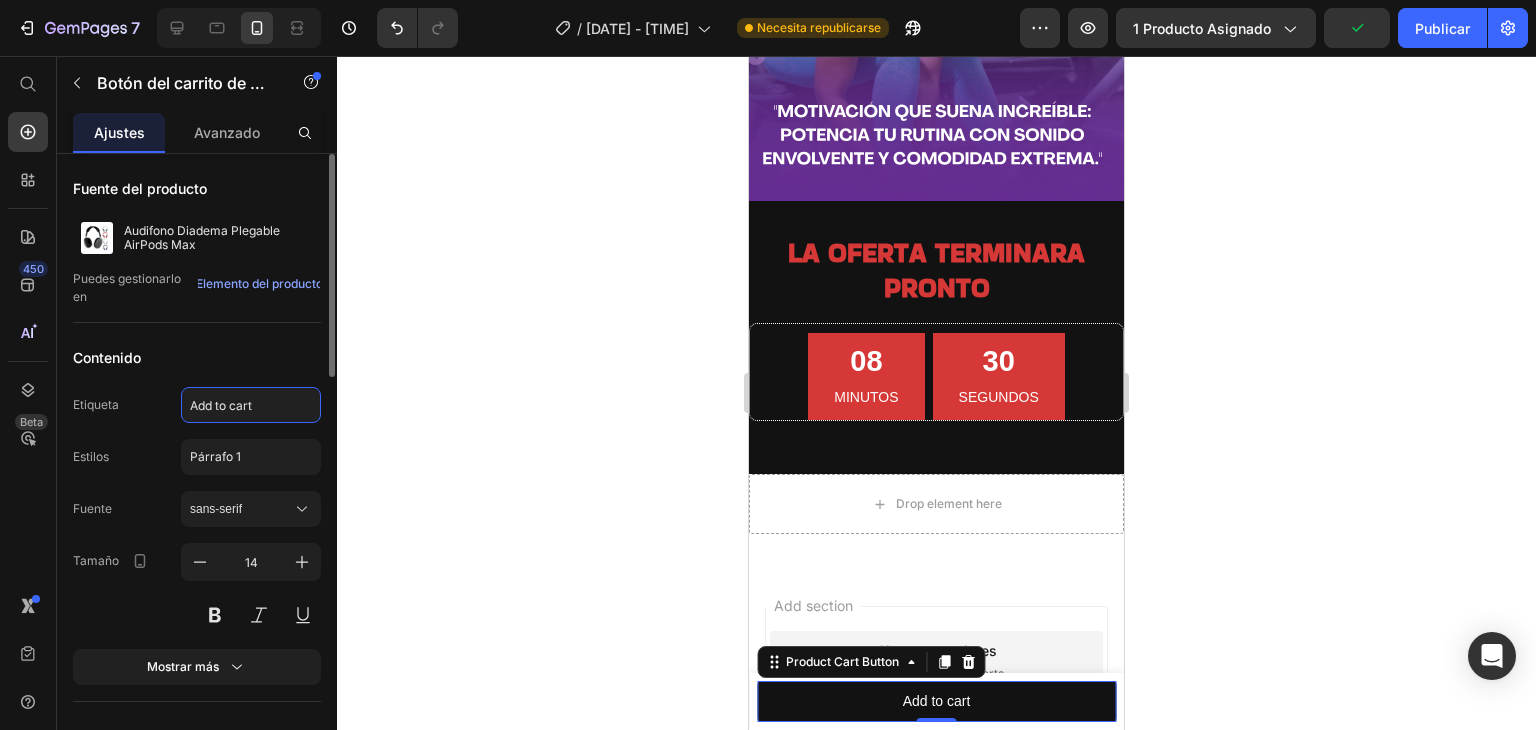 click on "Add to cart" 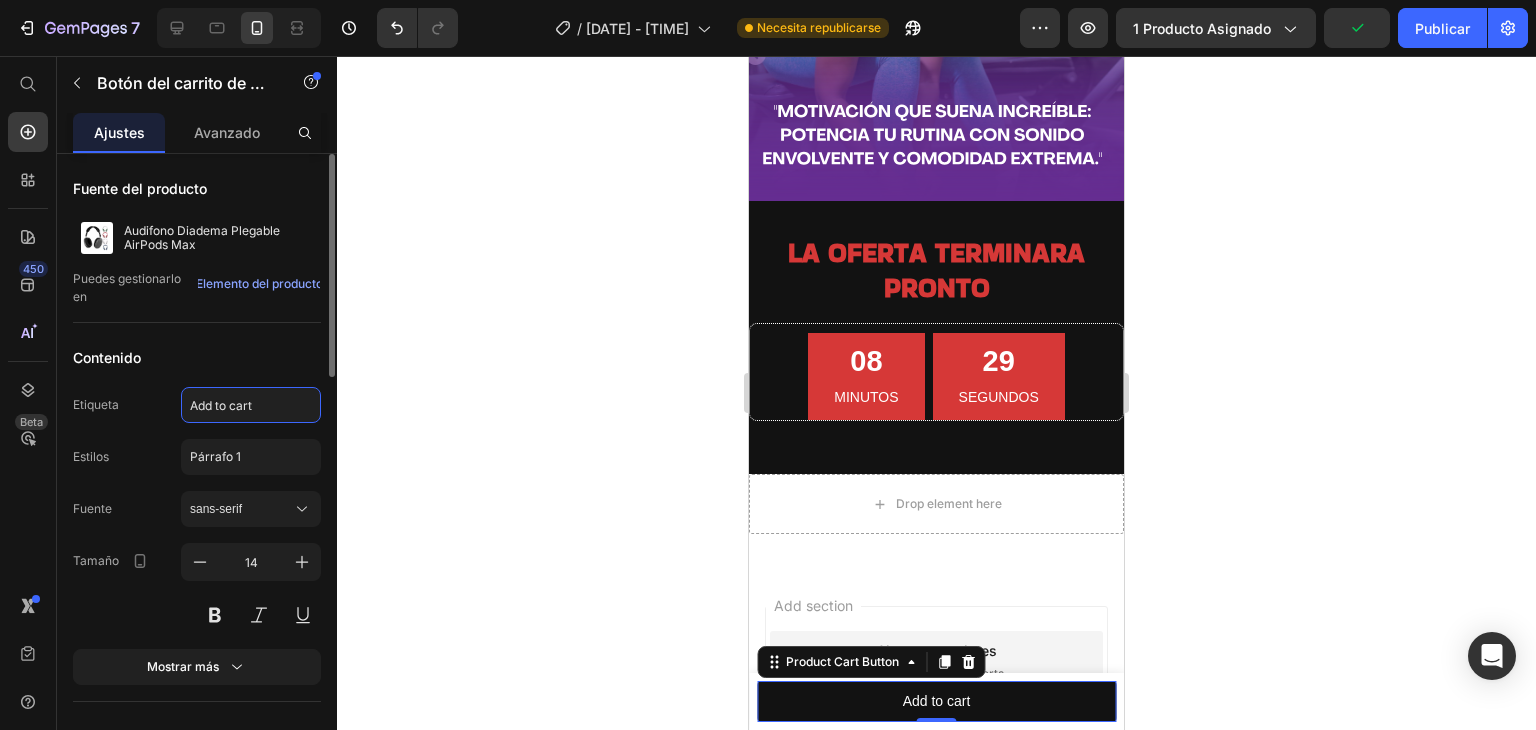 click on "Add to cart" 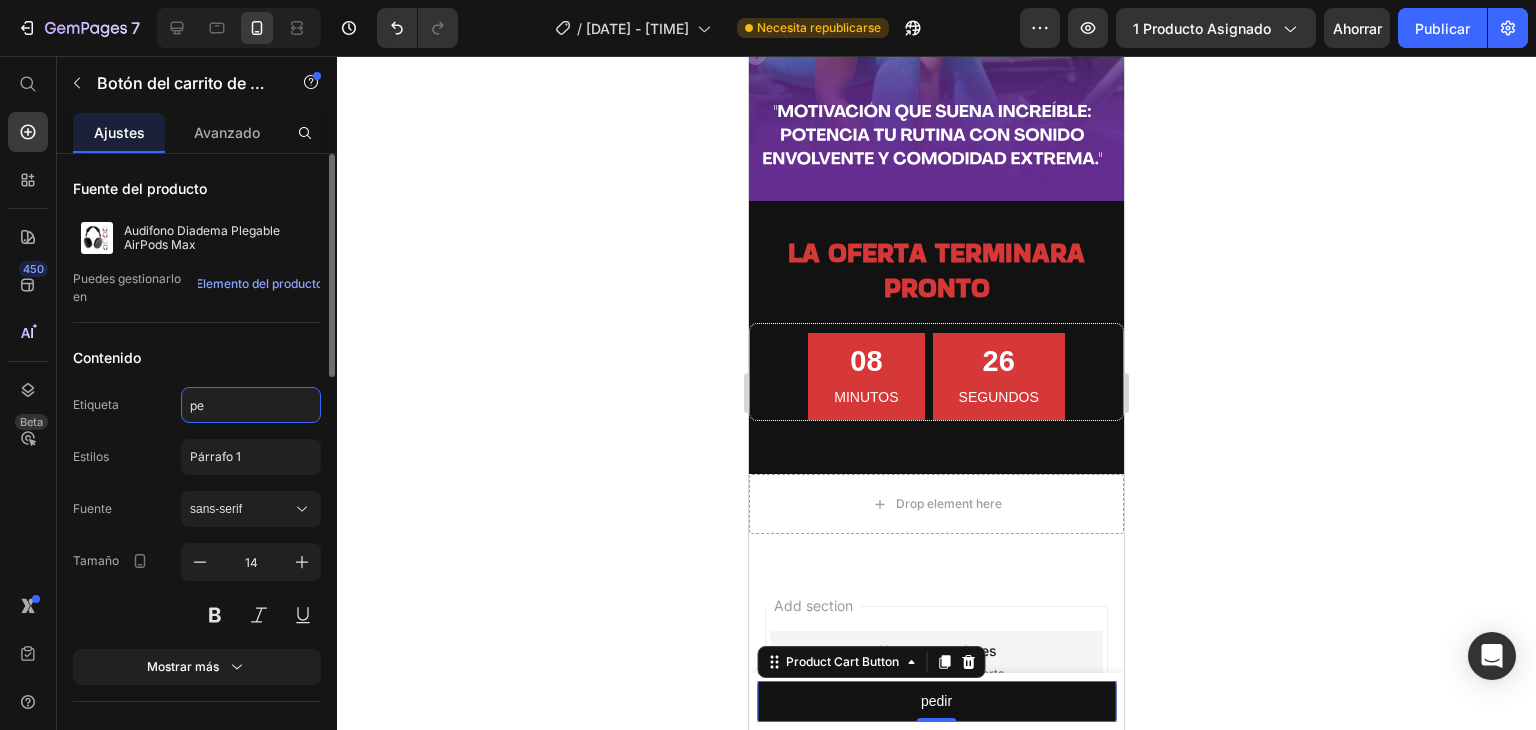 type on "p" 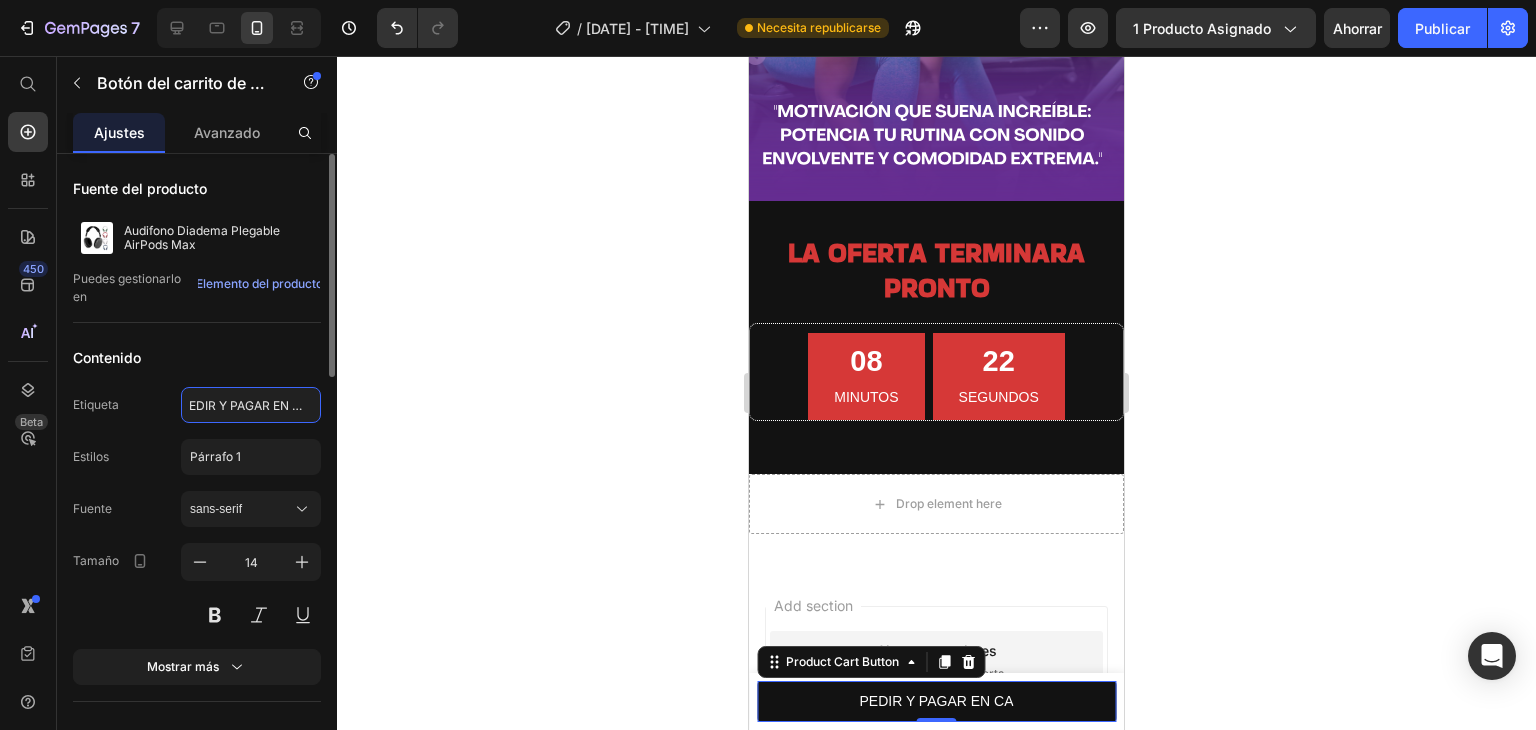 scroll, scrollTop: 0, scrollLeft: 25, axis: horizontal 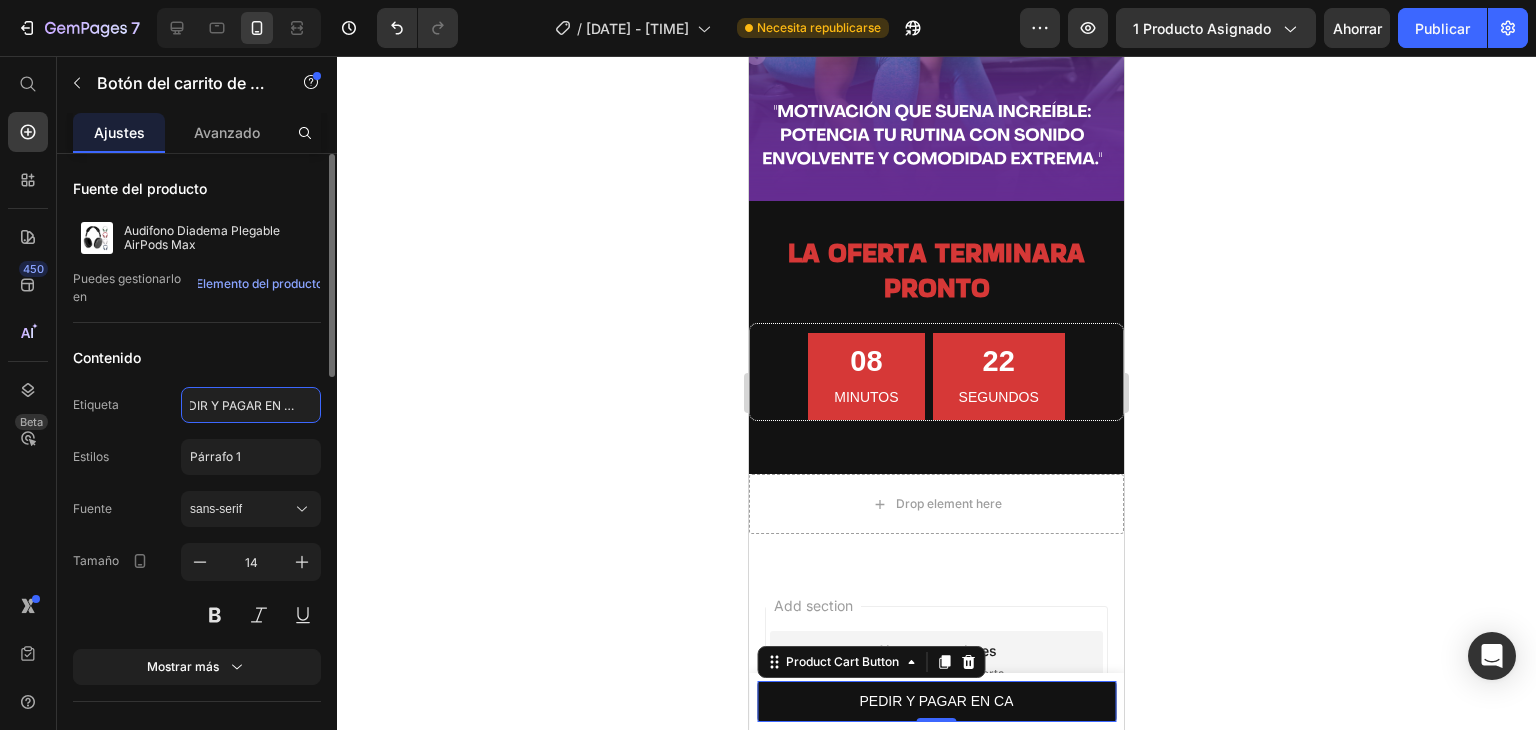 type on "PEDIR Y PAGAR EN  CASA" 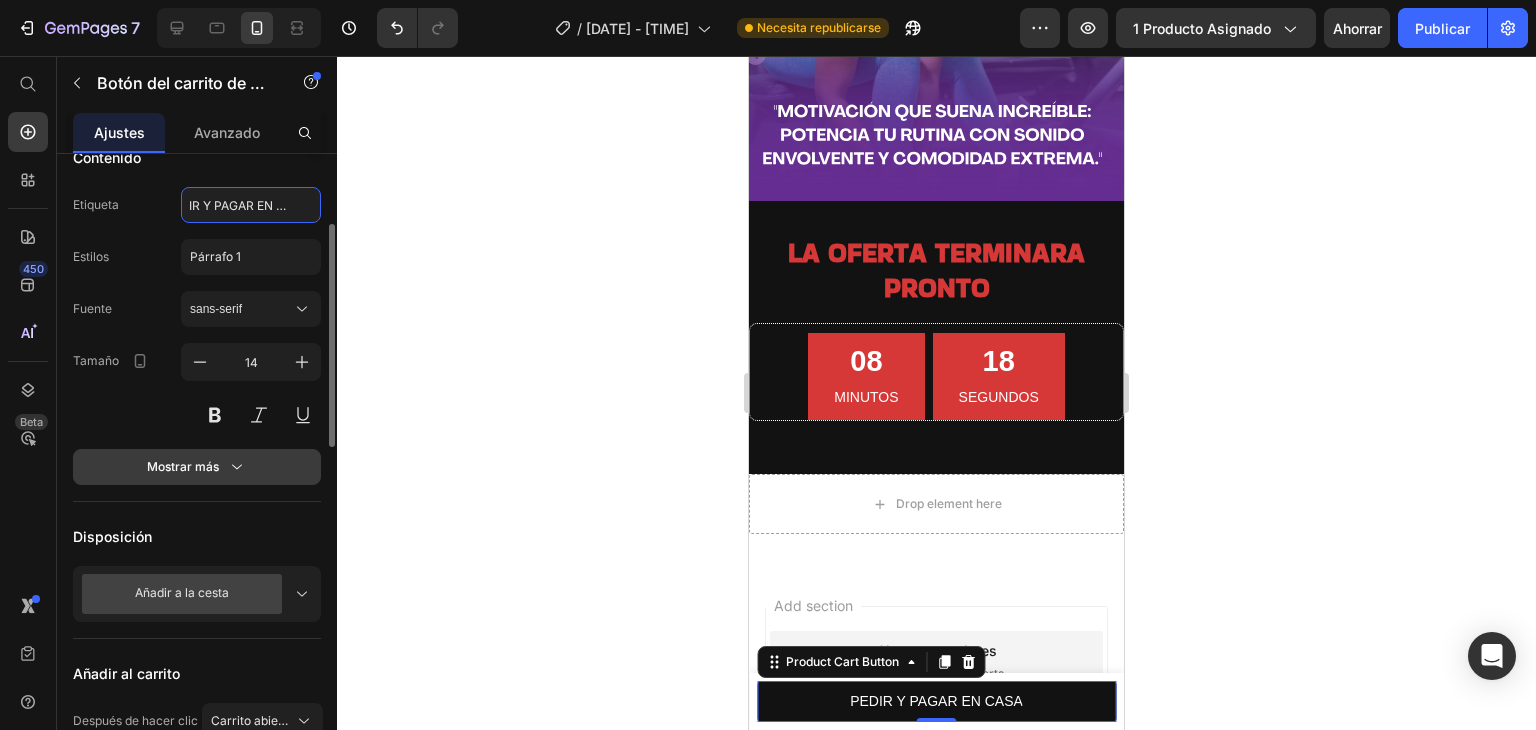 scroll, scrollTop: 300, scrollLeft: 0, axis: vertical 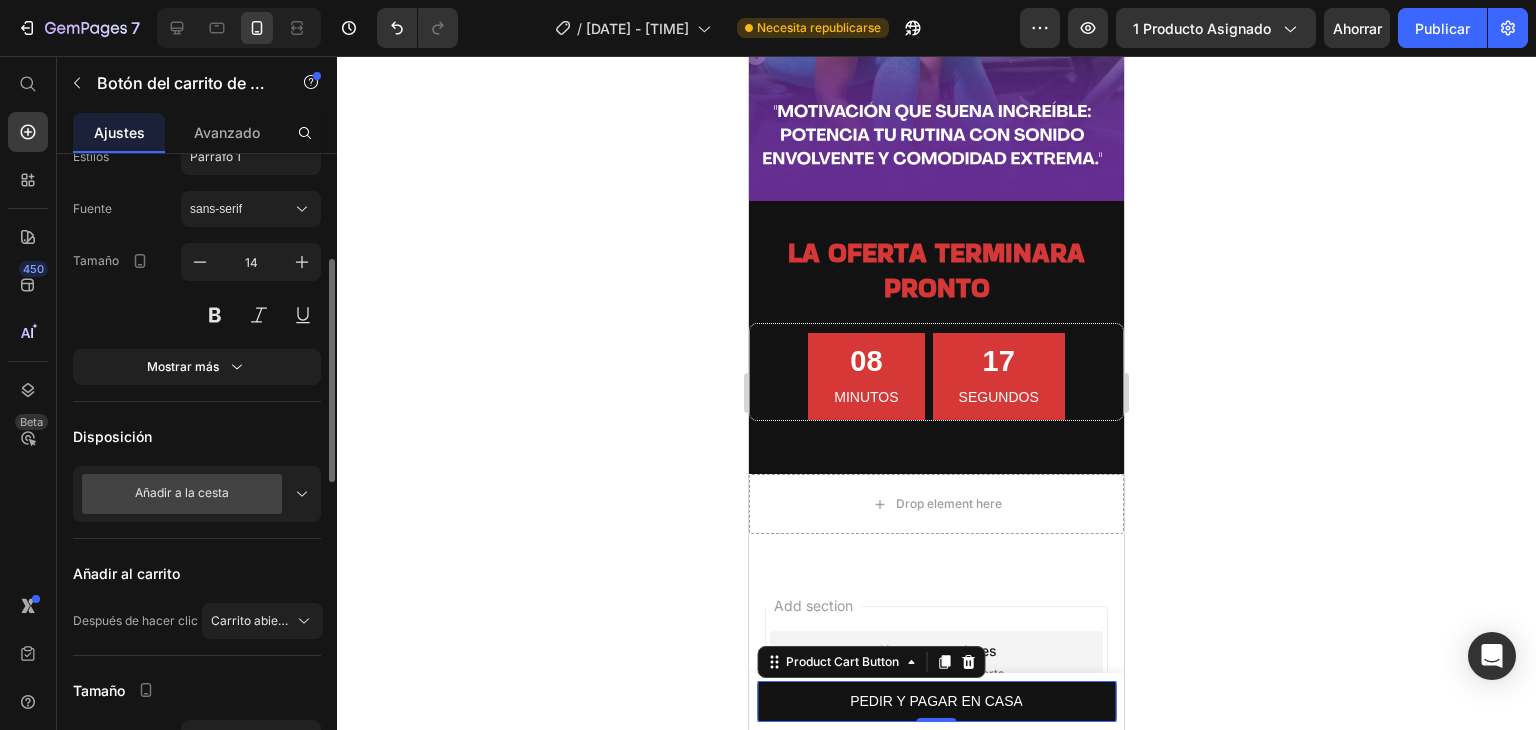 click on "Añadir a la cesta" at bounding box center [182, 494] 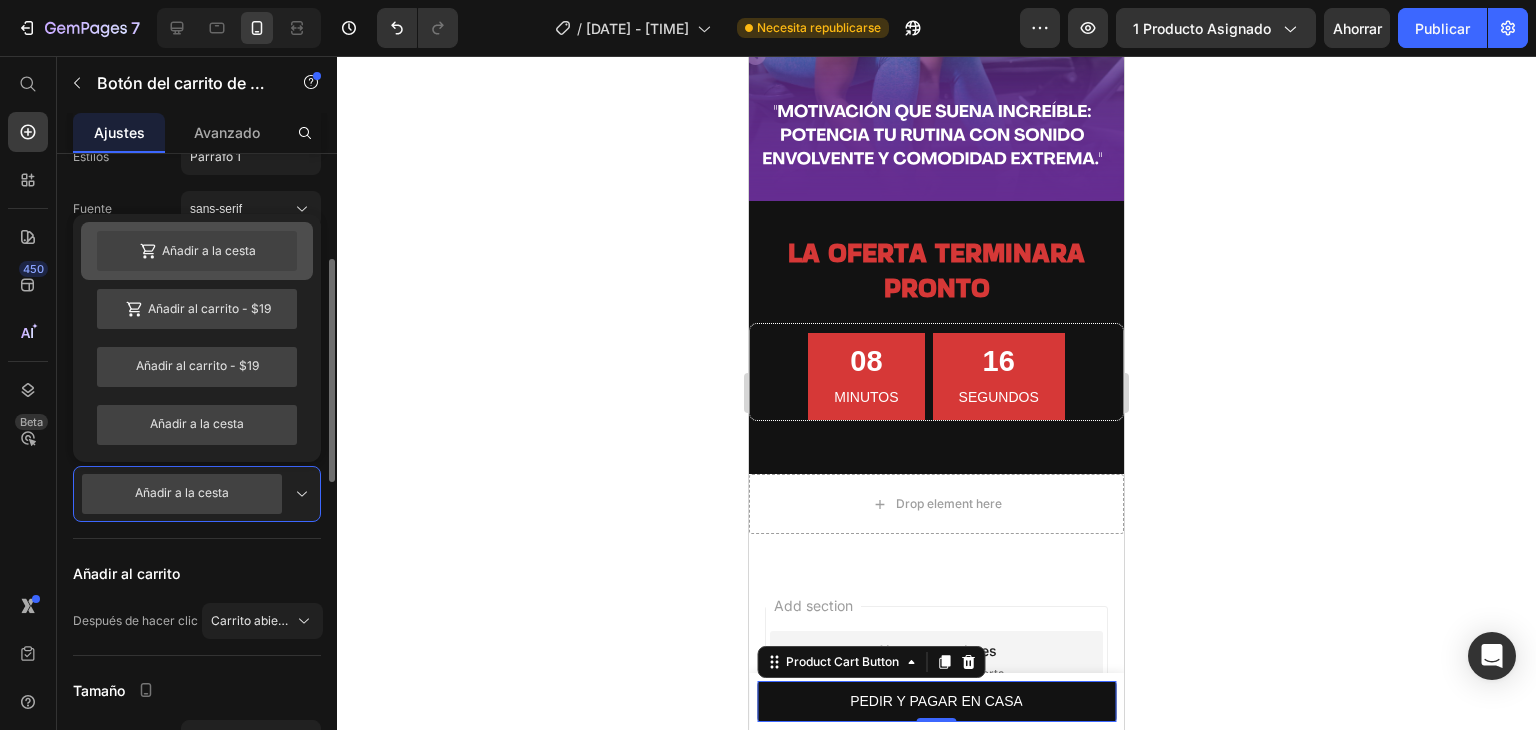 click on "Añadir a la cesta" at bounding box center [209, 250] 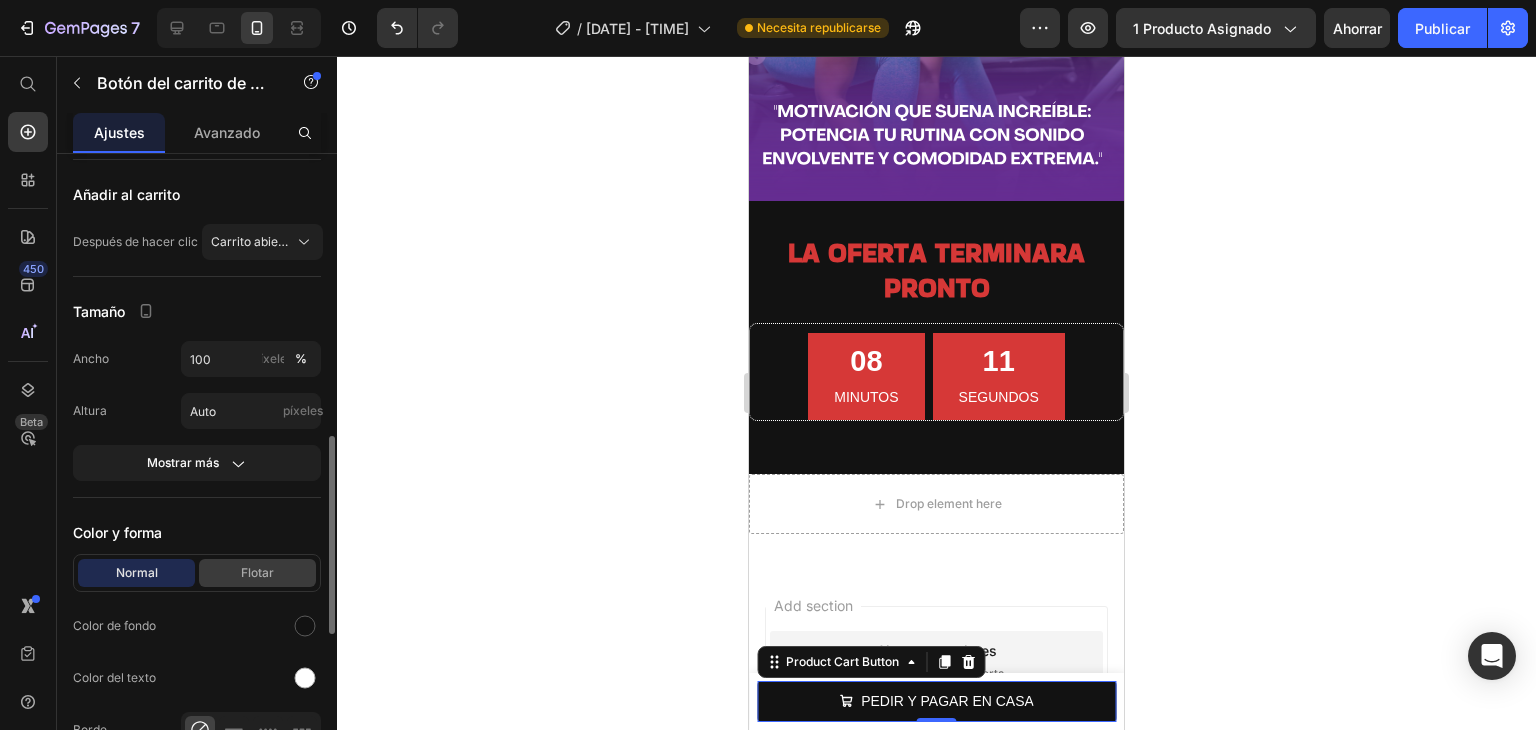 scroll, scrollTop: 1000, scrollLeft: 0, axis: vertical 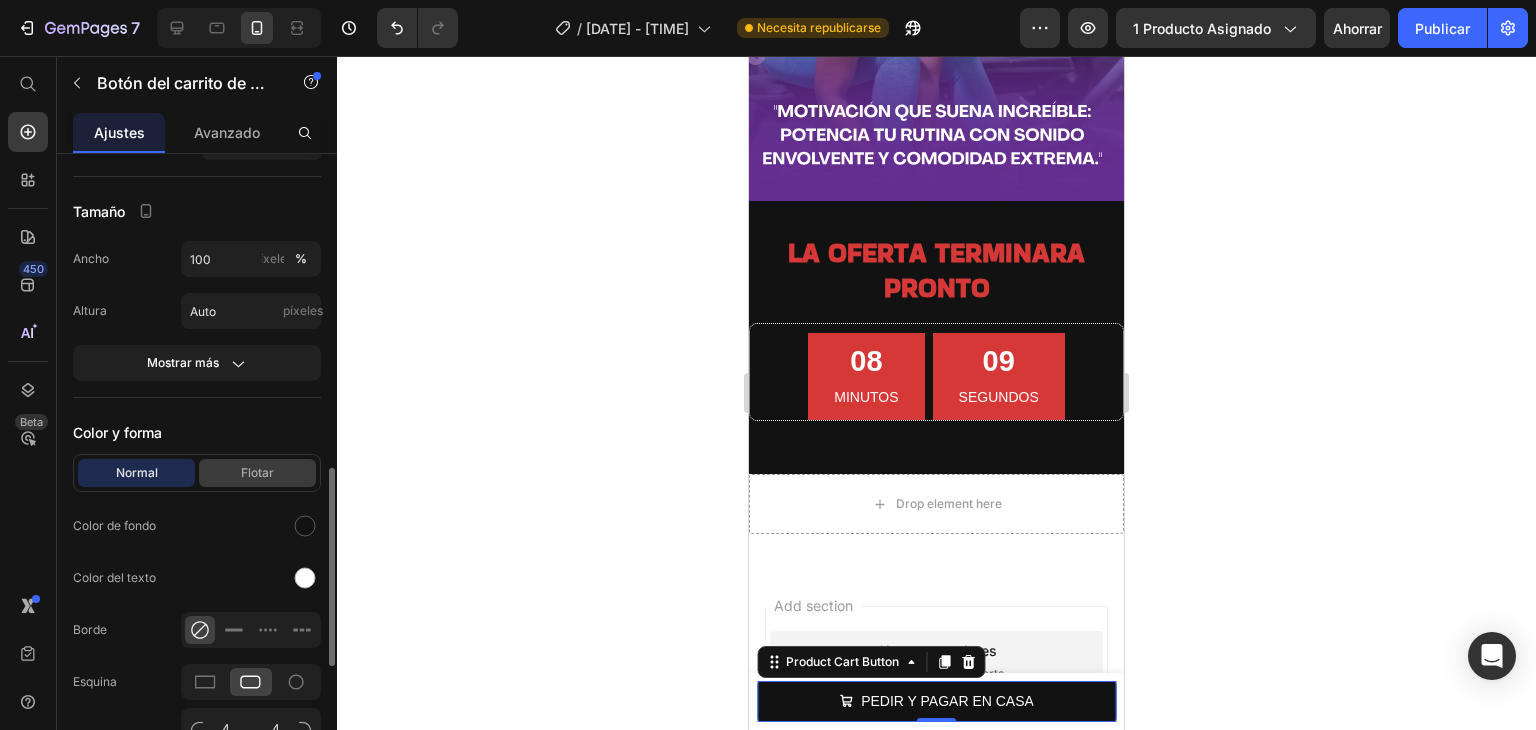 click on "Flotar" at bounding box center (257, 473) 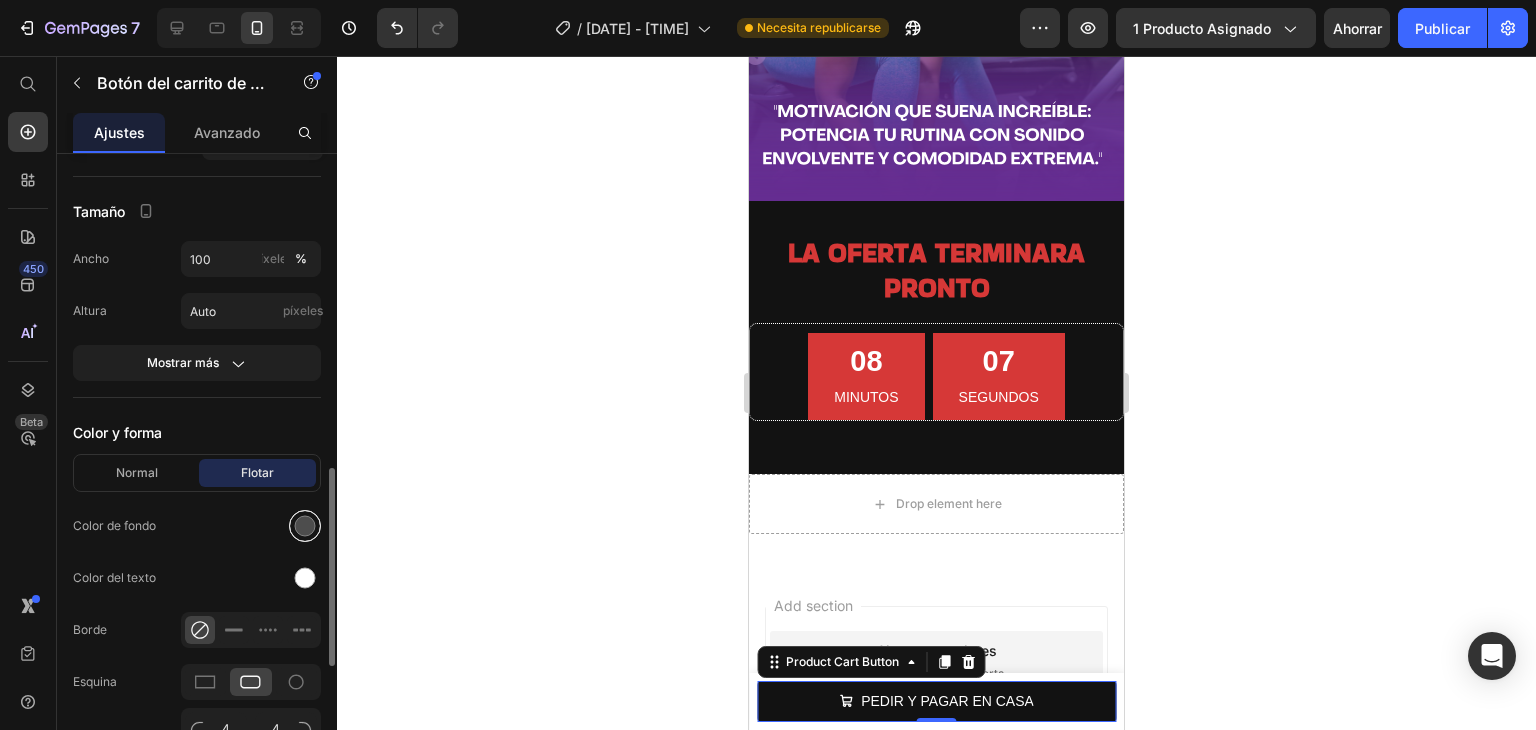 click at bounding box center (305, 526) 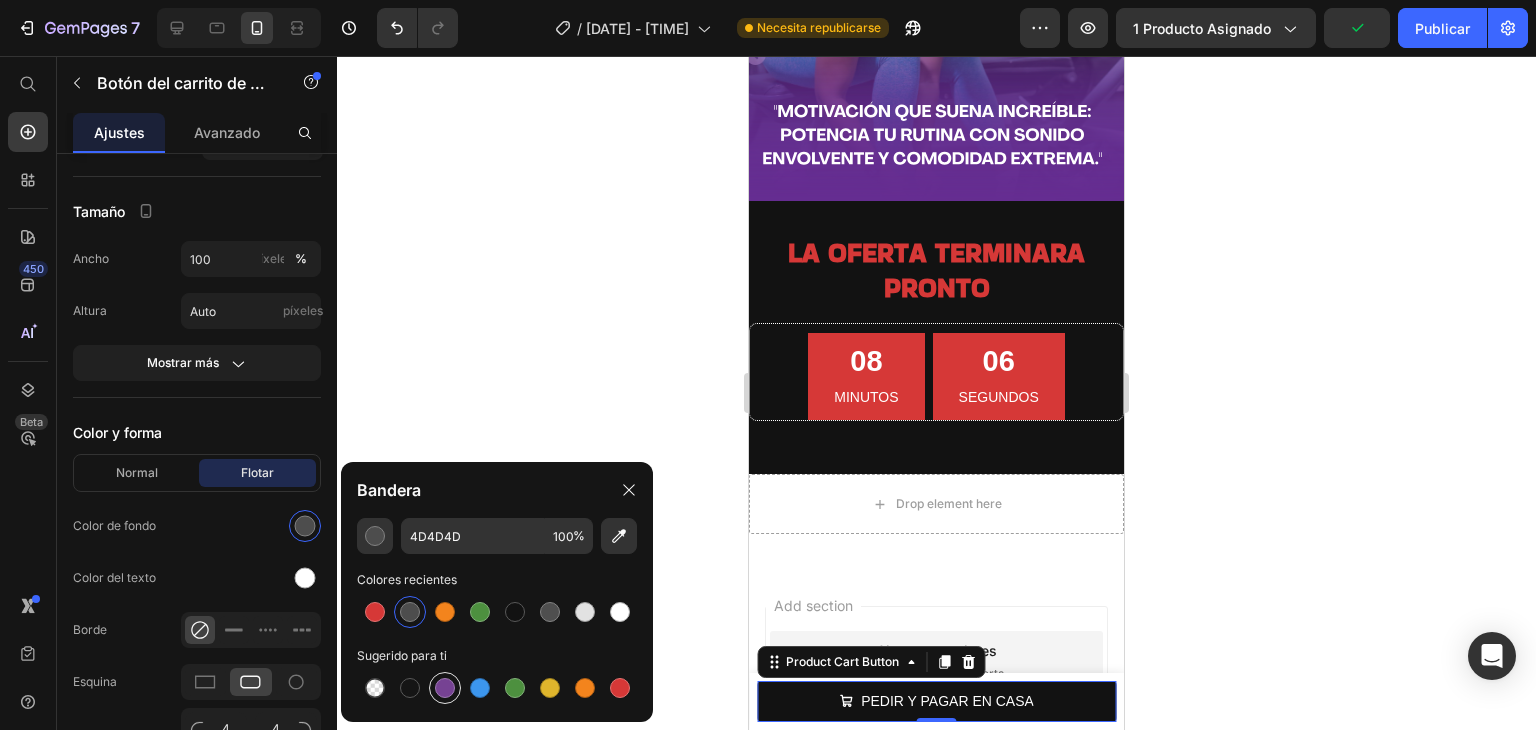 click at bounding box center (445, 688) 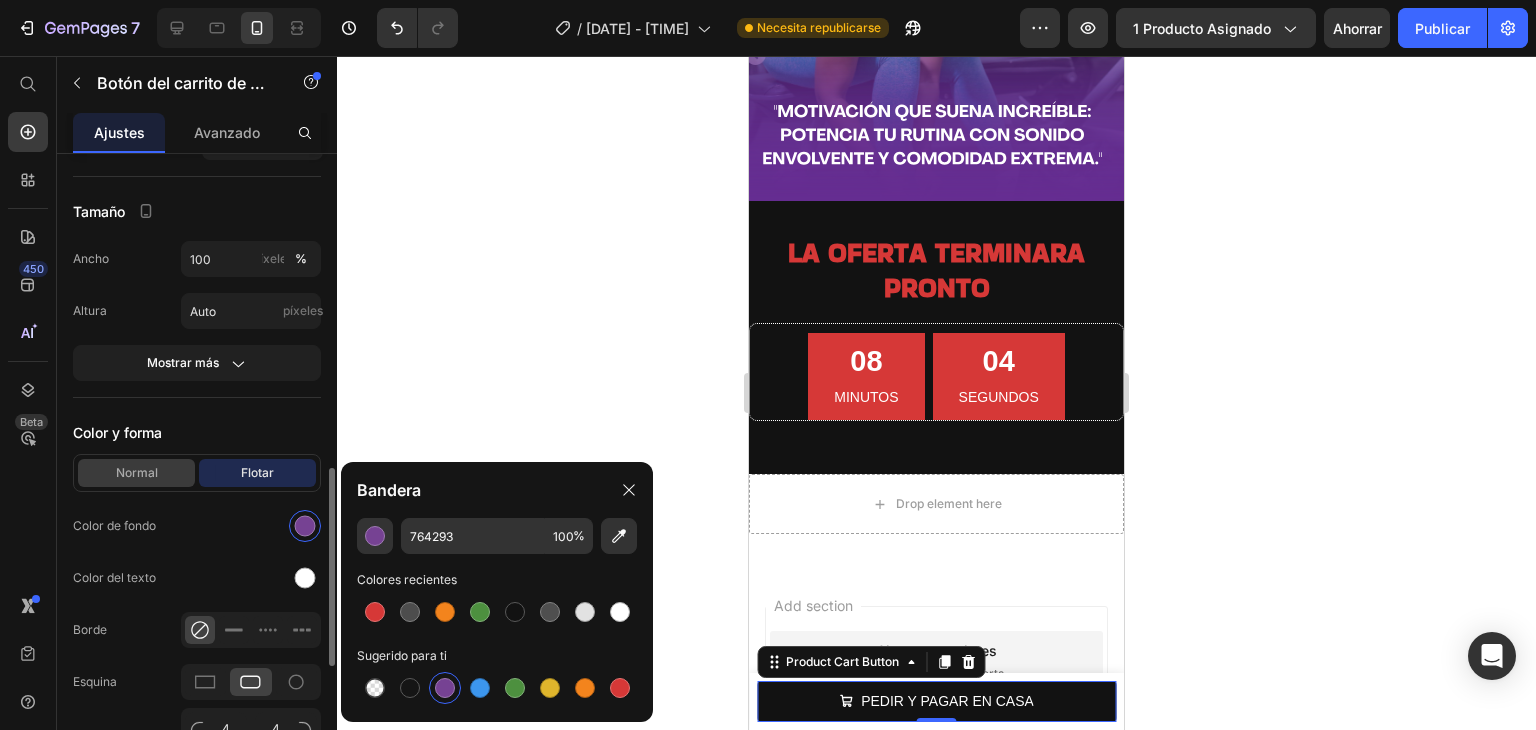 click on "Normal" at bounding box center [136, 473] 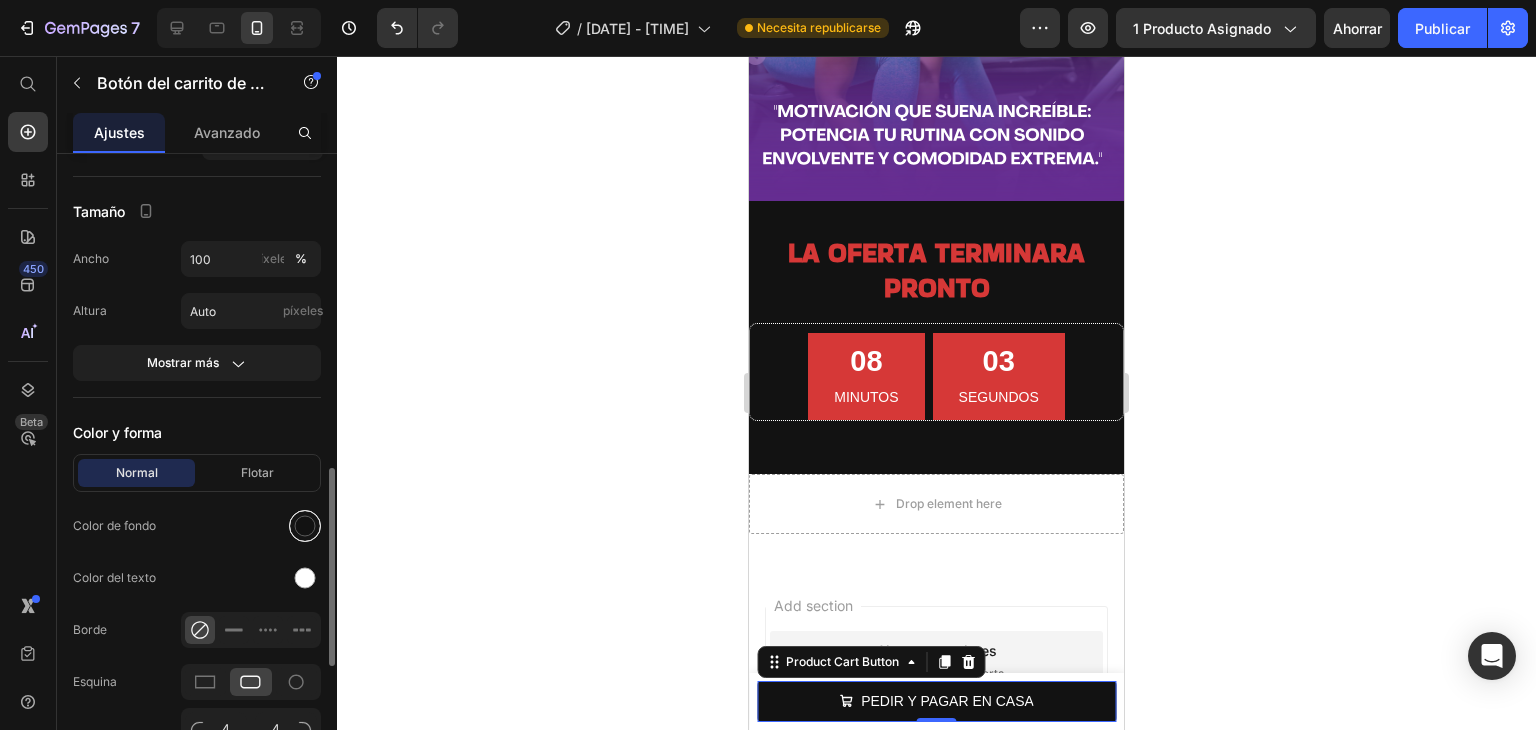 click at bounding box center [305, 526] 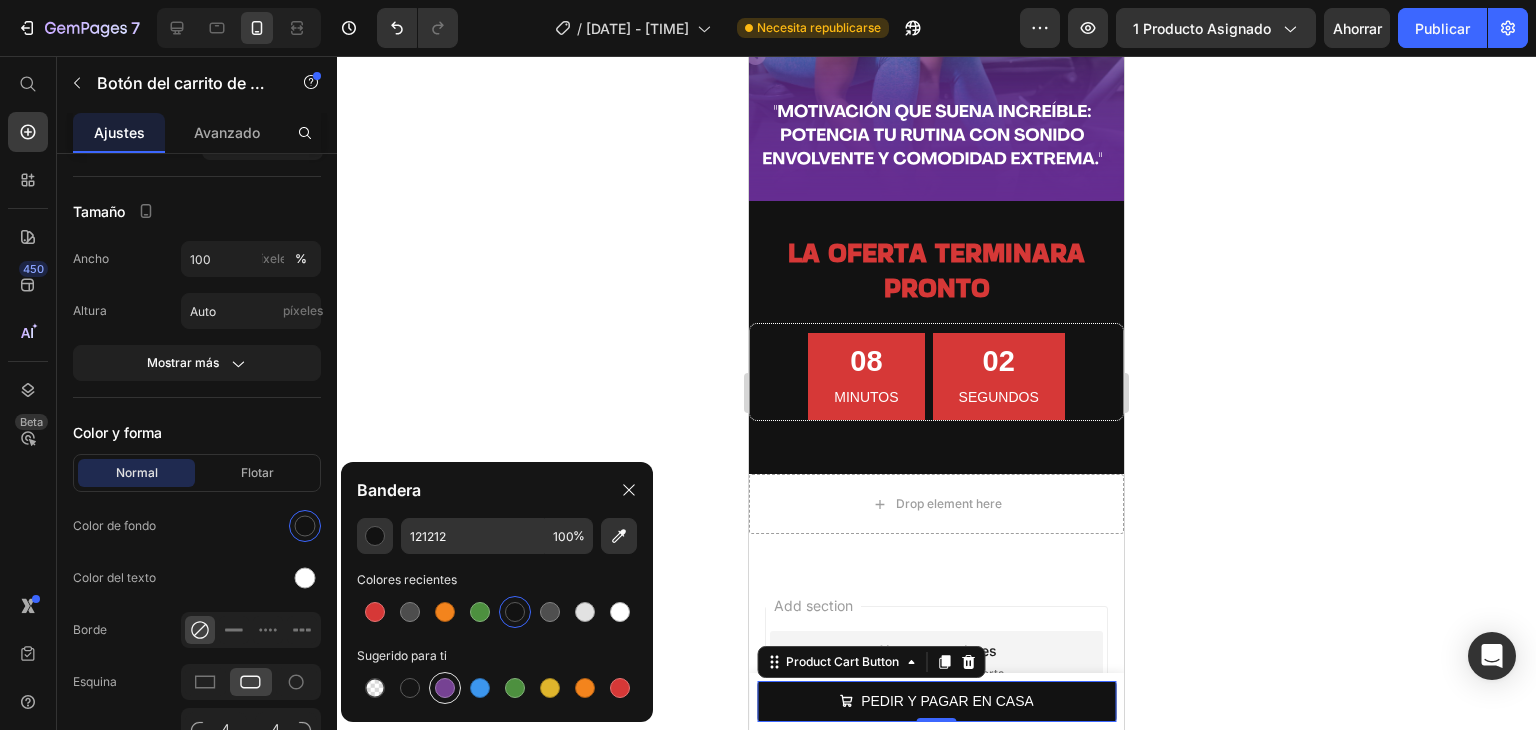 click at bounding box center [445, 688] 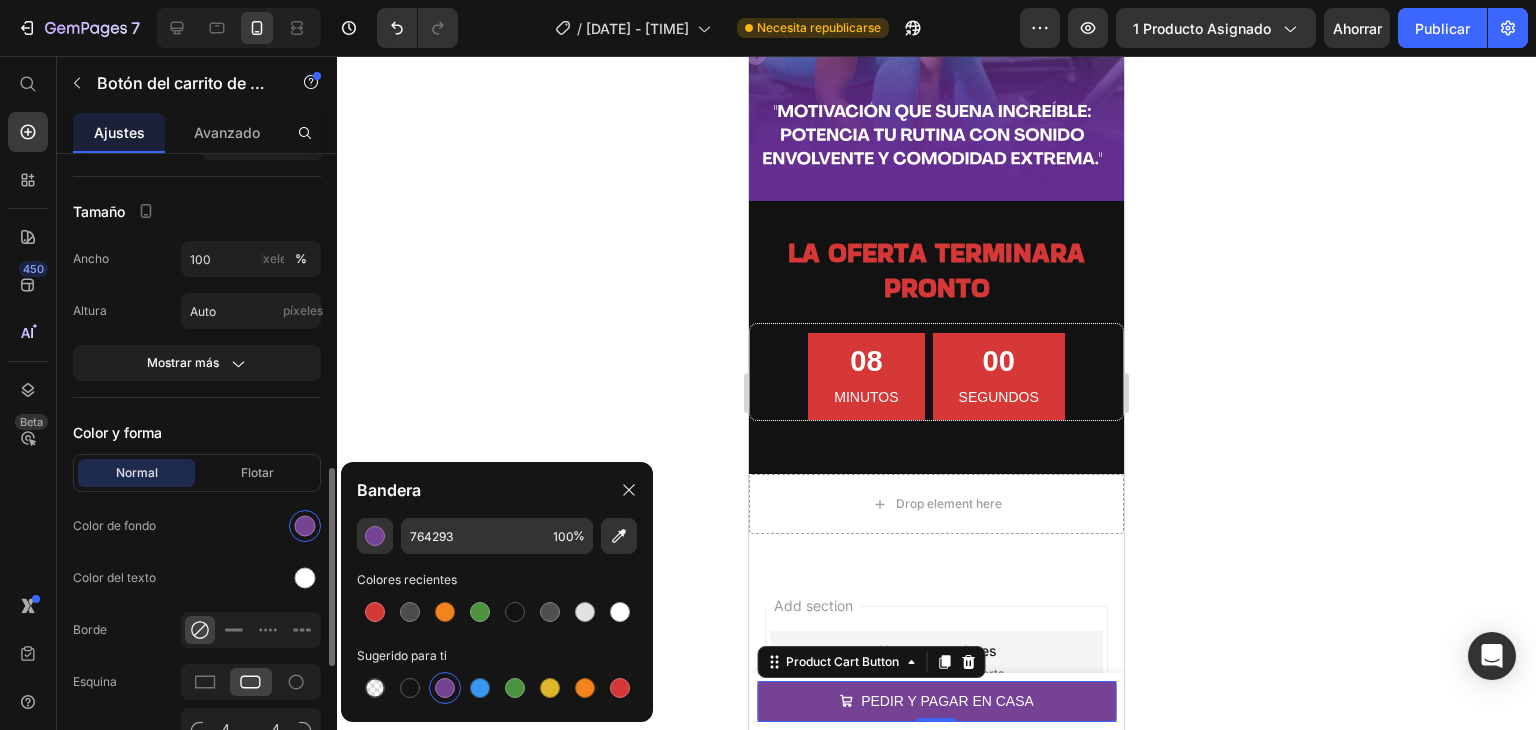 click 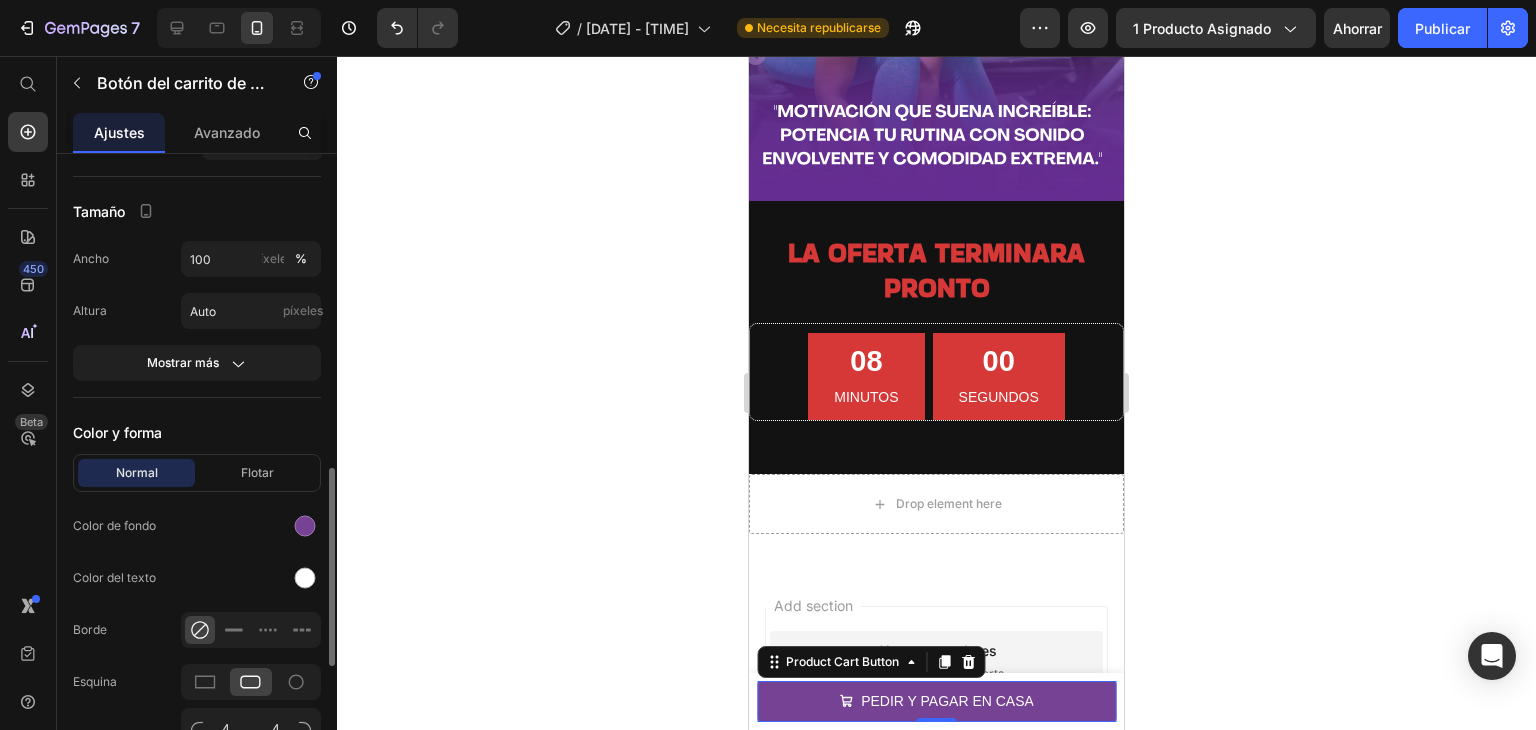 click 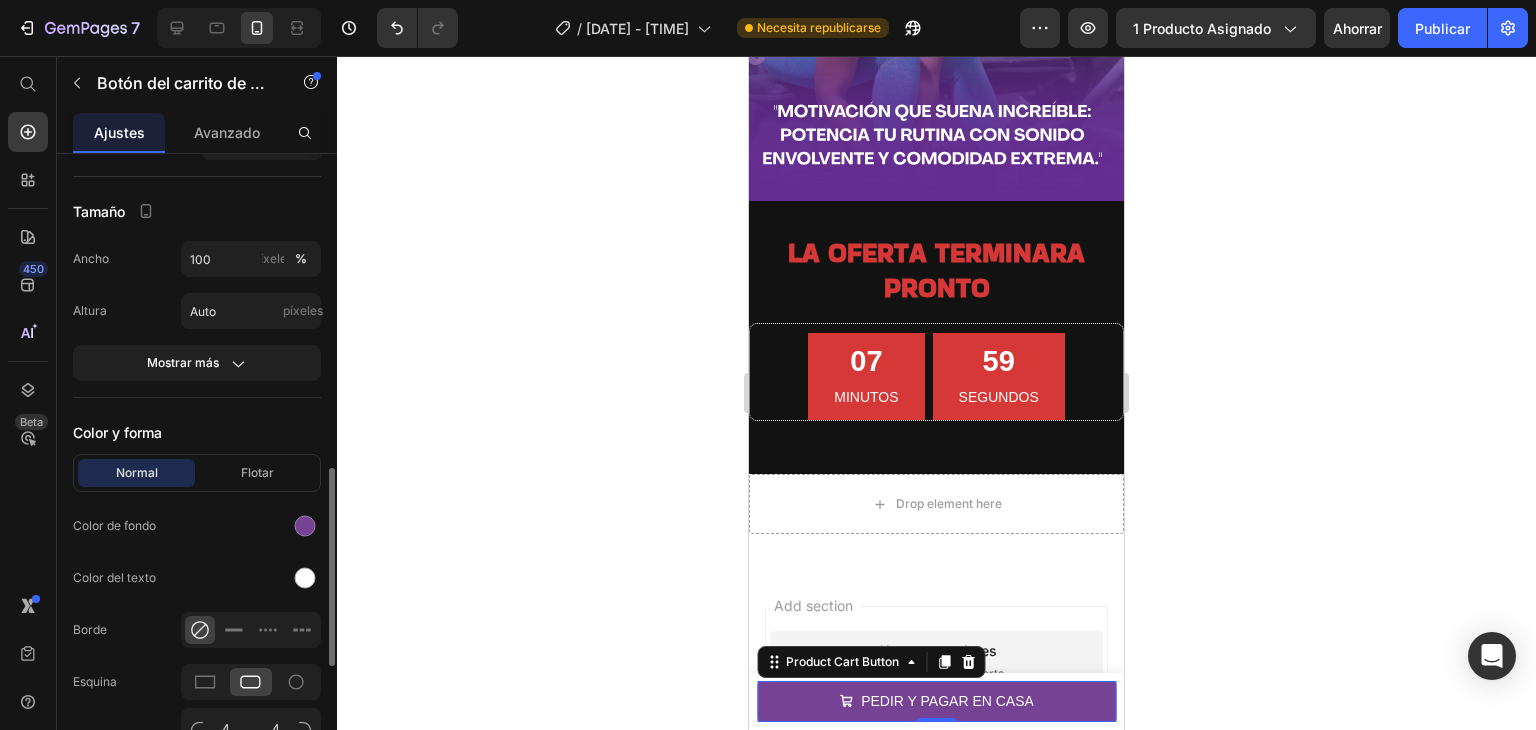 scroll, scrollTop: 1100, scrollLeft: 0, axis: vertical 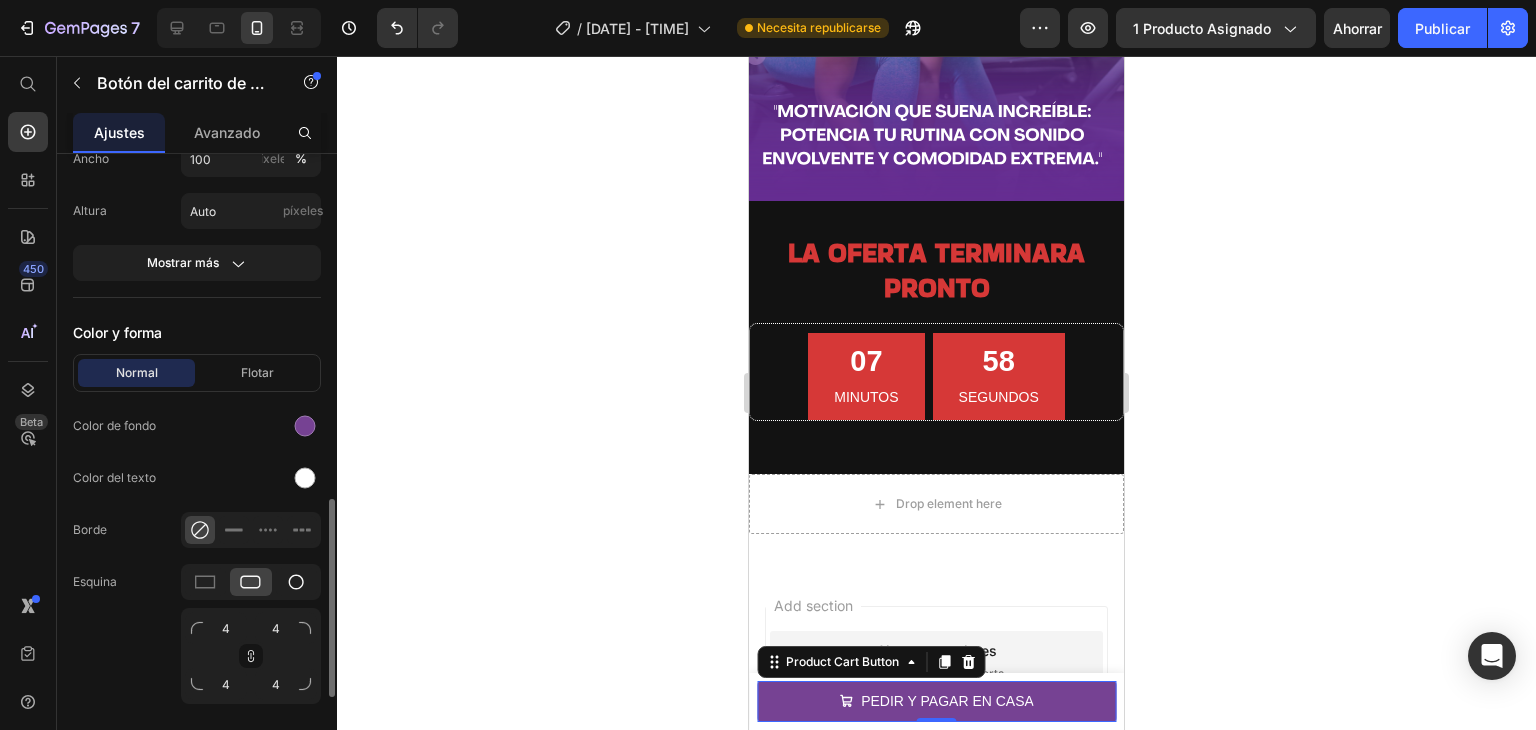 click 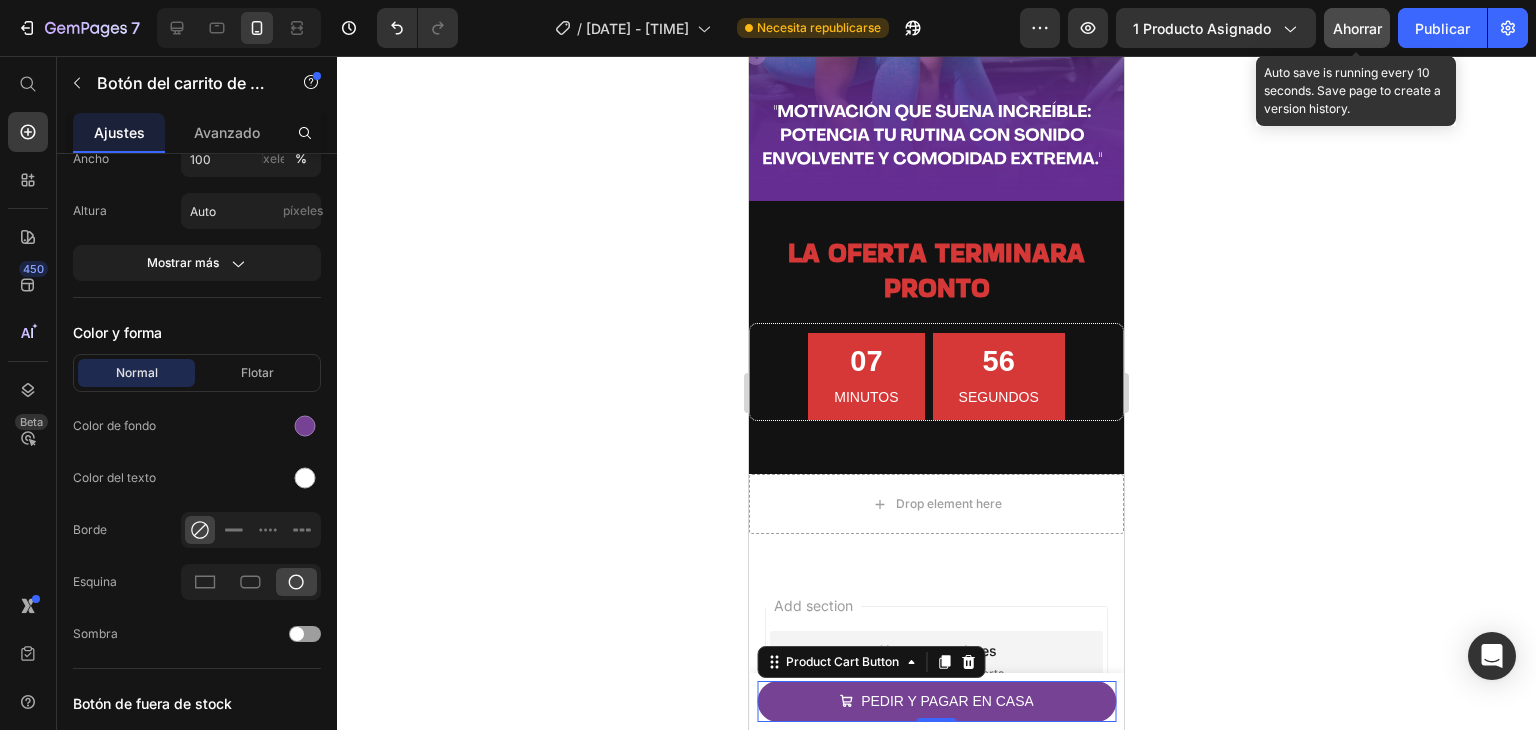 click on "Ahorrar" at bounding box center (1357, 28) 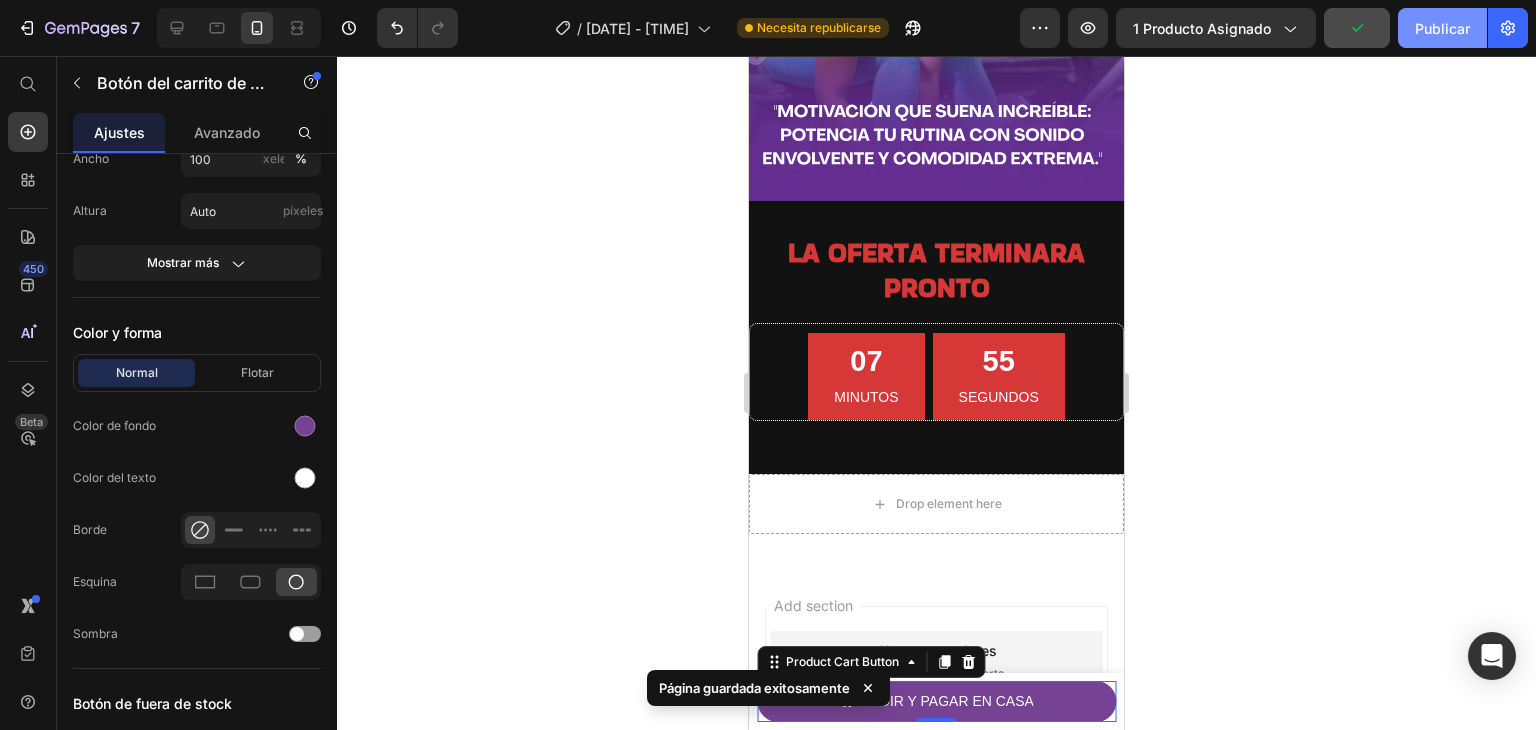 click on "Publicar" at bounding box center (1442, 28) 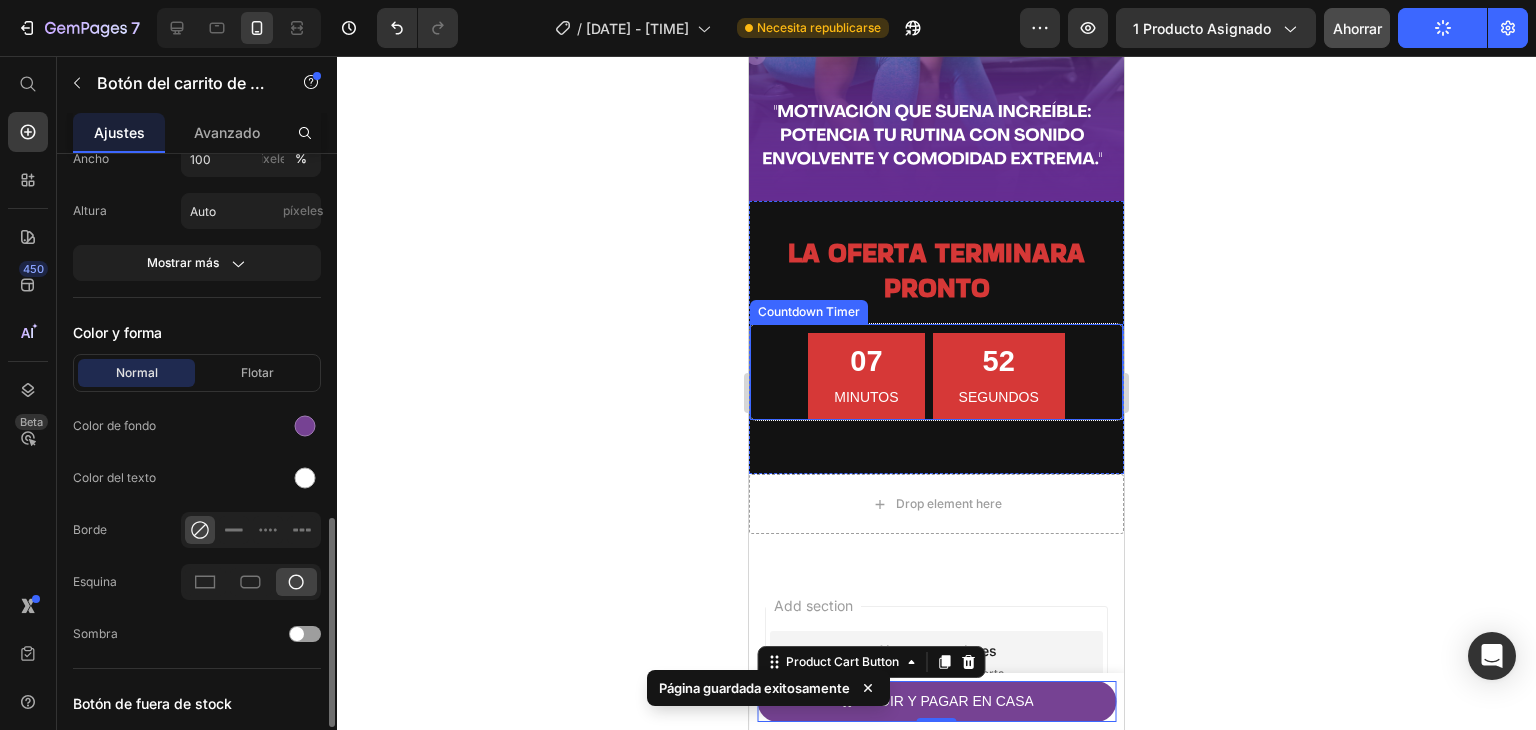 scroll, scrollTop: 1280, scrollLeft: 0, axis: vertical 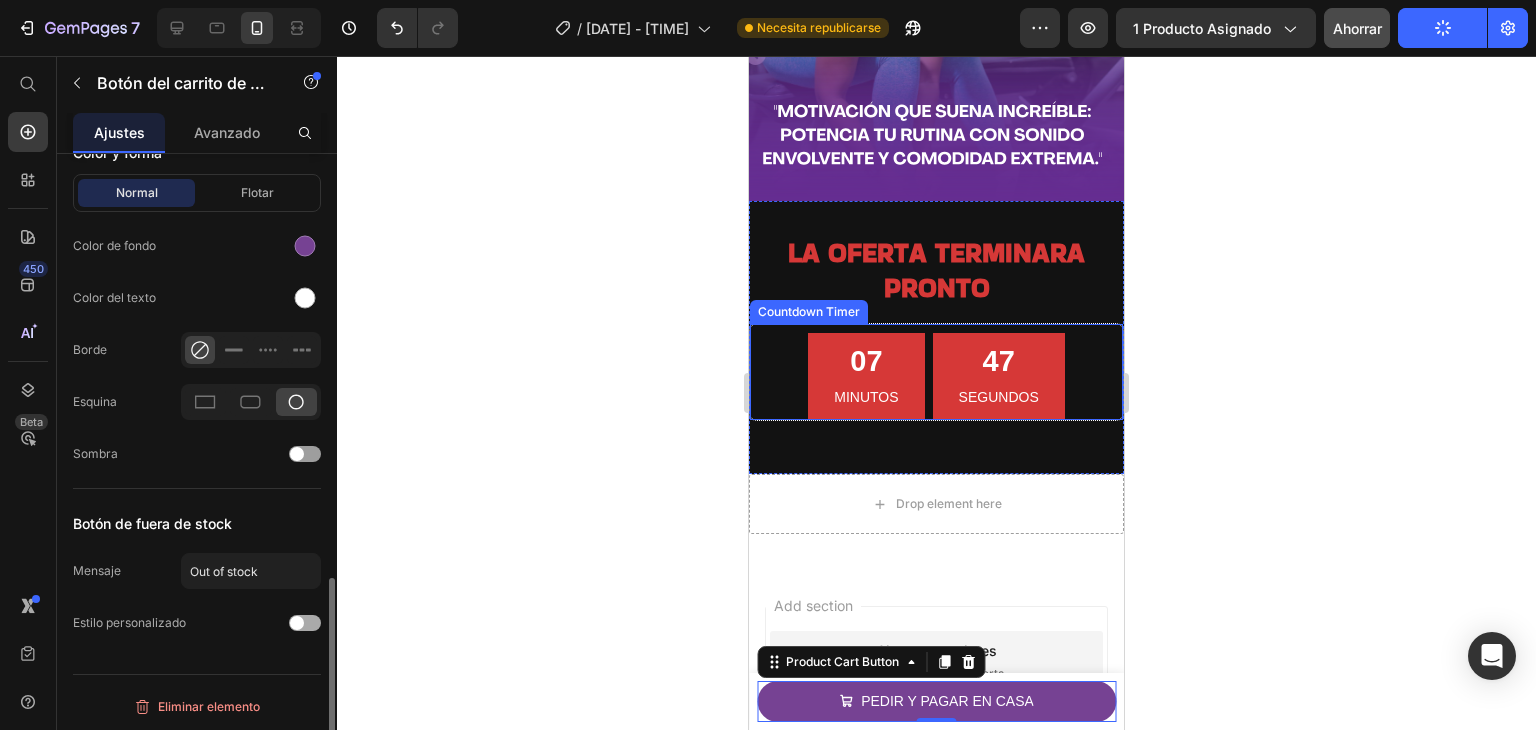 click on "Estilo personalizado" 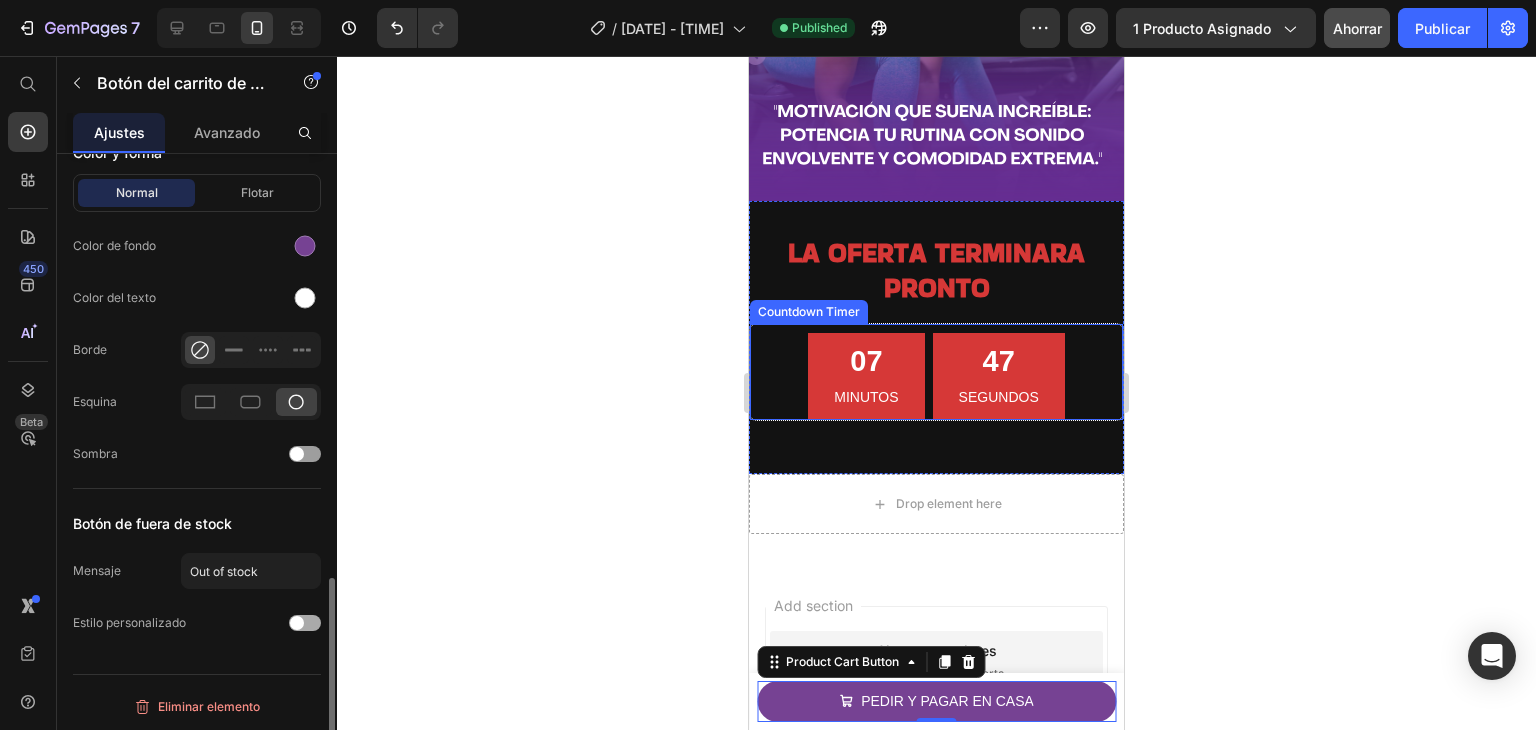 click at bounding box center [305, 623] 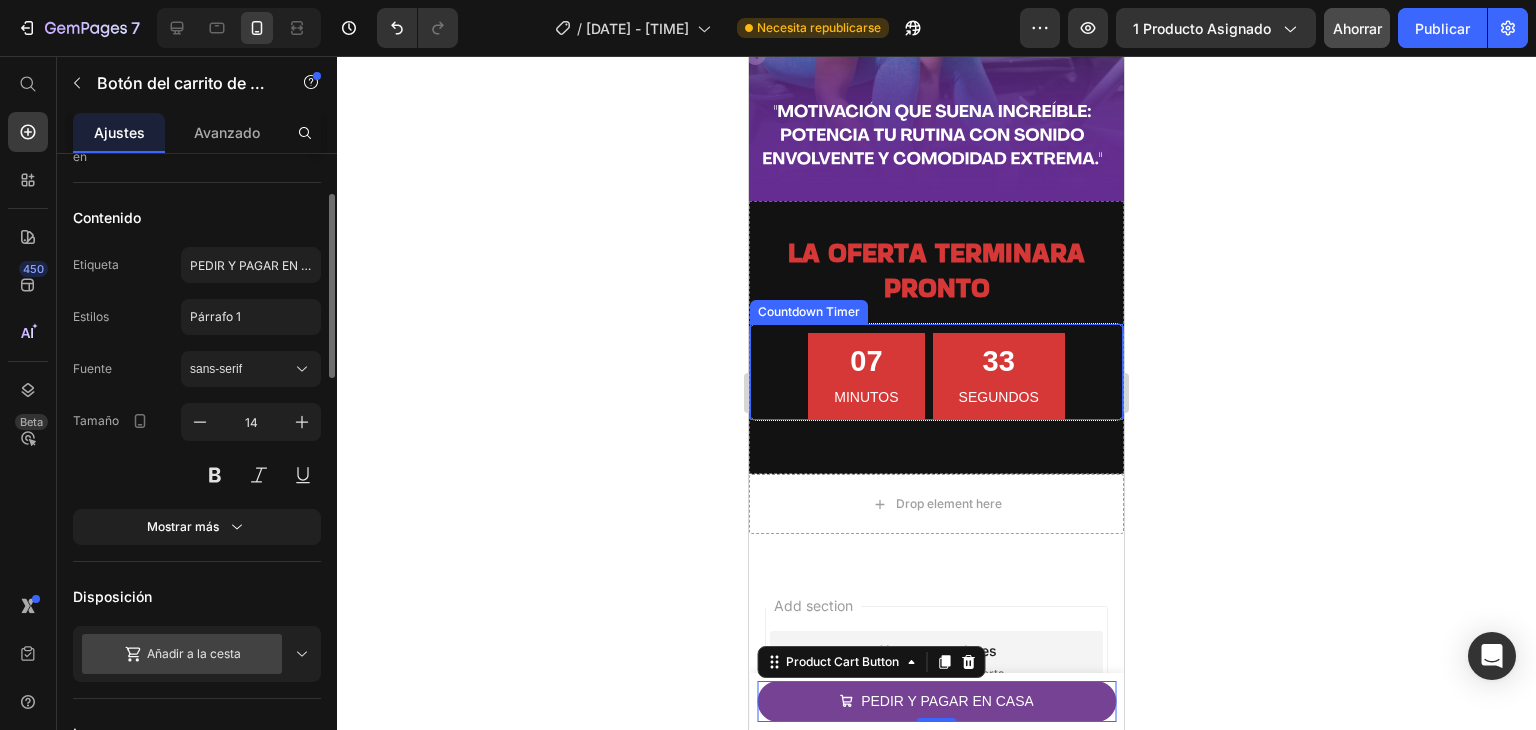 scroll, scrollTop: 240, scrollLeft: 0, axis: vertical 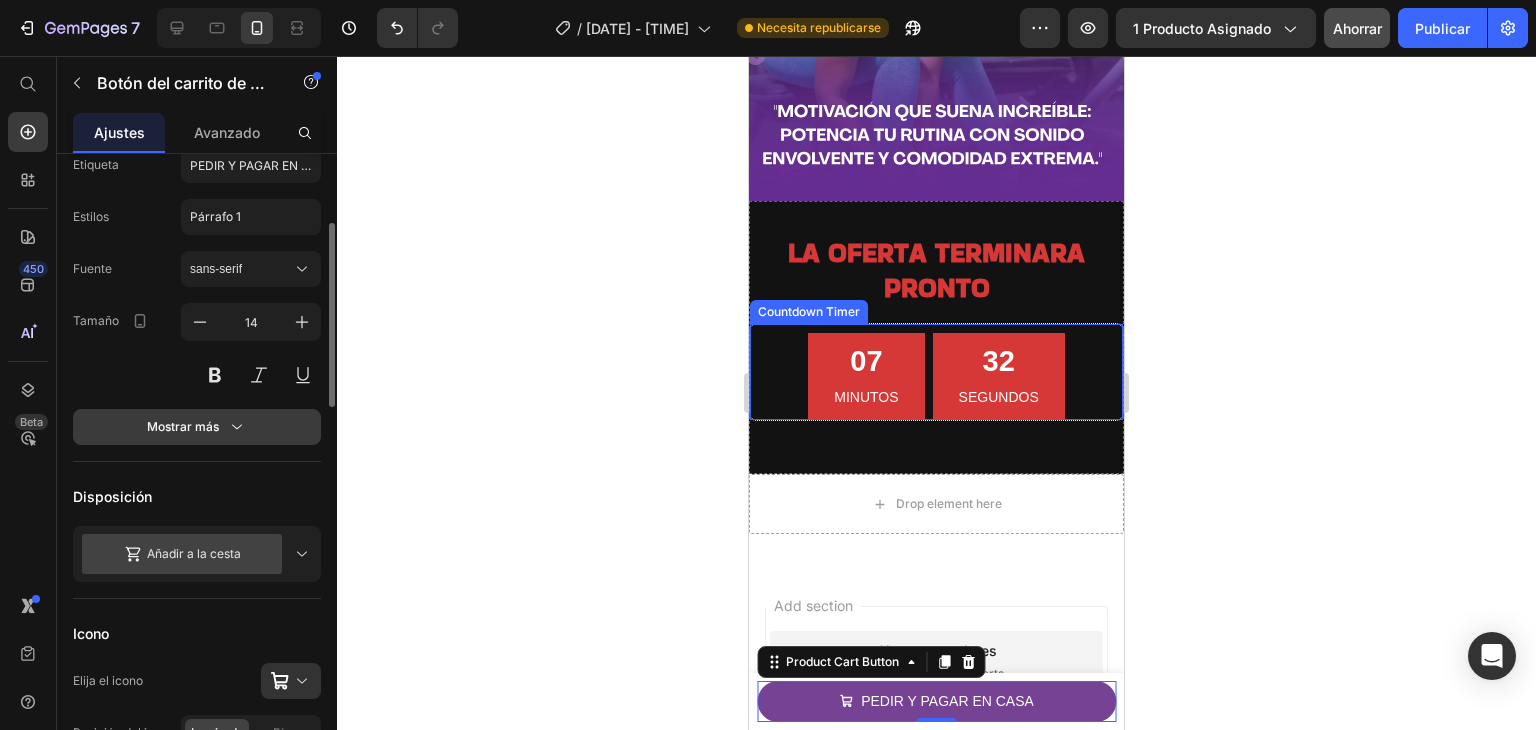 click on "Mostrar más" at bounding box center (197, 427) 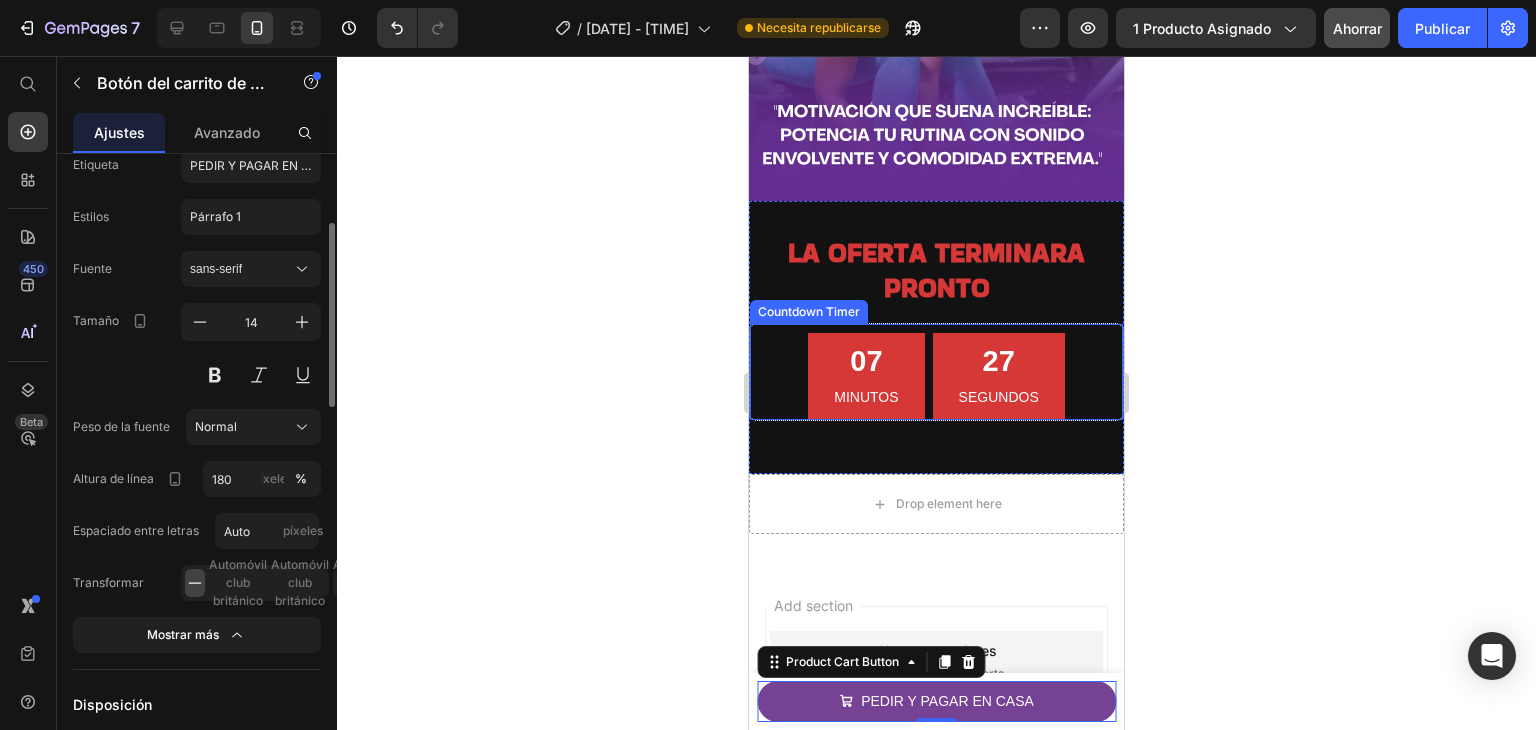 scroll, scrollTop: 0, scrollLeft: 0, axis: both 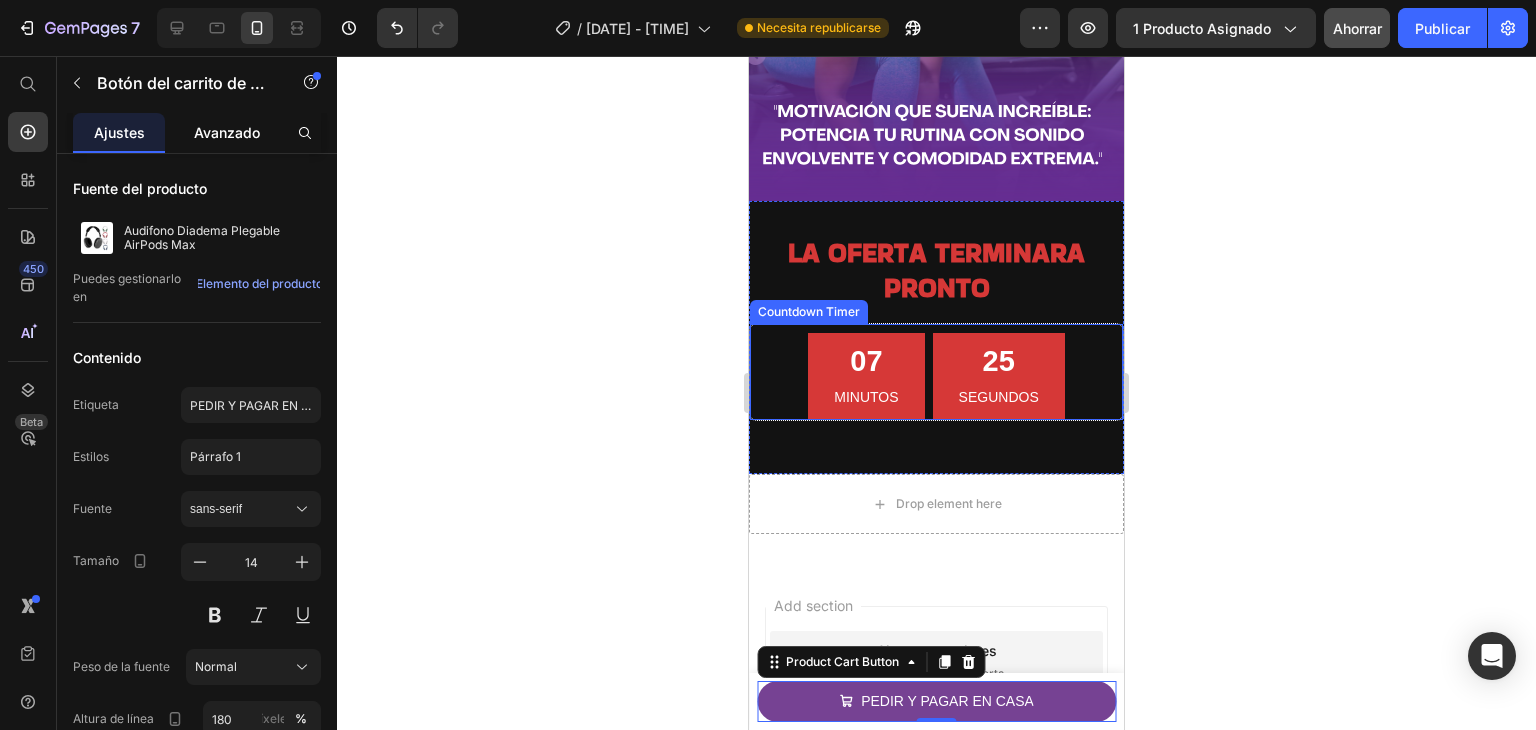 click on "Avanzado" 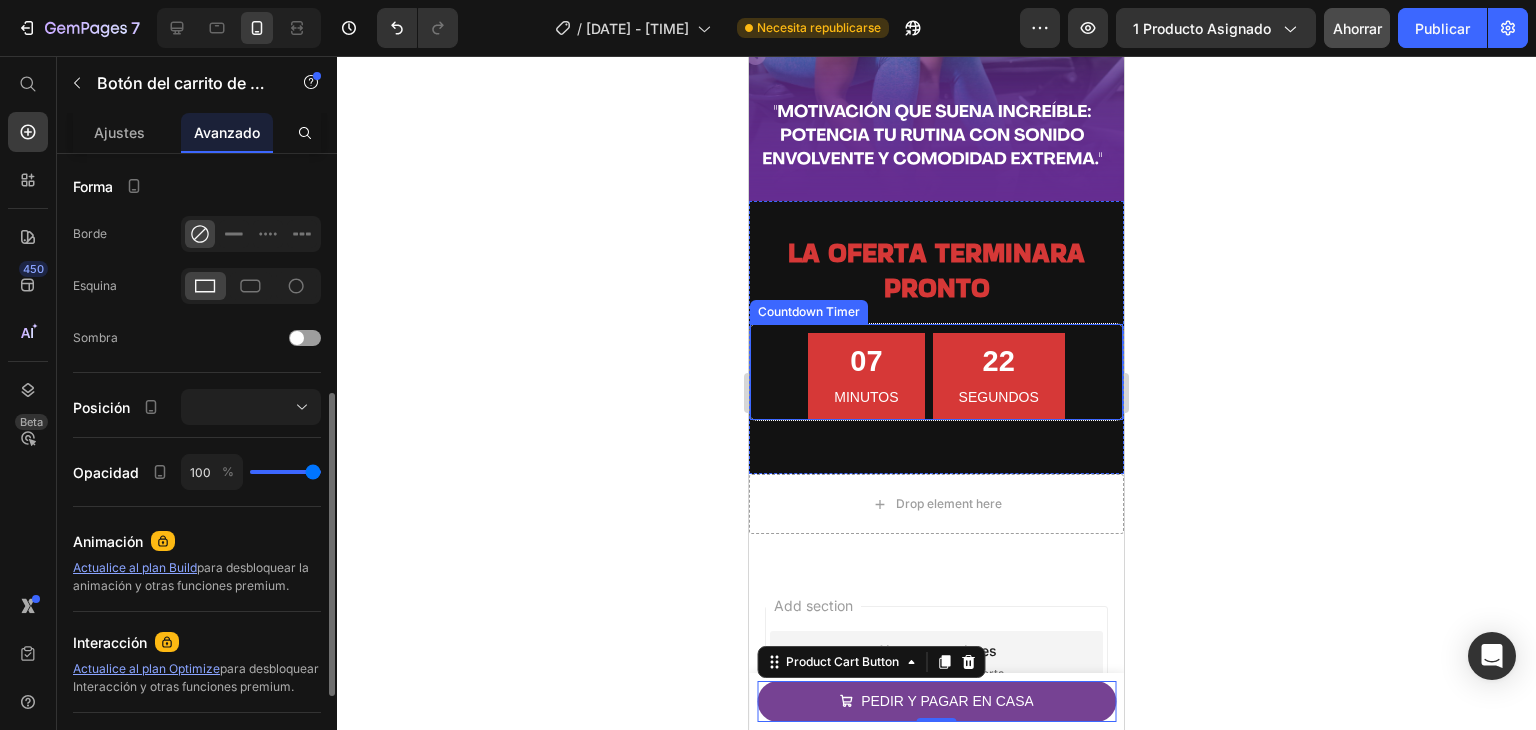 scroll, scrollTop: 688, scrollLeft: 0, axis: vertical 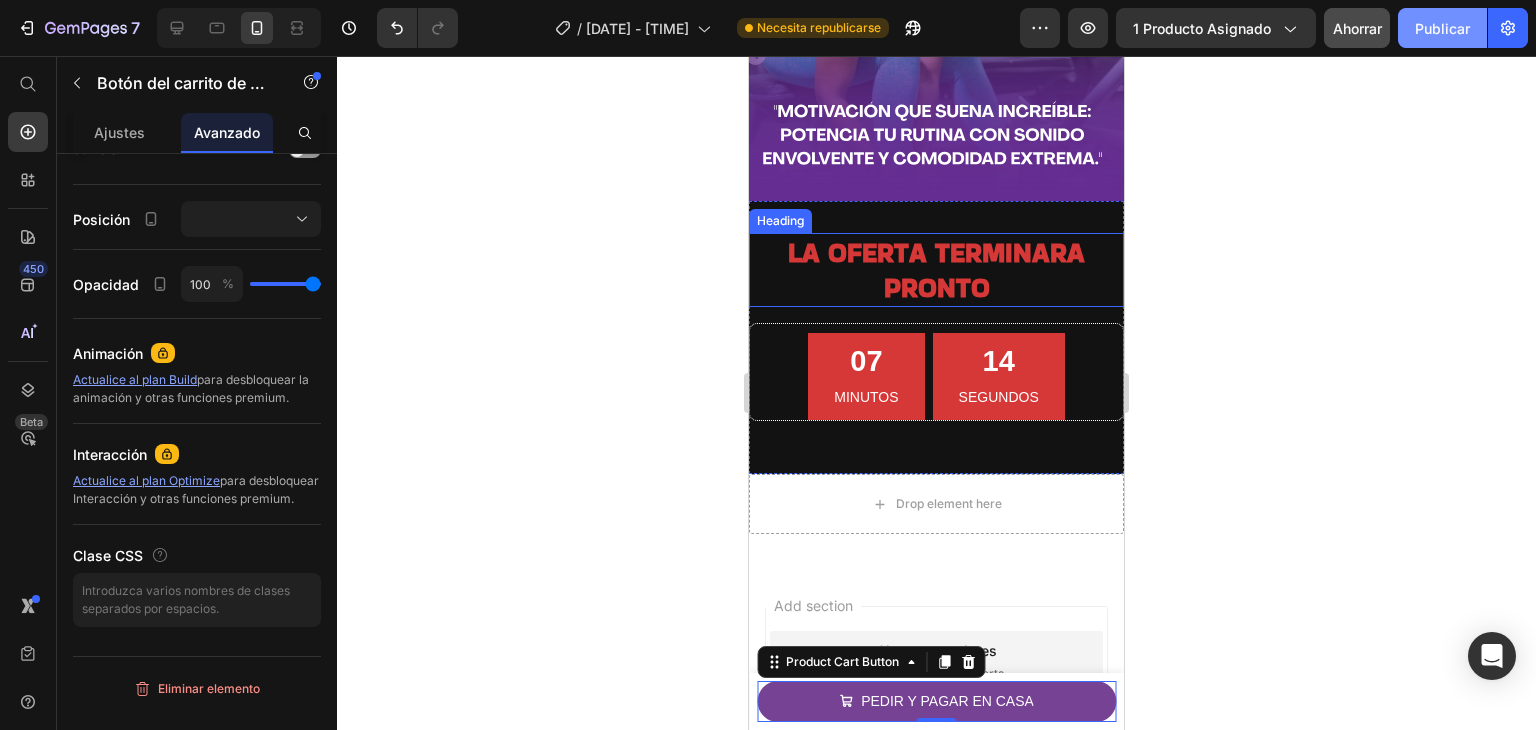 click on "Publicar" 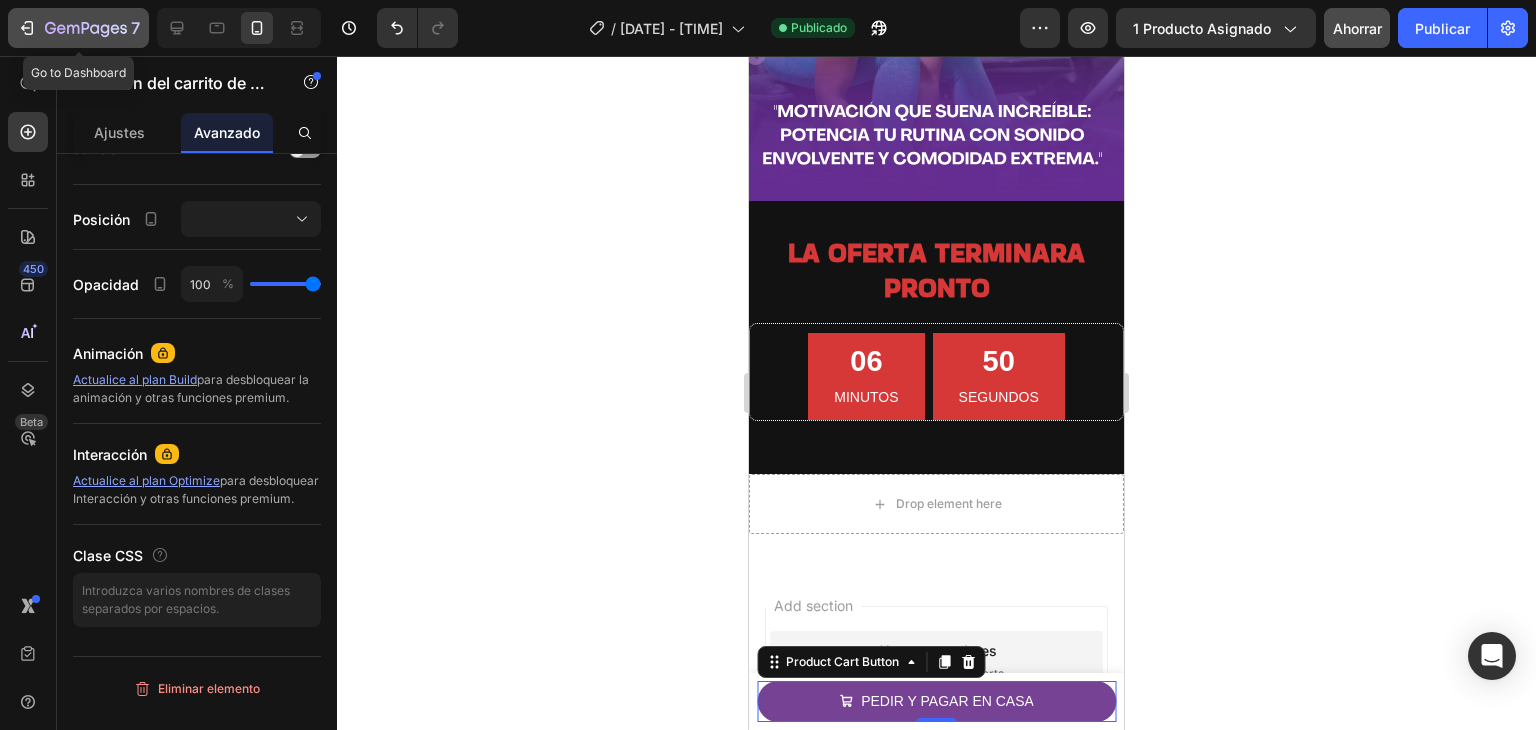 click 